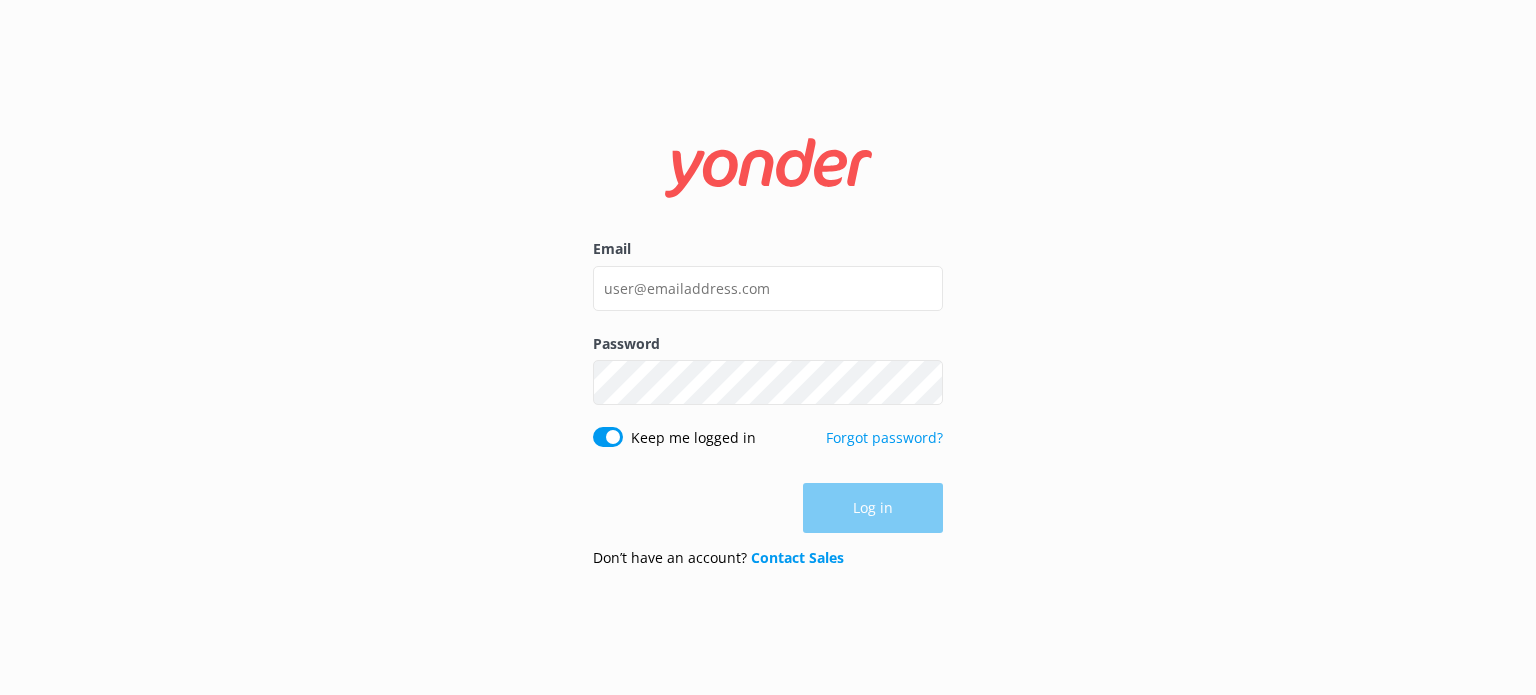 scroll, scrollTop: 0, scrollLeft: 0, axis: both 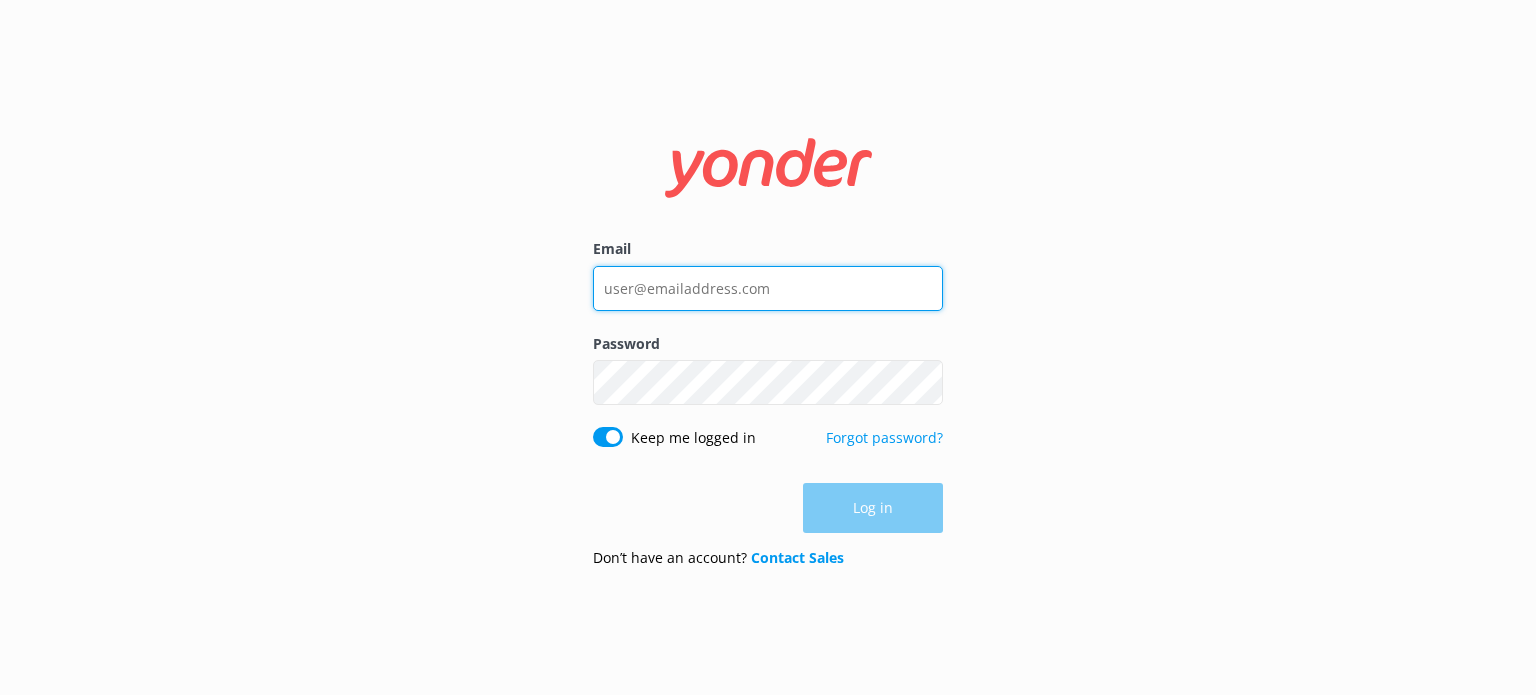 type on "[EMAIL]" 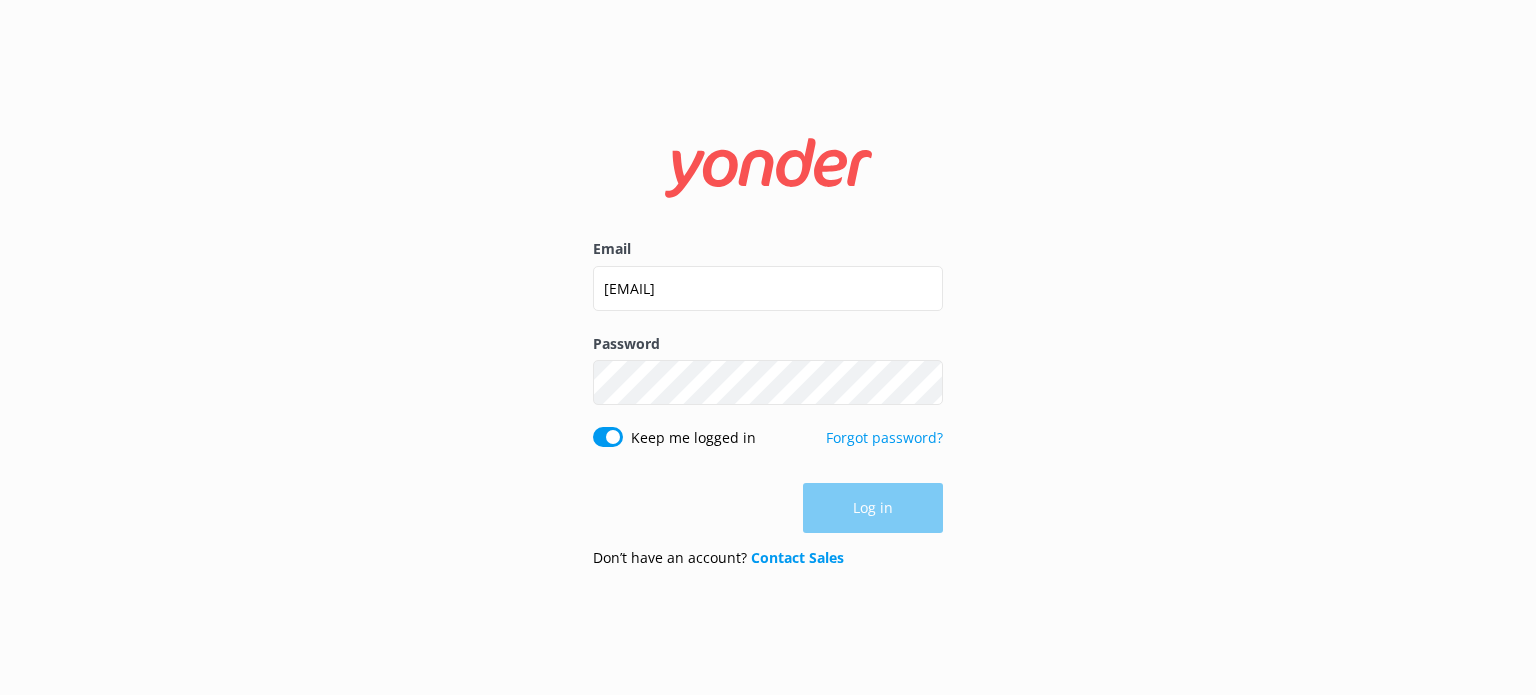 click on "Email [EMAIL] Password Show password Keep me logged in Forgot password? Log in Don’t have an account?   Contact Sales" at bounding box center [768, 347] 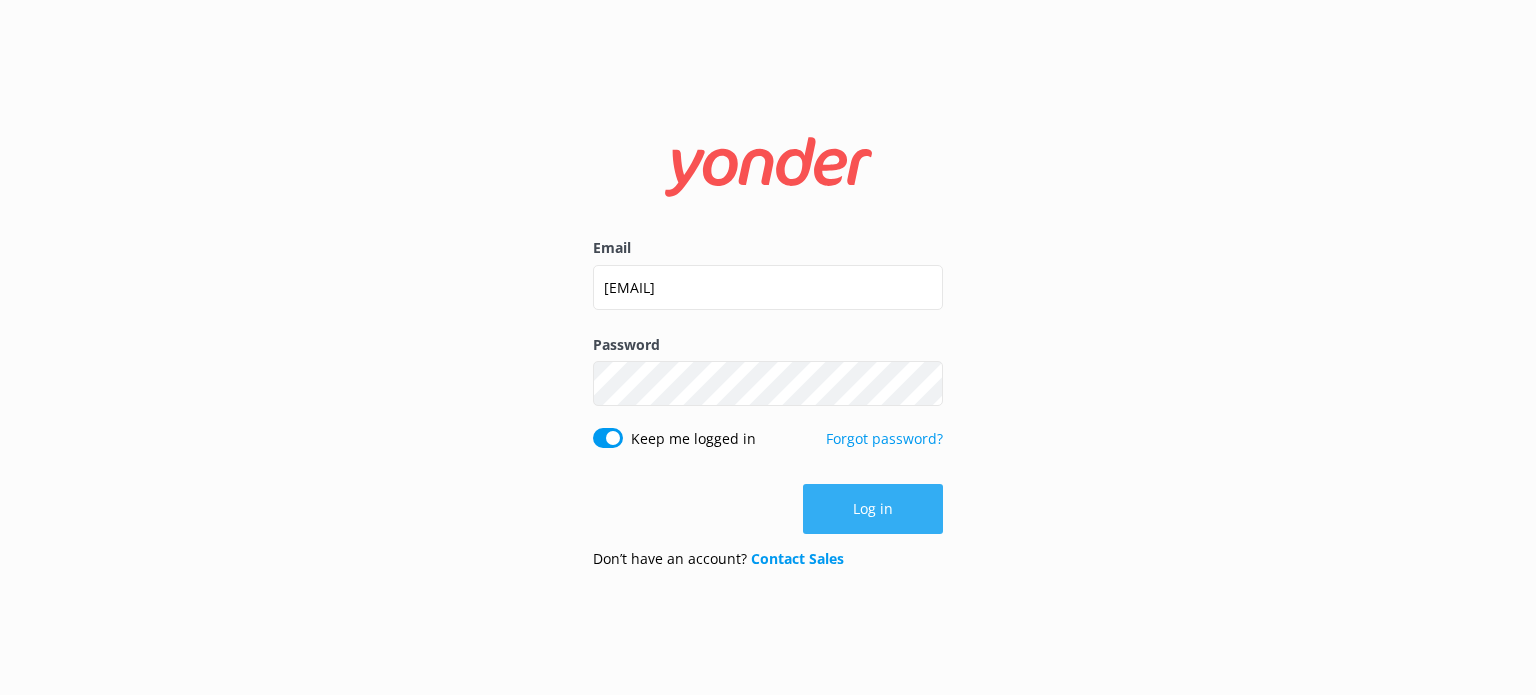 click on "Log in" at bounding box center (873, 509) 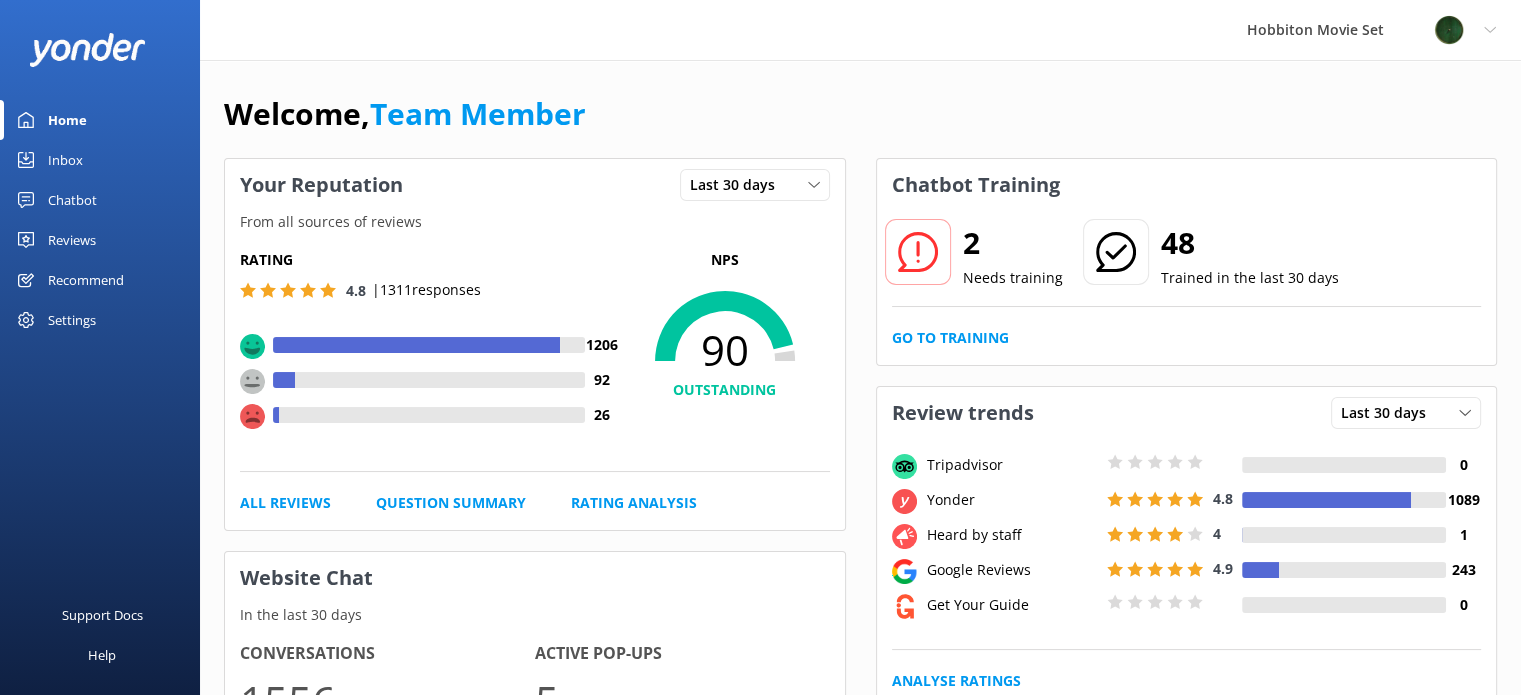 click on "Inbox" at bounding box center (65, 160) 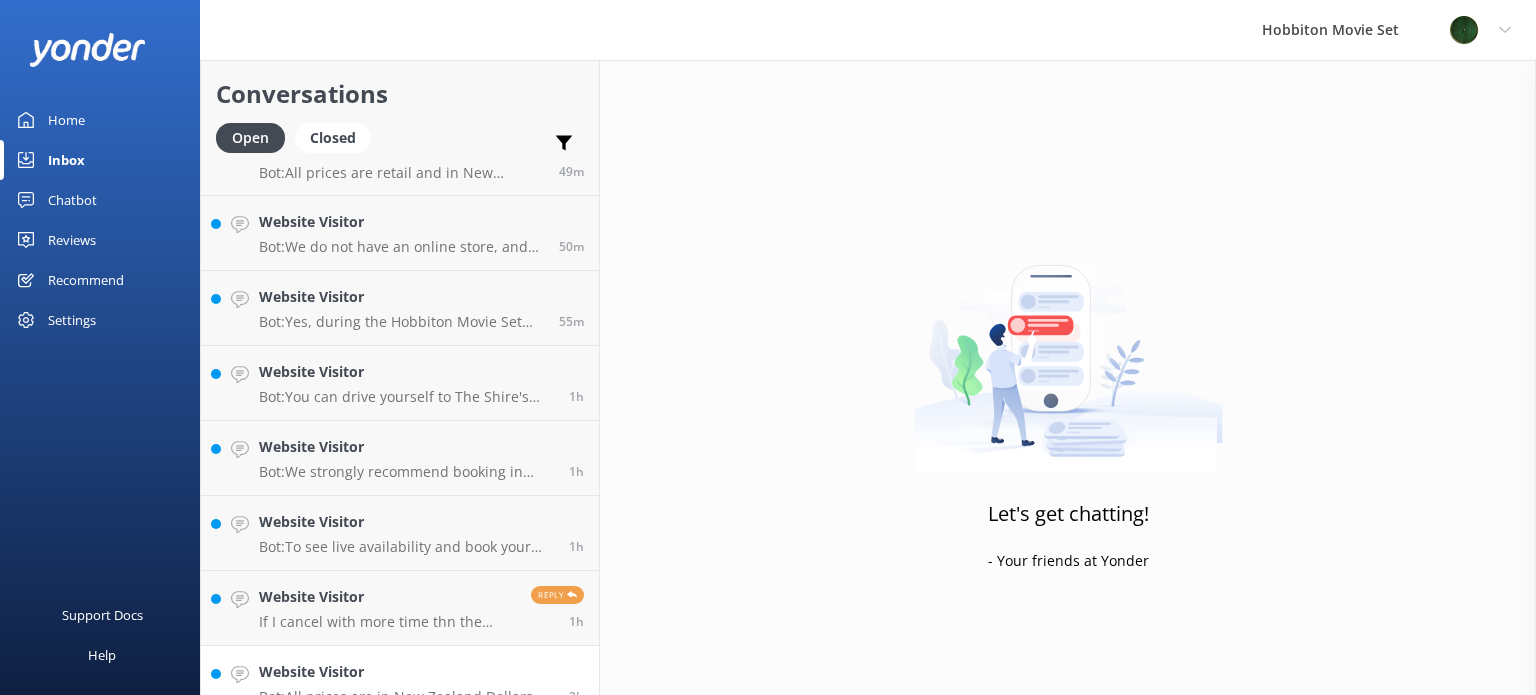 scroll, scrollTop: 0, scrollLeft: 0, axis: both 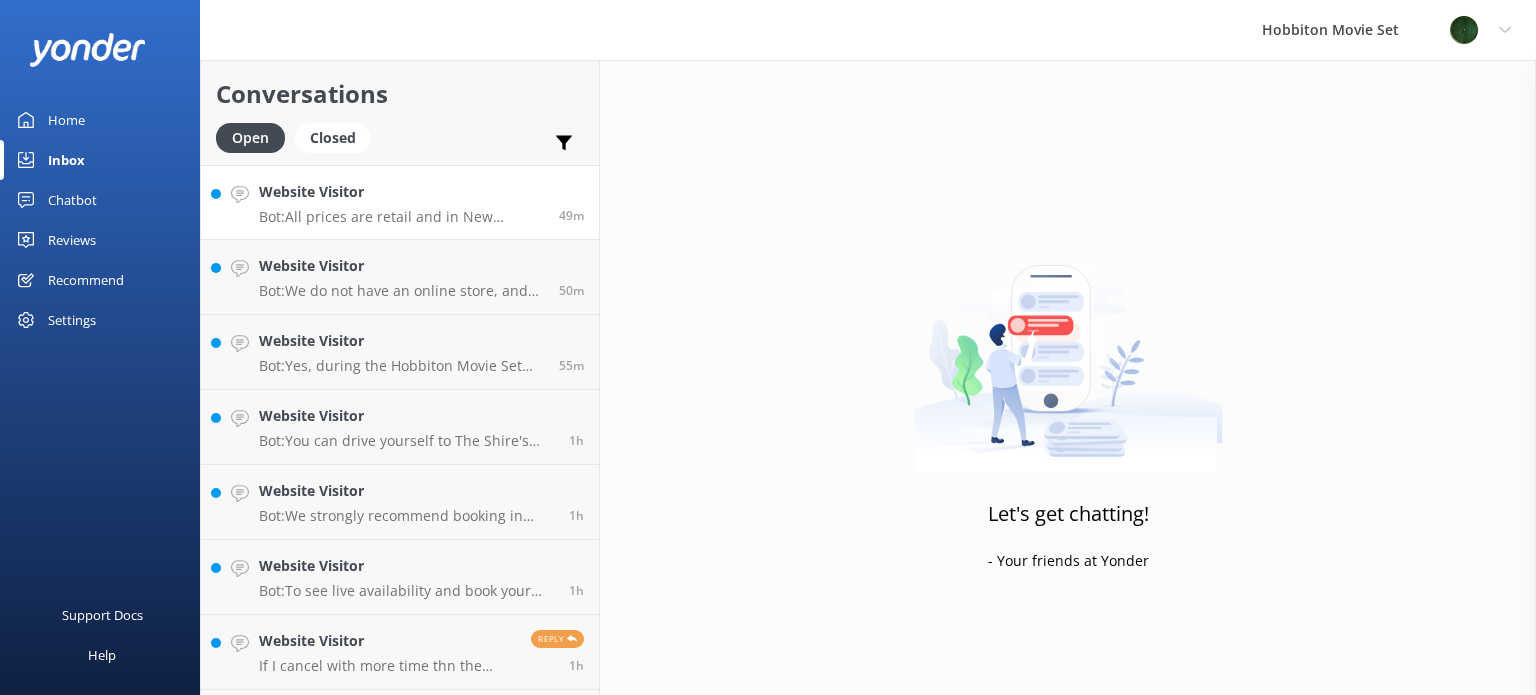 click on "Website Visitor" at bounding box center (401, 192) 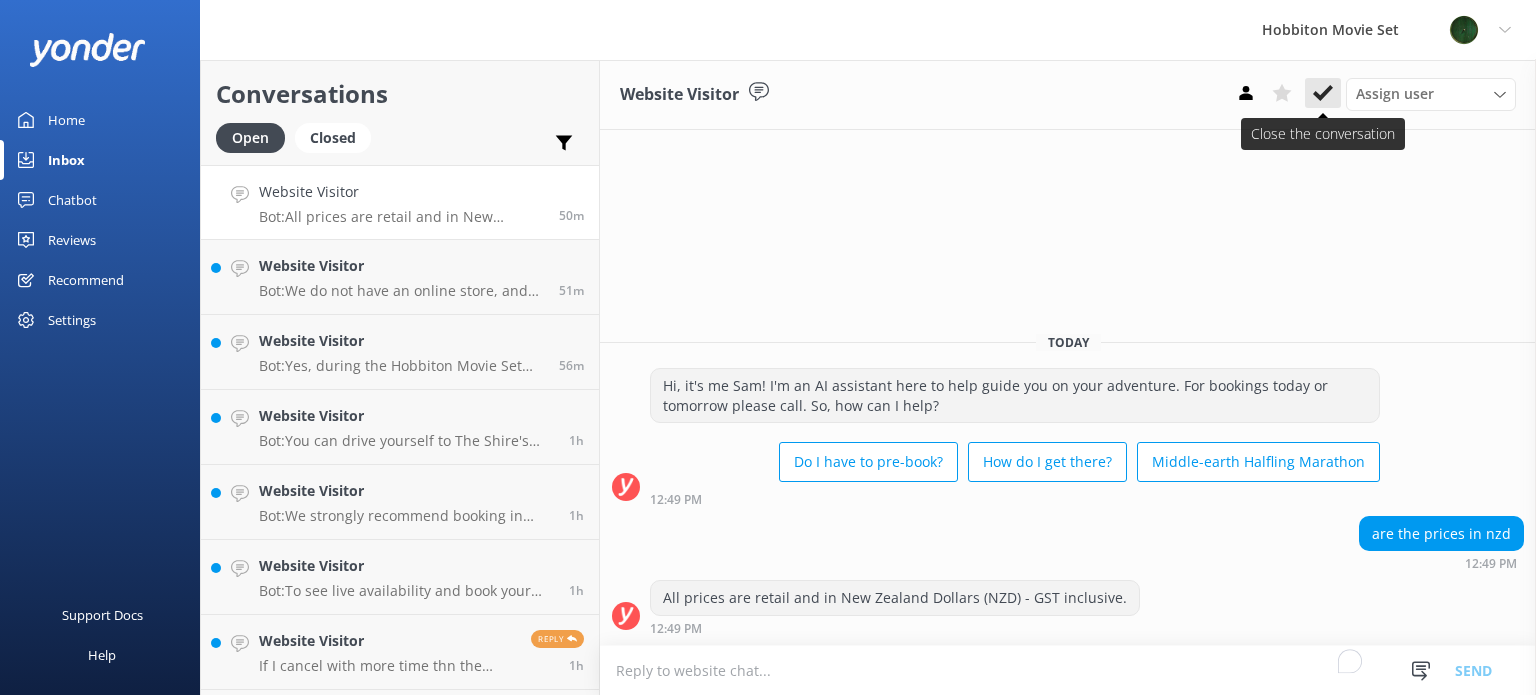 click 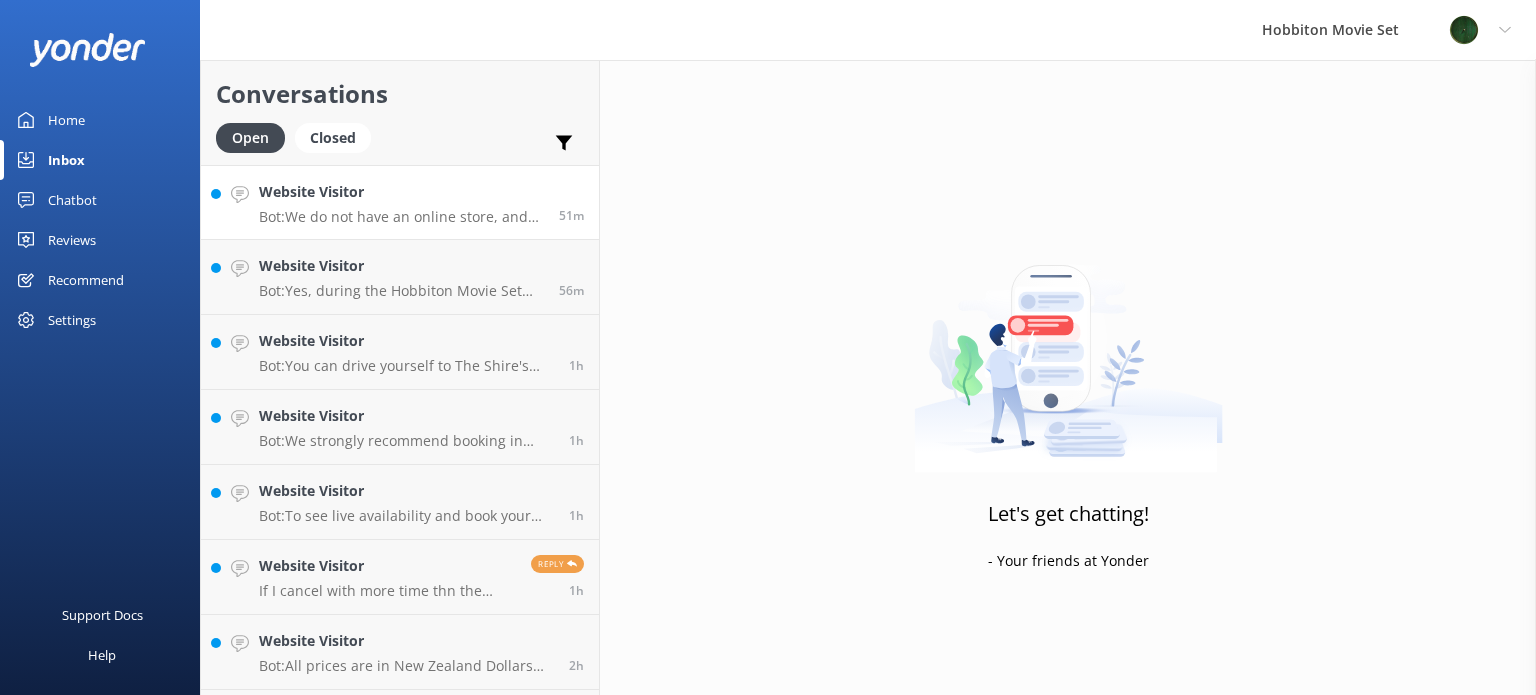 click on "Website Visitor" at bounding box center [401, 192] 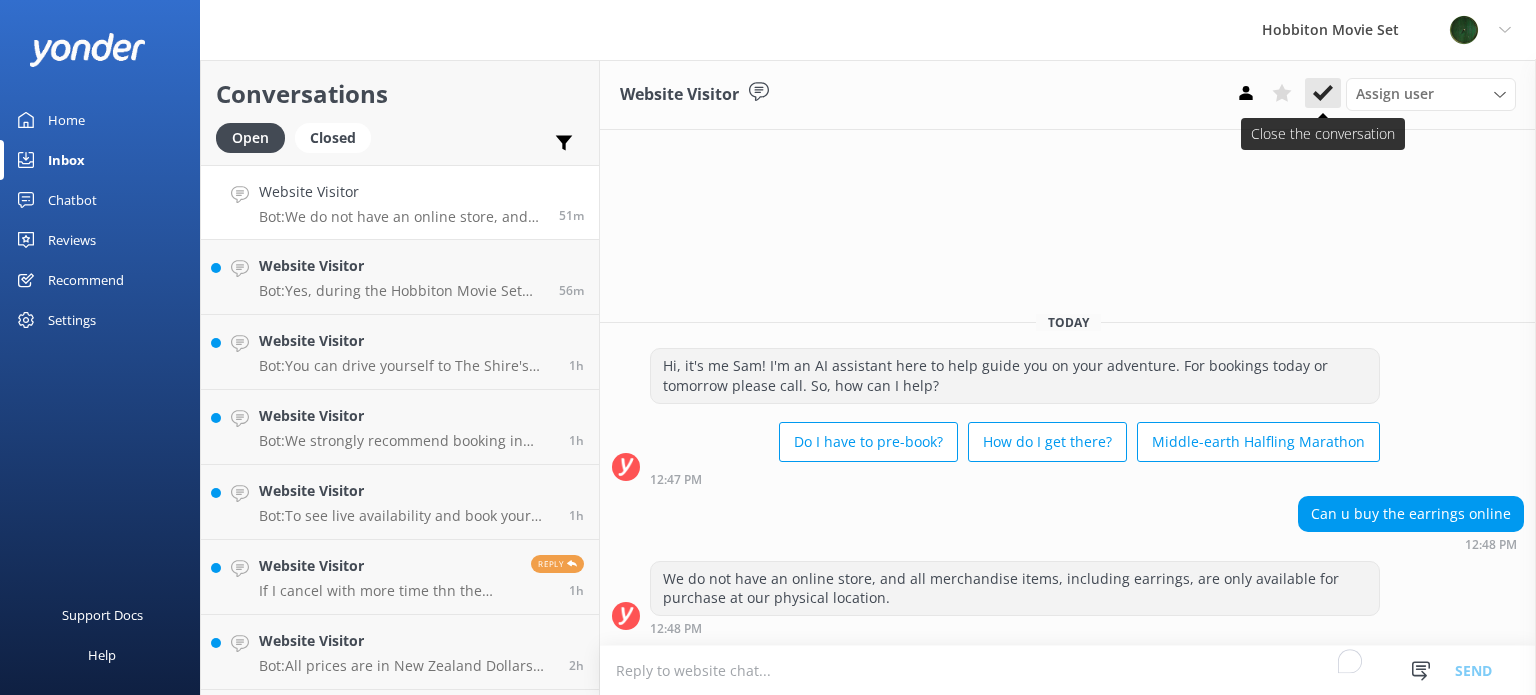click 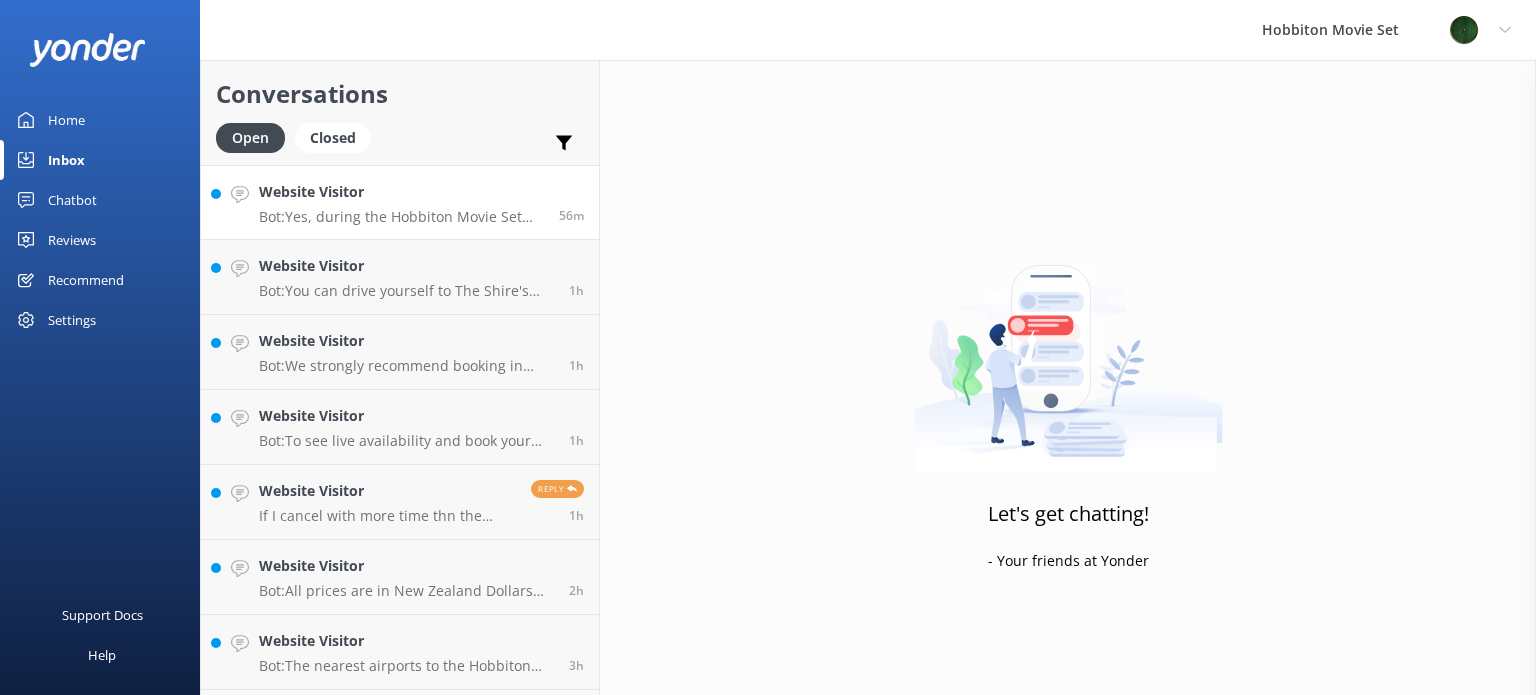 click on "Website Visitor Bot:  Yes, during the Hobbiton Movie Set Tour and Lunch Combo, you will receive a complimentary exclusive beverage from the Hobbit Southfarthing range at the Green Dragon Inn. Additionally, drinks are available at The Shire's Rest Café. [TIME]" at bounding box center (400, 202) 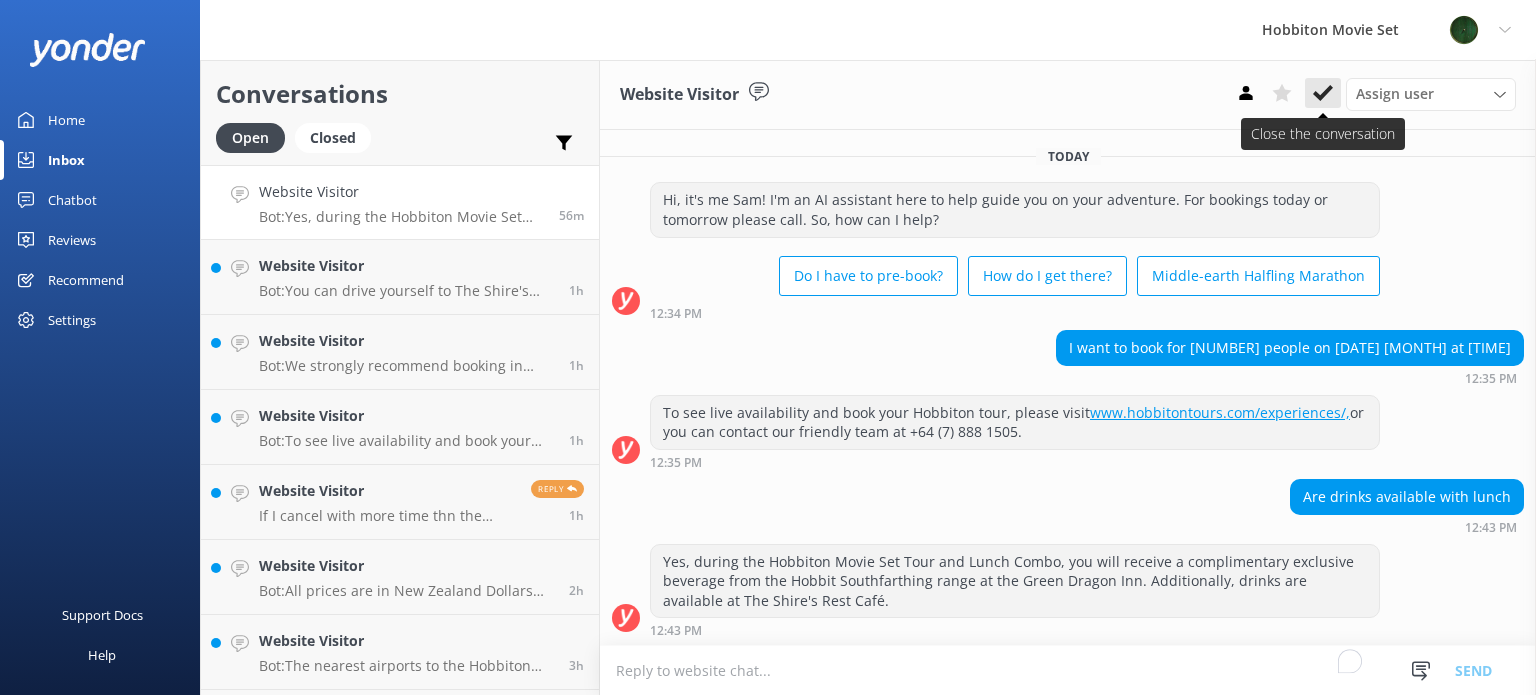 click at bounding box center [1323, 93] 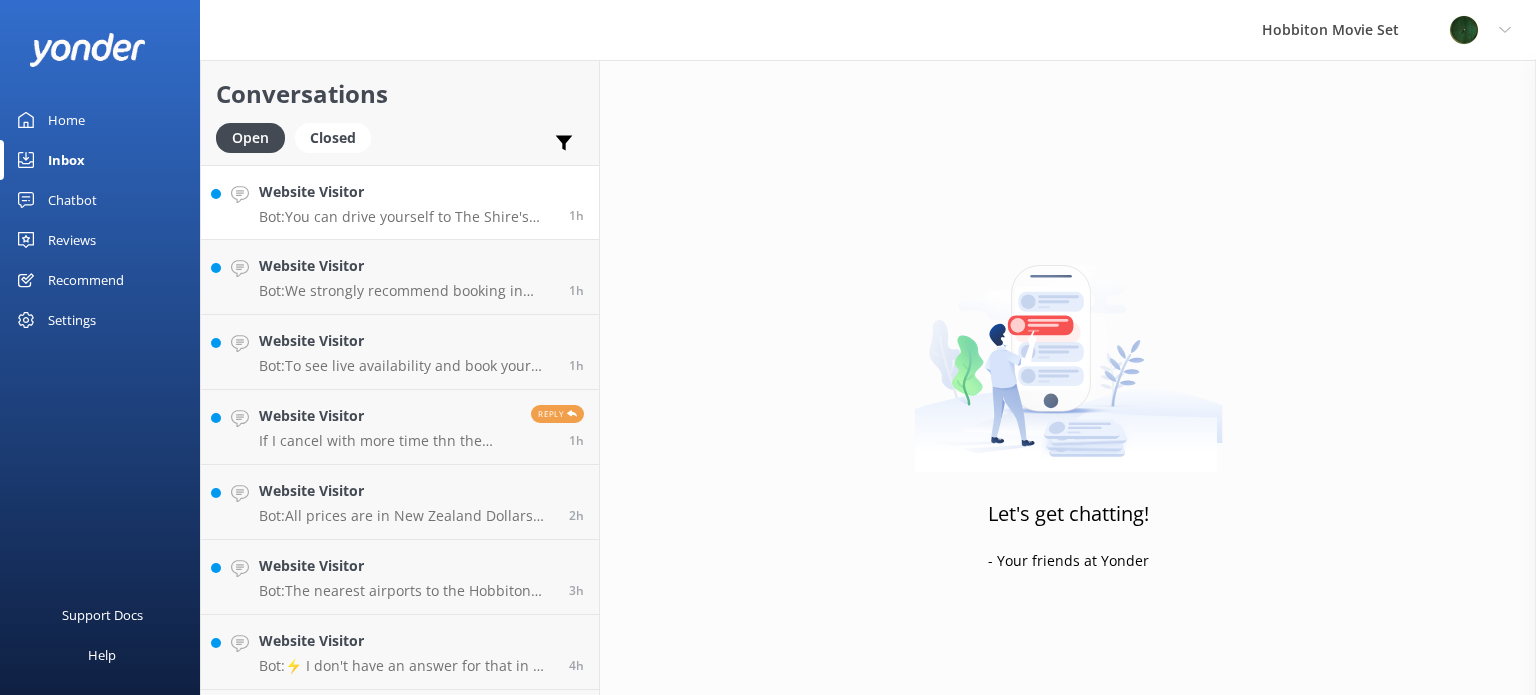click on "Bot:  You can drive yourself to The Shire's Rest, park your vehicle, and join one of our tours. From there, you will be transported to the movie set via one of our Hobbiton Movie Set coaches. Parking is free, and we can accommodate large vehicles and campervans. For directions to The Shire's Rest, visit https://www.hobbitontours.com/plan-visit/directions." at bounding box center (406, 217) 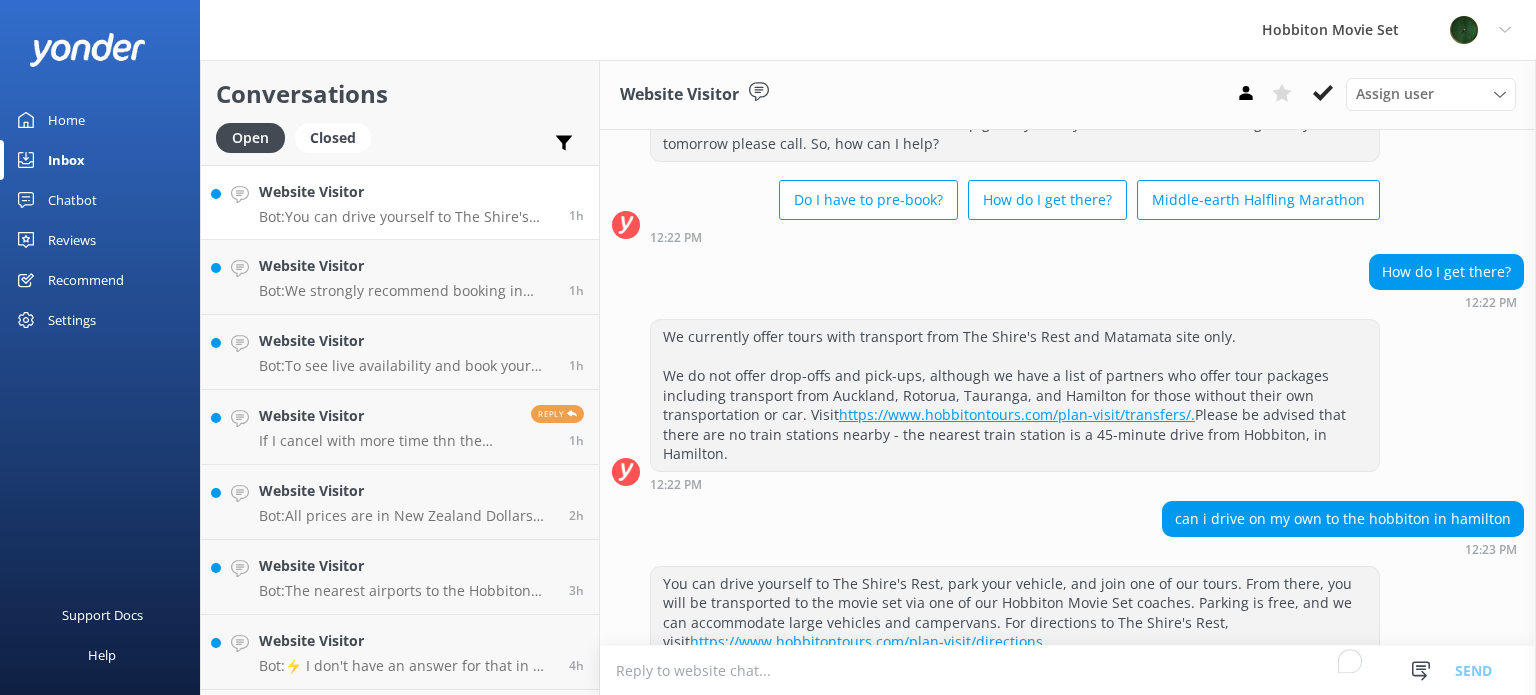 scroll, scrollTop: 136, scrollLeft: 0, axis: vertical 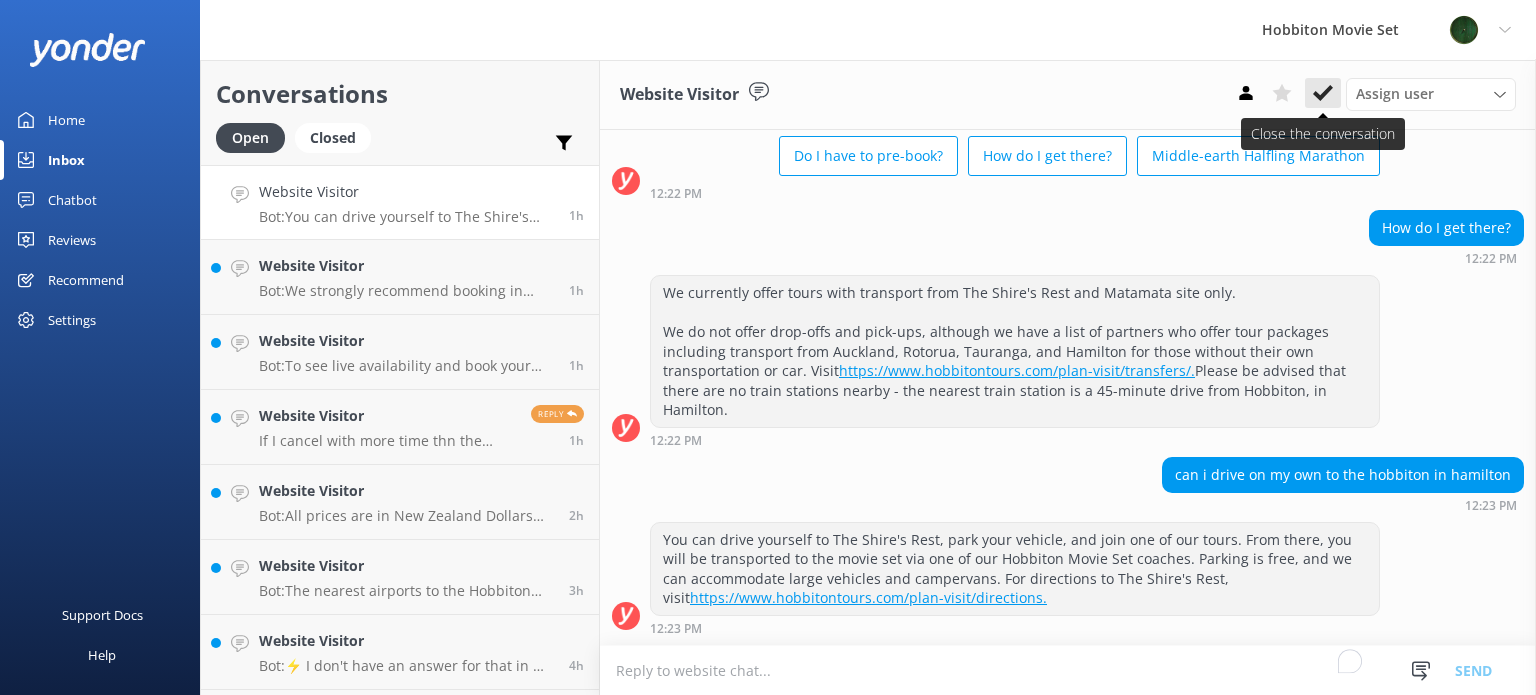 click at bounding box center [1323, 93] 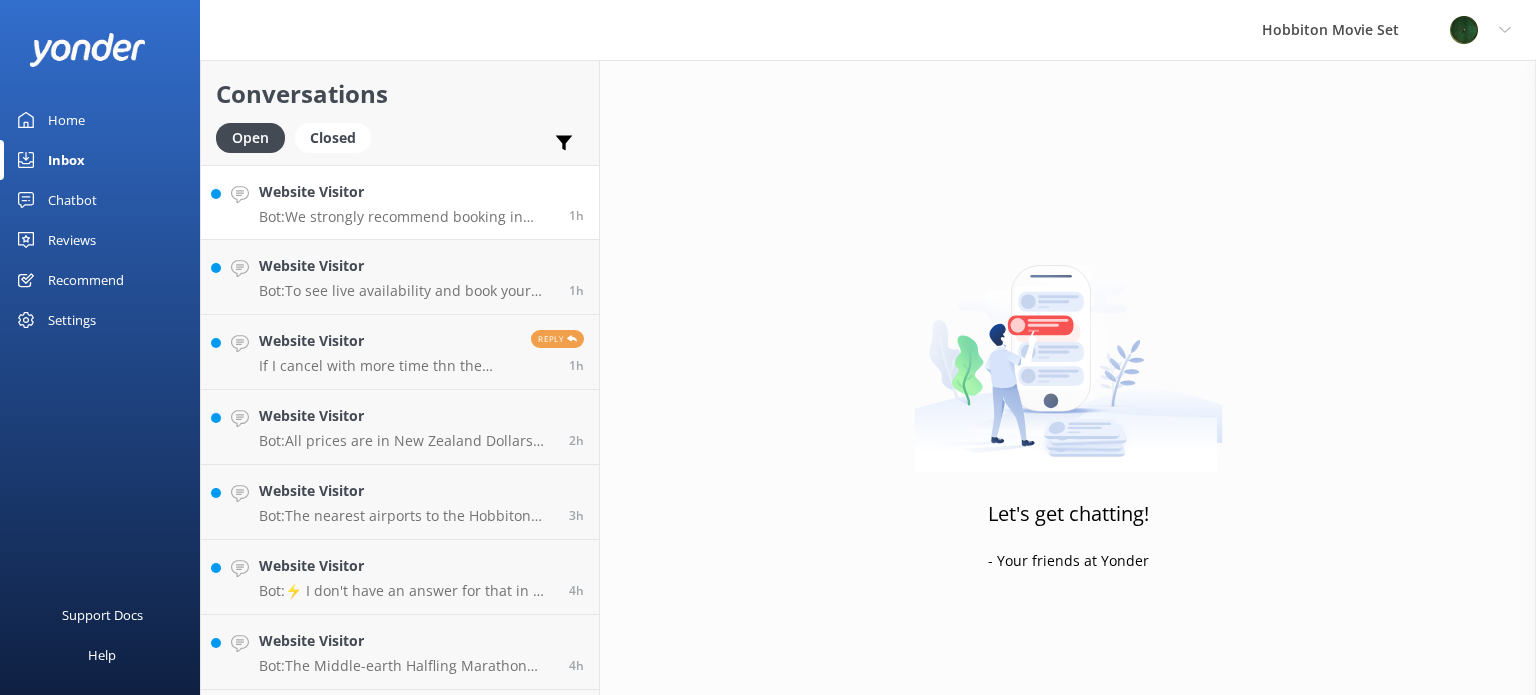 click on "Website Visitor" at bounding box center (406, 192) 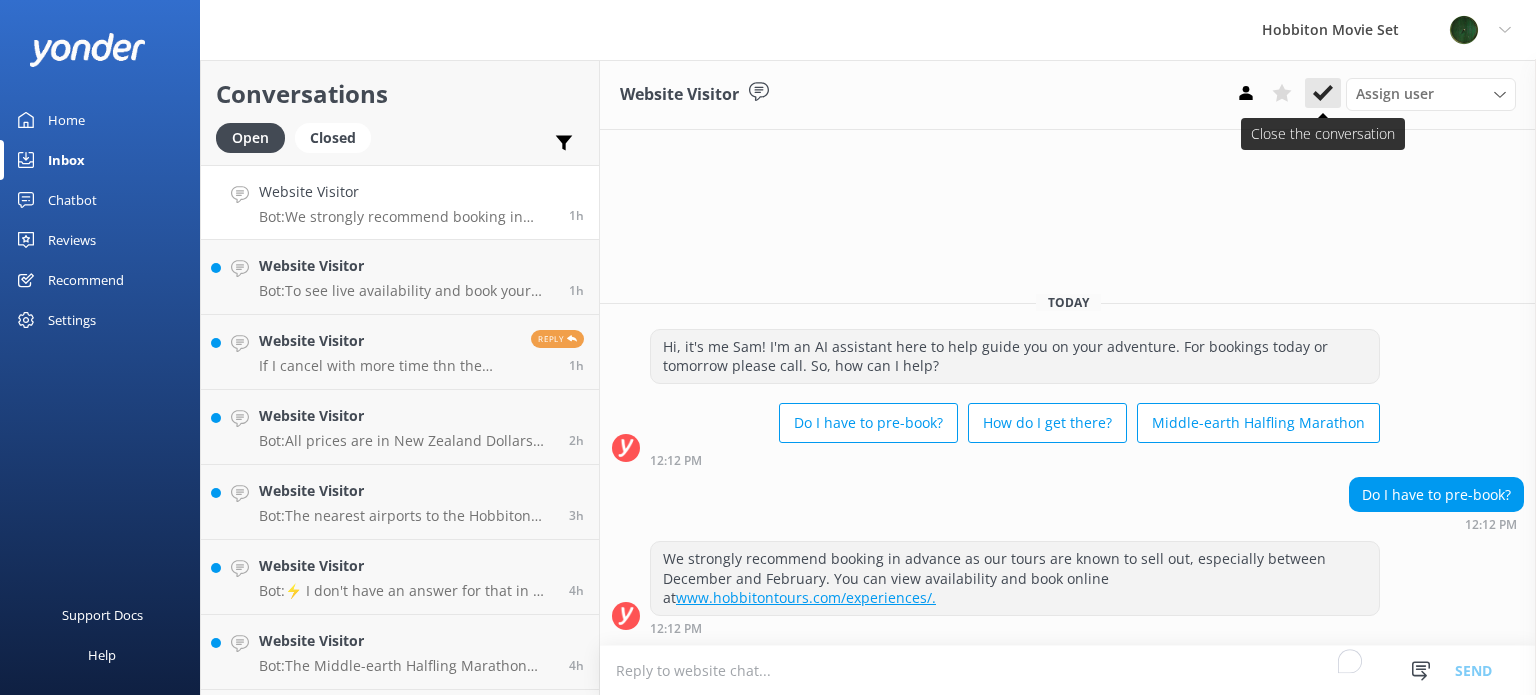 click 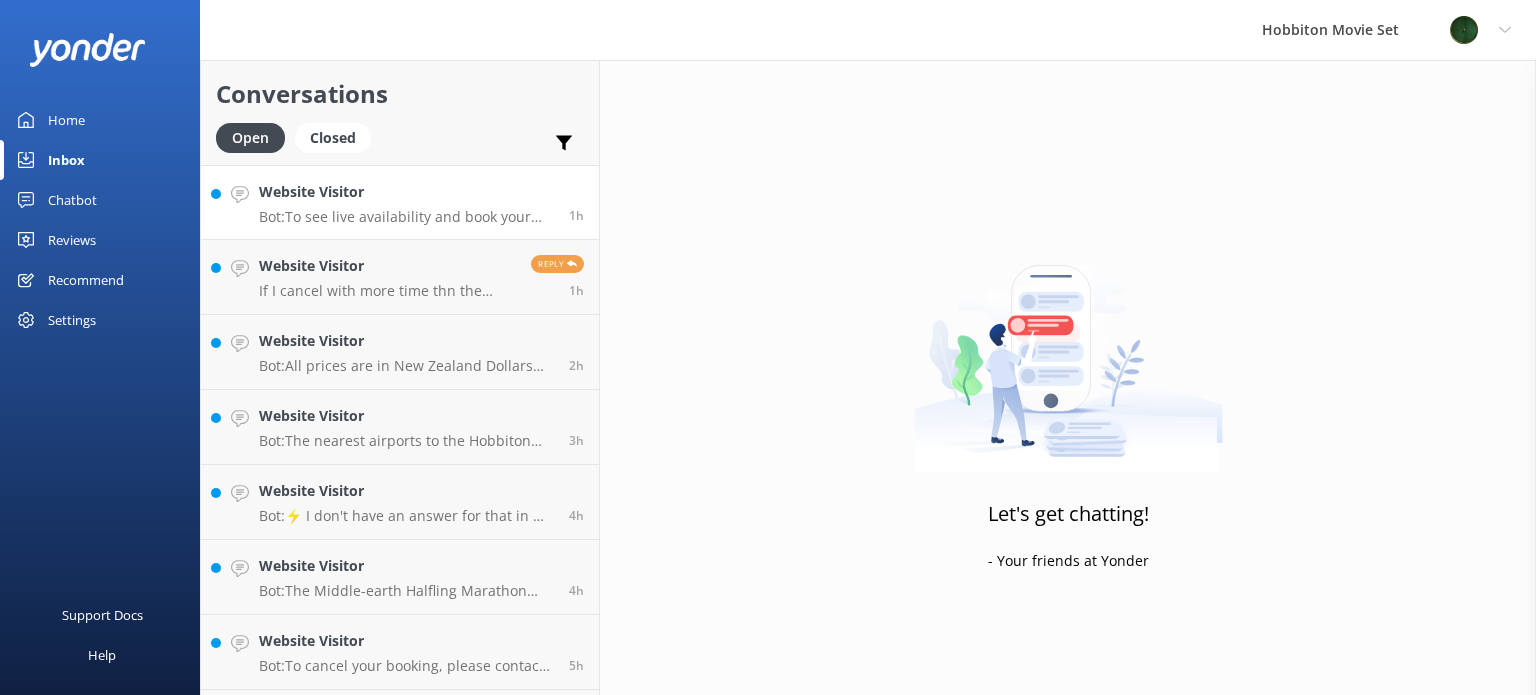 click on "Bot:  To see live availability and book your Hobbiton tour, please visit www.hobbitontours.com/experiences/. If you need to change your booking, contact the team at [EMAIL] or call +[COUNTRY_CODE] ([AREA_CODE]) [PHONE_NUMBER]. Changes are subject to availability and can be made up to [HOURS] hours before your scheduled tour time." at bounding box center [406, 217] 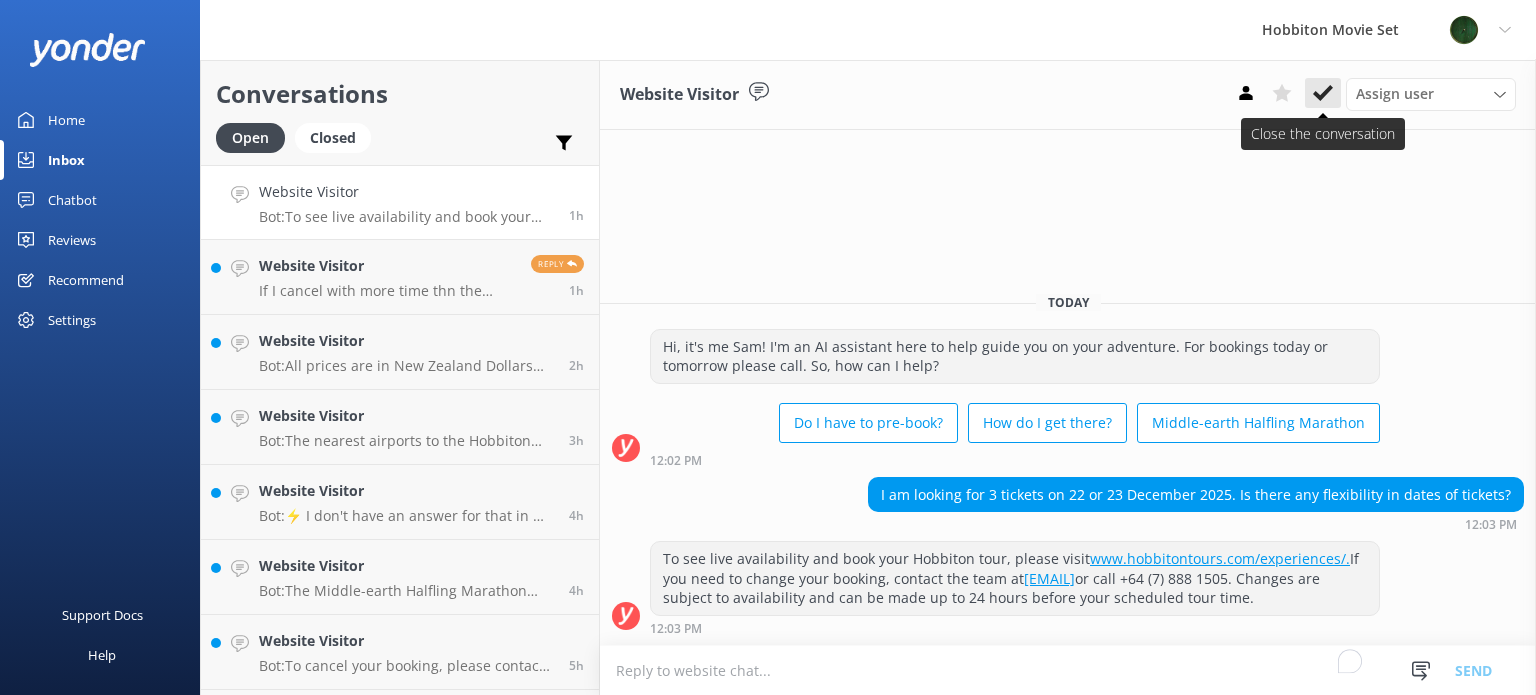 click at bounding box center [1323, 93] 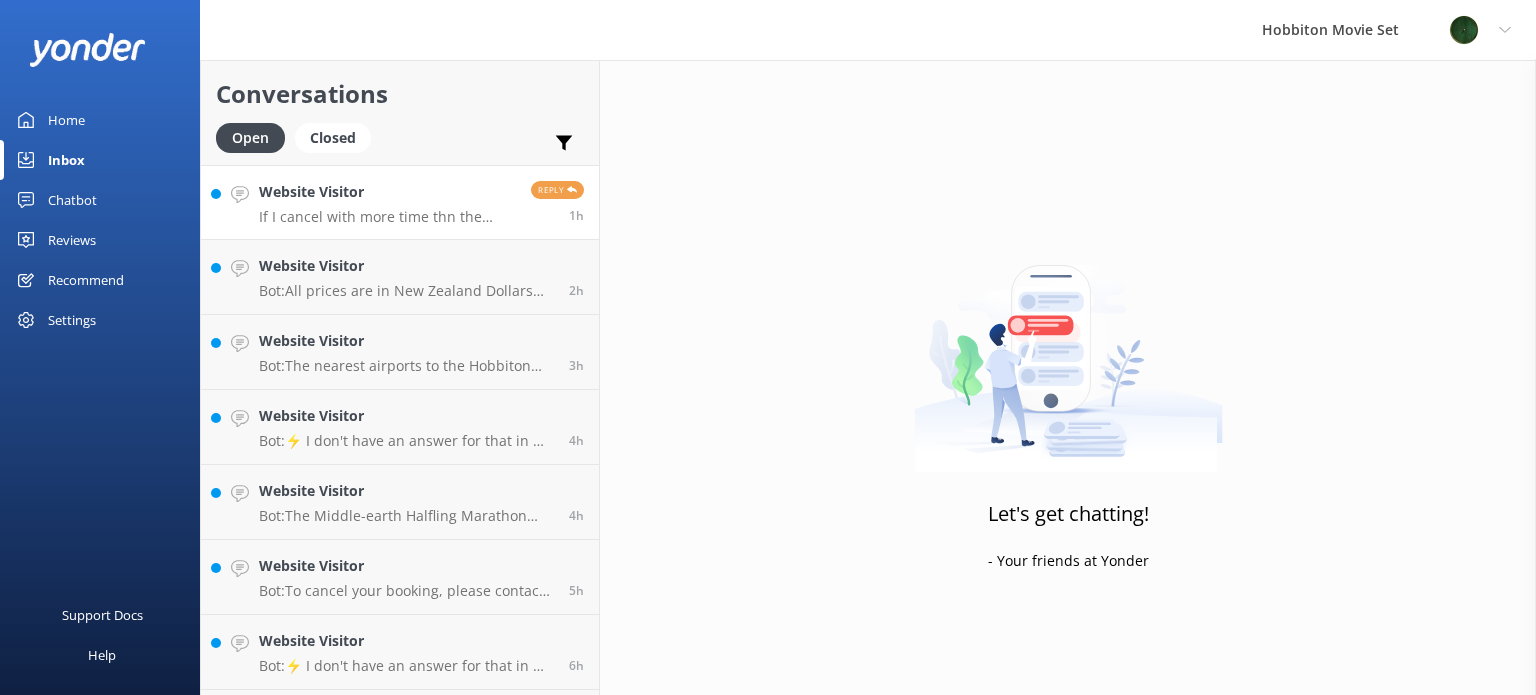 click on "If I cancel with more time thn the notice period before my tour, do I get my money back?" at bounding box center [387, 217] 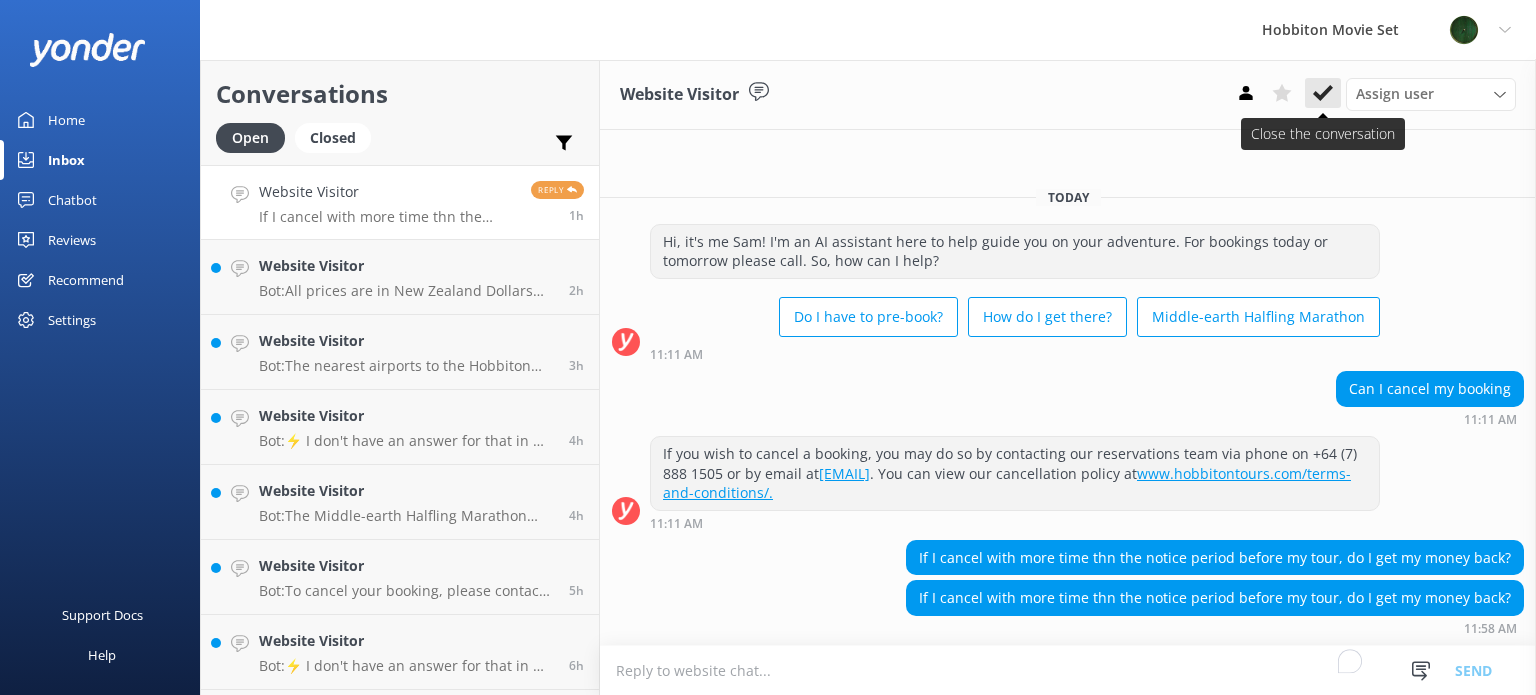 click at bounding box center (1323, 93) 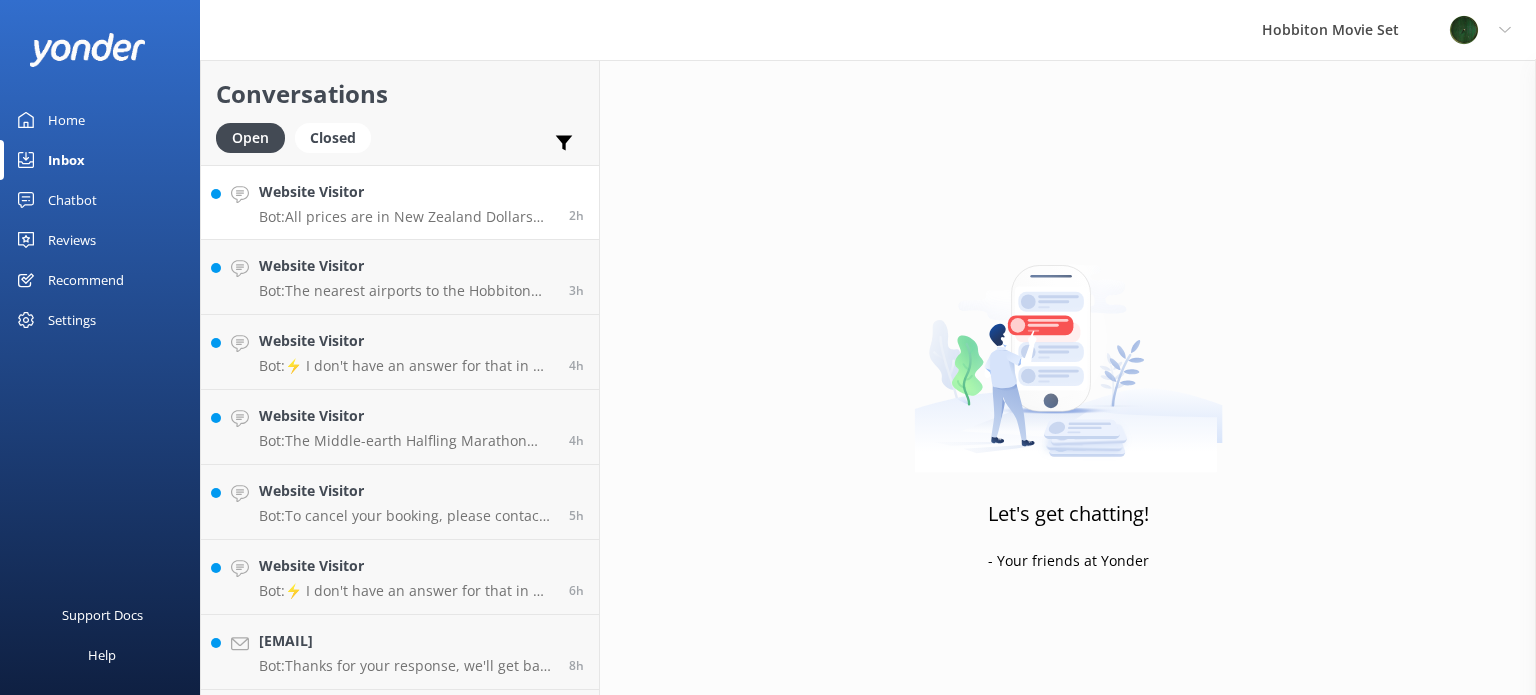 click on "Bot:  All prices are in New Zealand Dollars (NZD) and are GST inclusive." at bounding box center (406, 217) 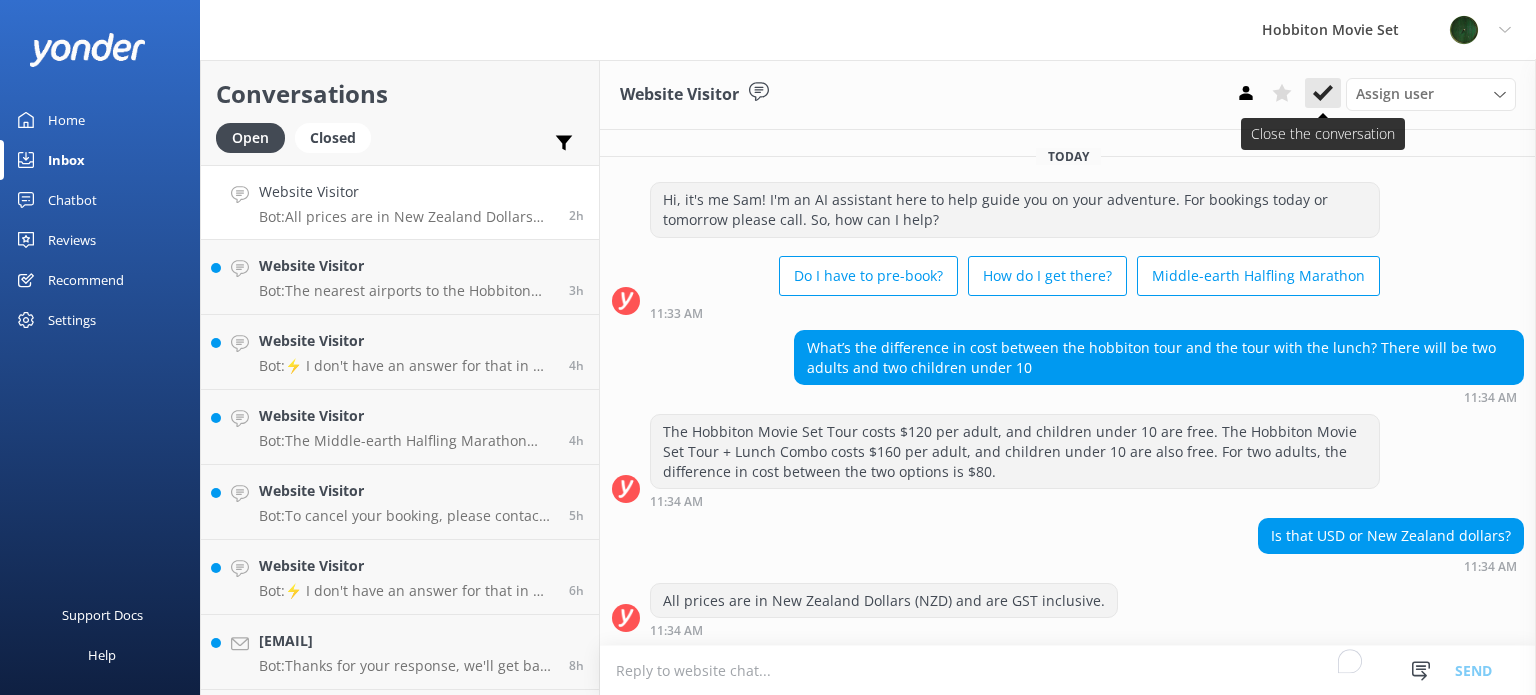 click 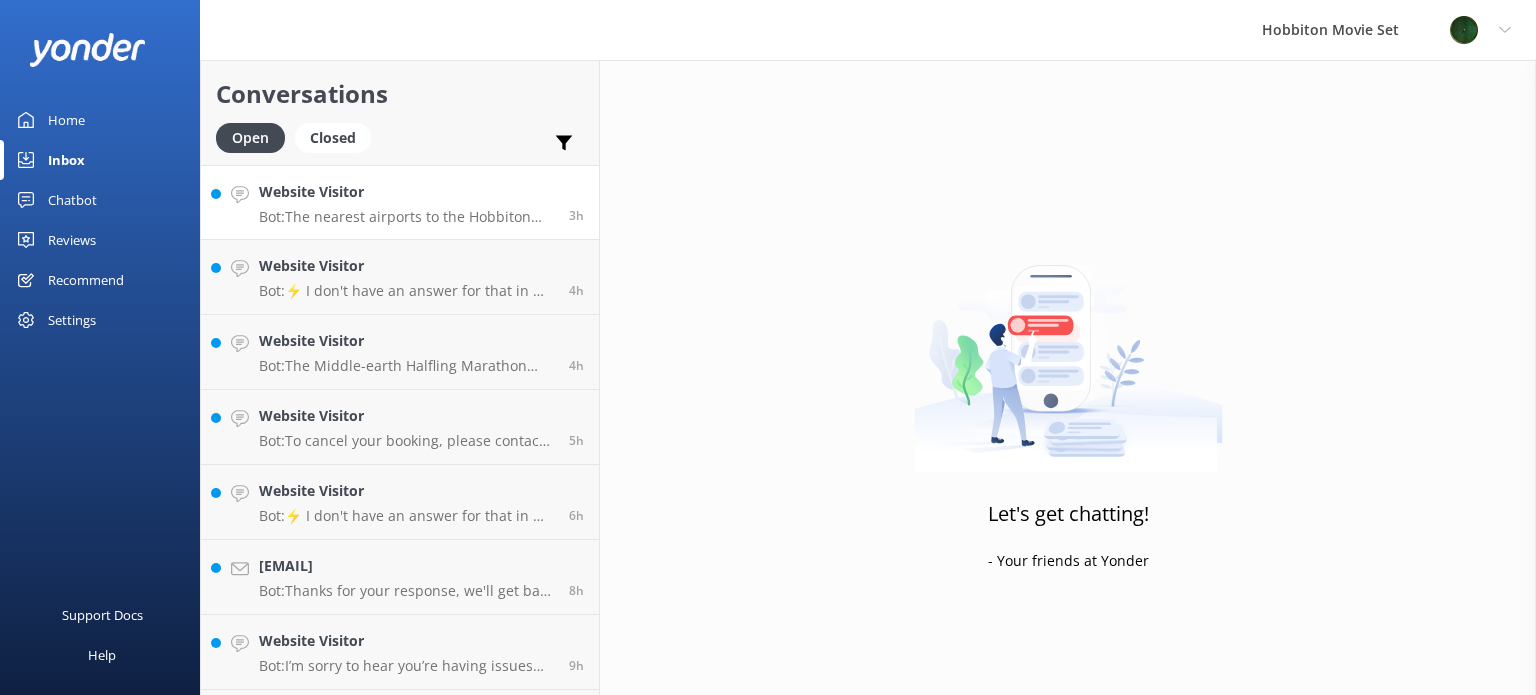 click on "Website Visitor" at bounding box center [406, 192] 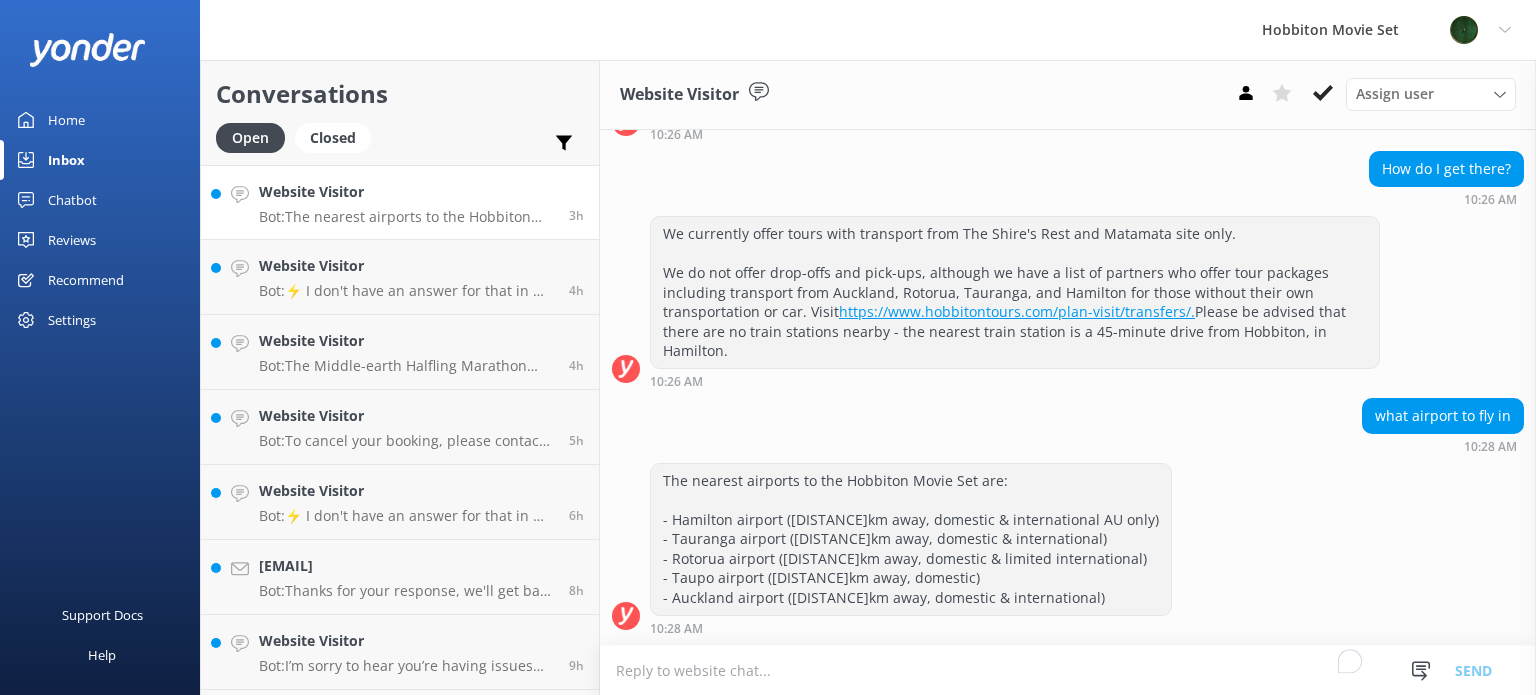 scroll, scrollTop: 195, scrollLeft: 0, axis: vertical 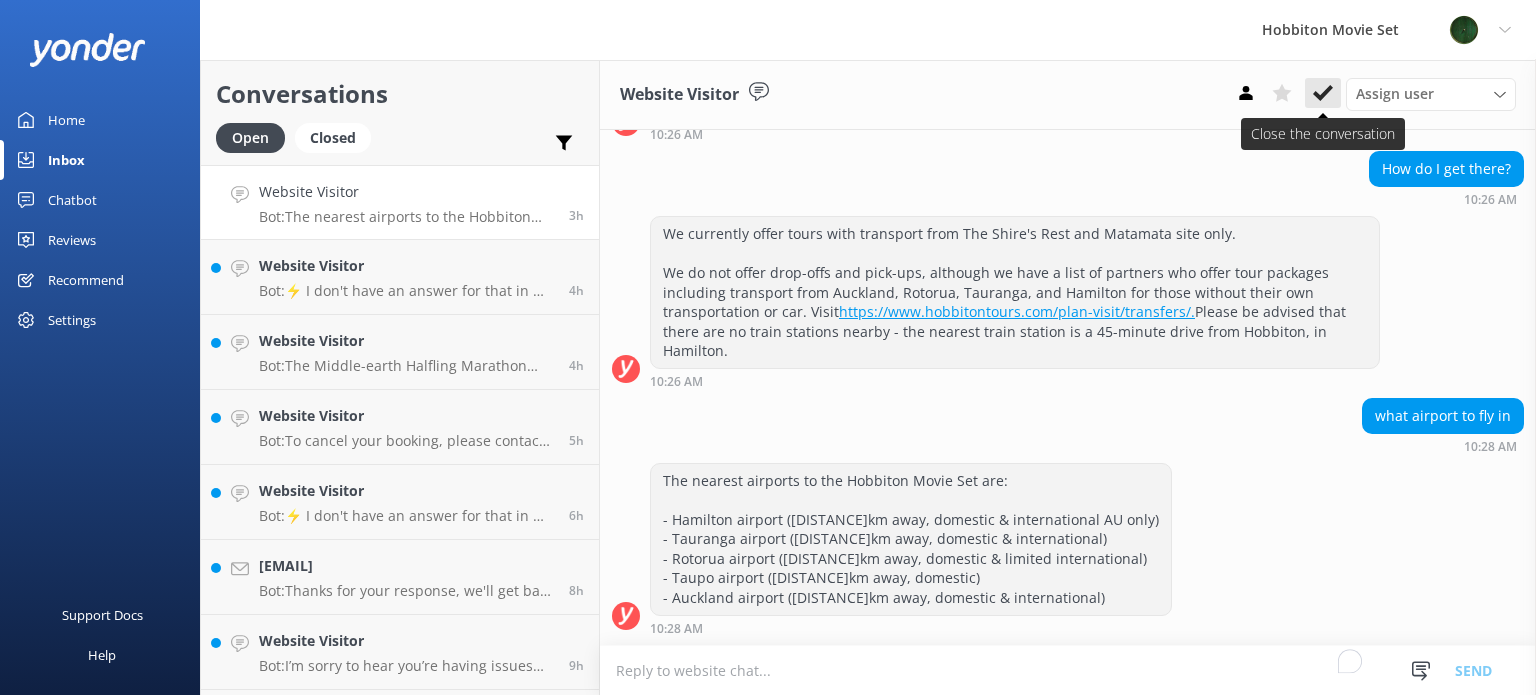 click 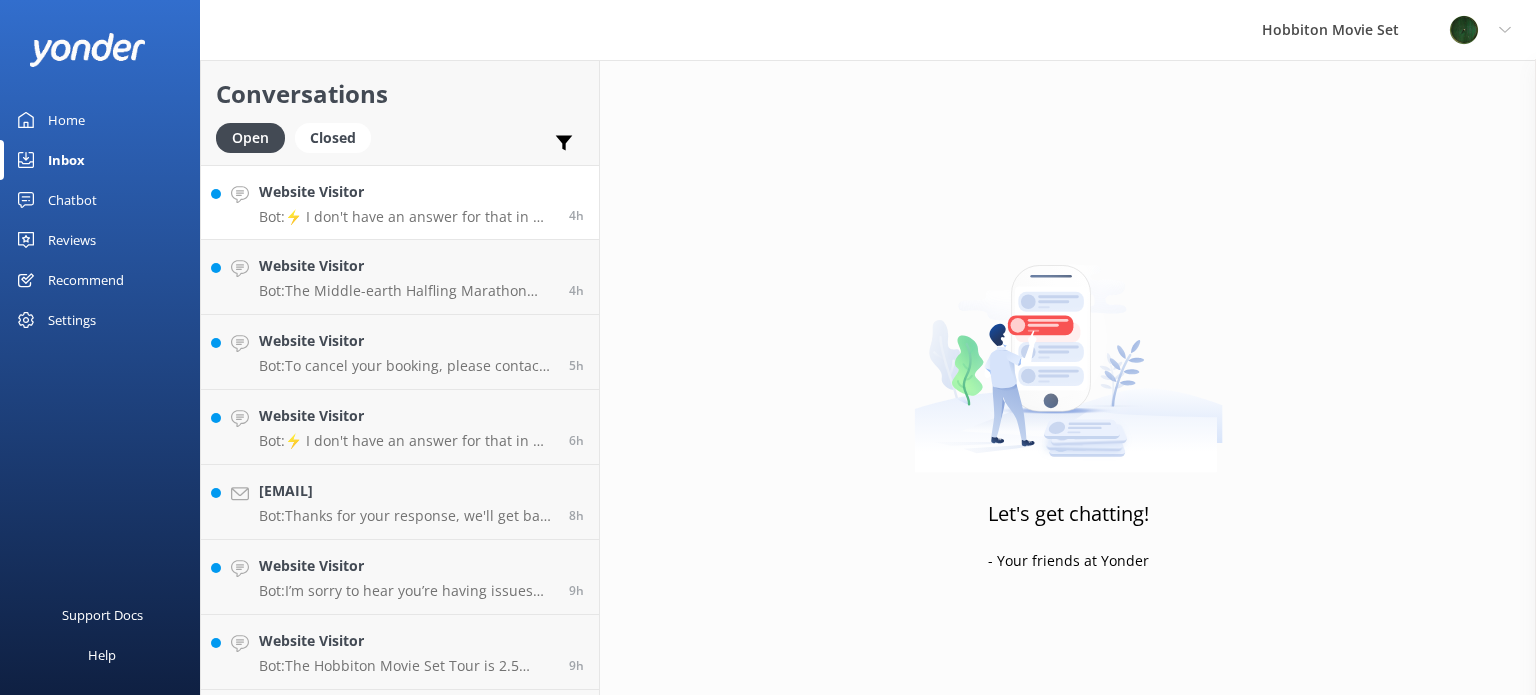click on "Website Visitor Bot:  ⚡ I don't have an answer for that in my knowledge base. Please try and rephrase your question, I work best when full phrases are used. Please leave your email address if you would like our team to get in touch with you." at bounding box center [406, 202] 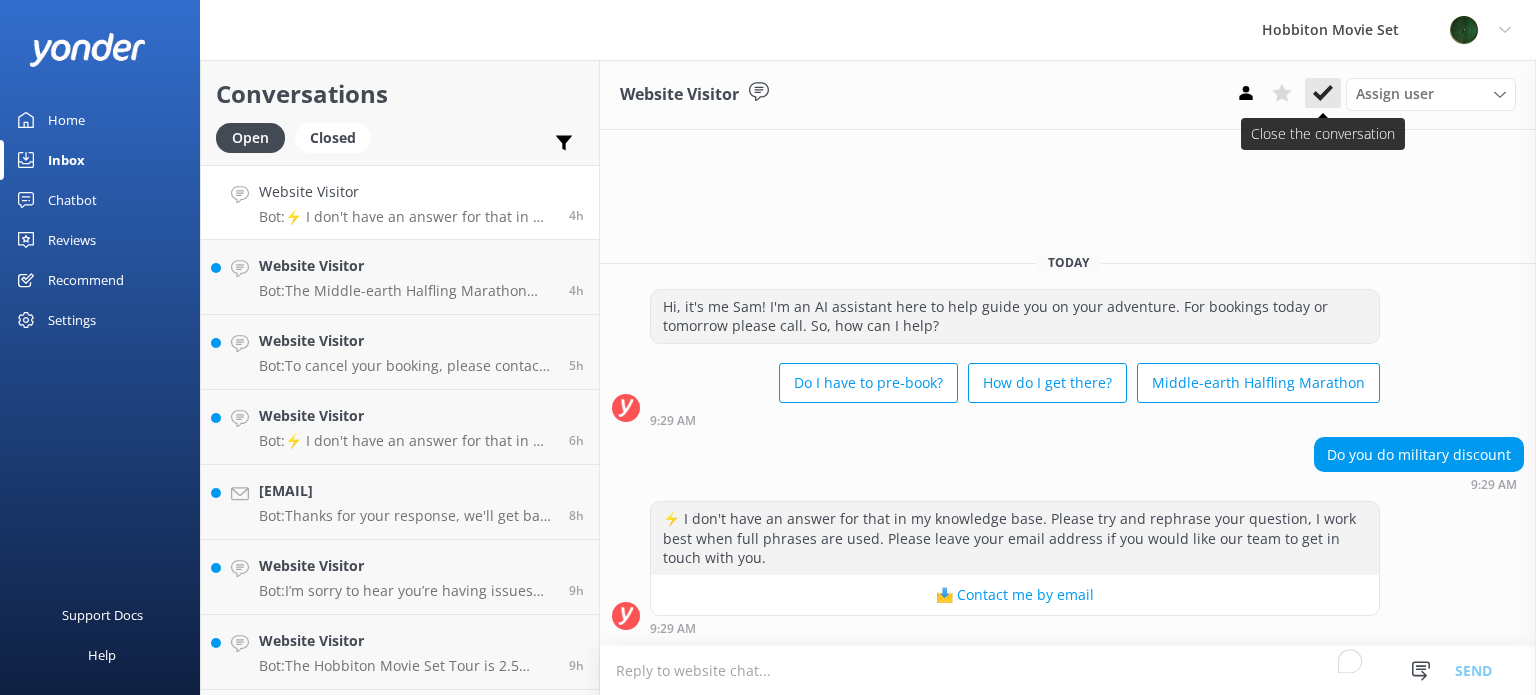 click 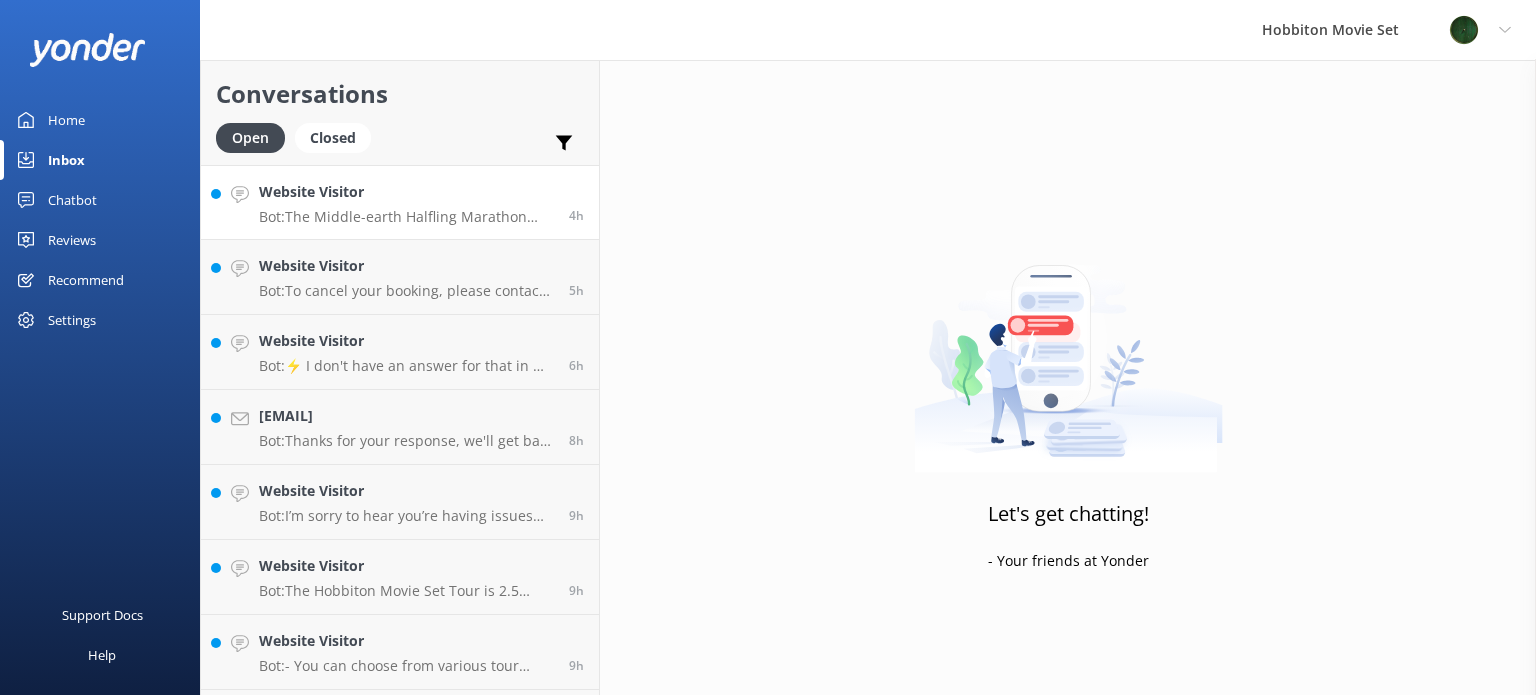 click on "Bot:  The Middle-earth Halfling Marathon takes participants on a journey through sites and scenes from the epic trilogies, including locations like Hobbiton, Gandalf’s Cutting, and The Green Dragon™ Inn. The next event is on 28 March 2026, with registrations opening on 3 September 2025 at 11.00am NZST. For more information, visit https://www.hobbitontours.com/halflingmarathon/." at bounding box center [406, 217] 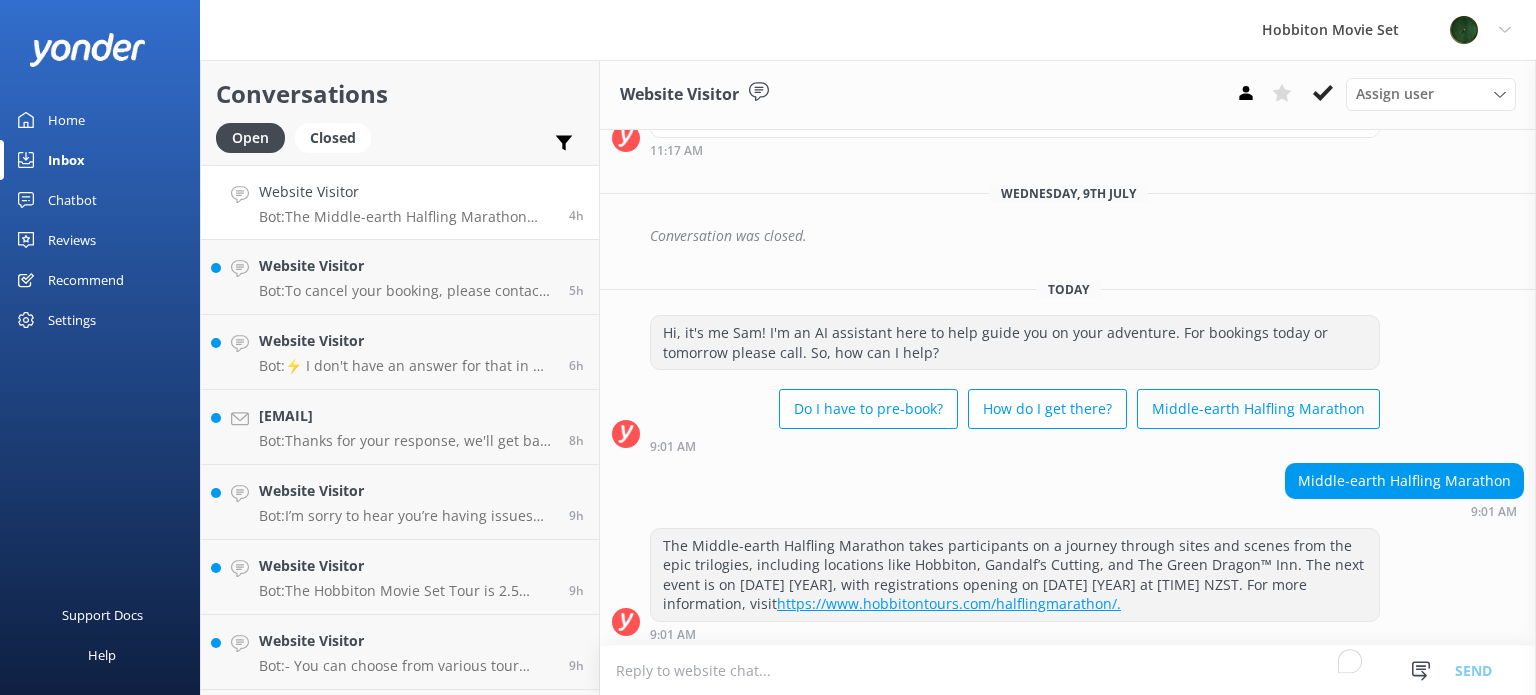 scroll, scrollTop: 541, scrollLeft: 0, axis: vertical 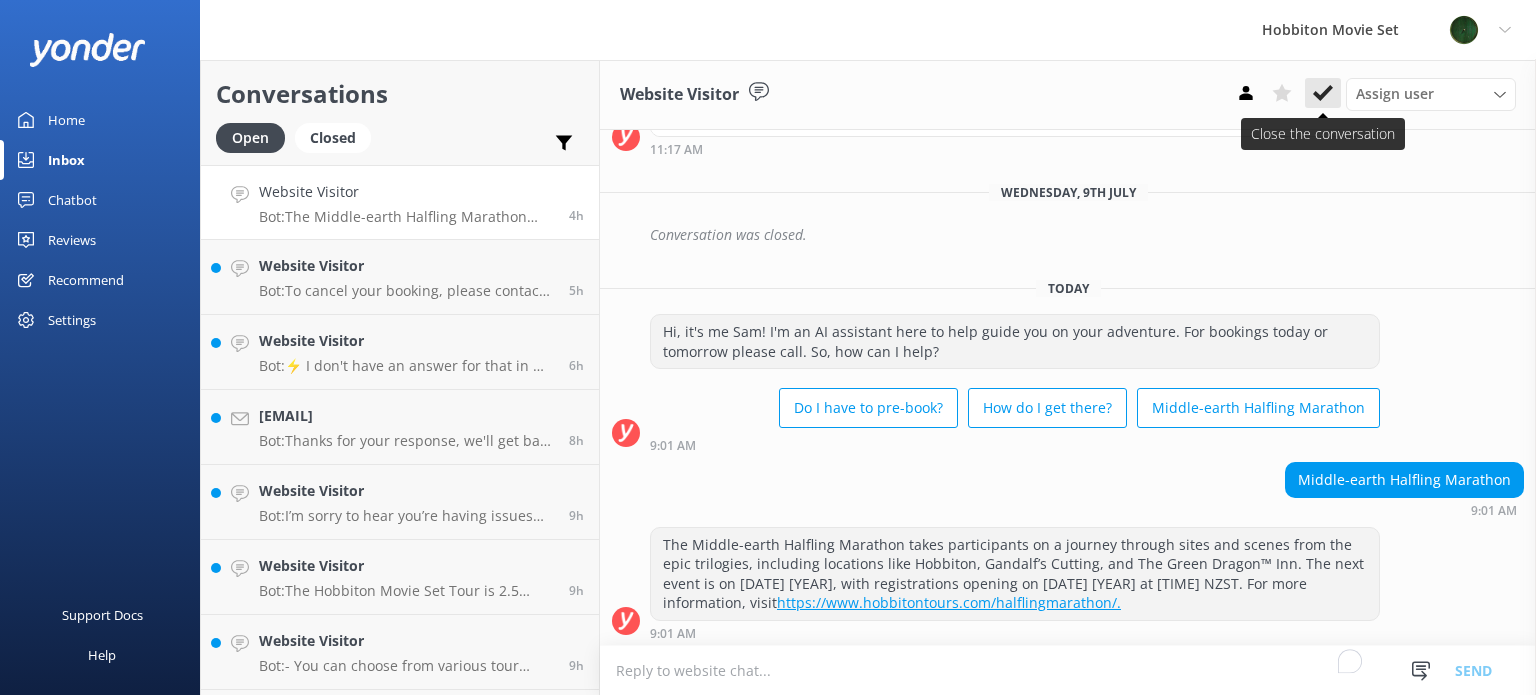 click at bounding box center [1323, 93] 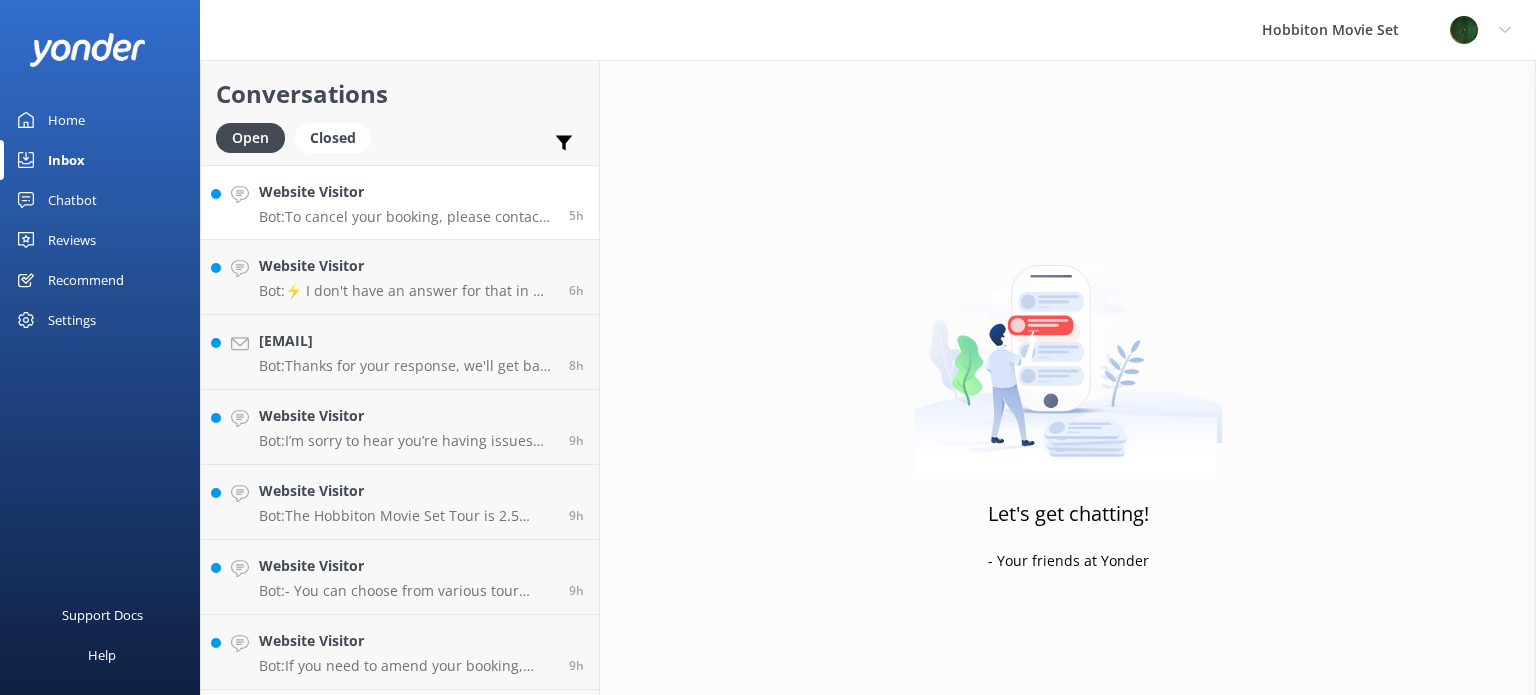 click on "Website Visitor Bot:  To cancel your booking, please contact our reservations team via phone at [PHONE] or by email at [EMAIL]. You can also view our cancellation policy at www.hobbitontours.com/terms-and-conditions/." at bounding box center [406, 202] 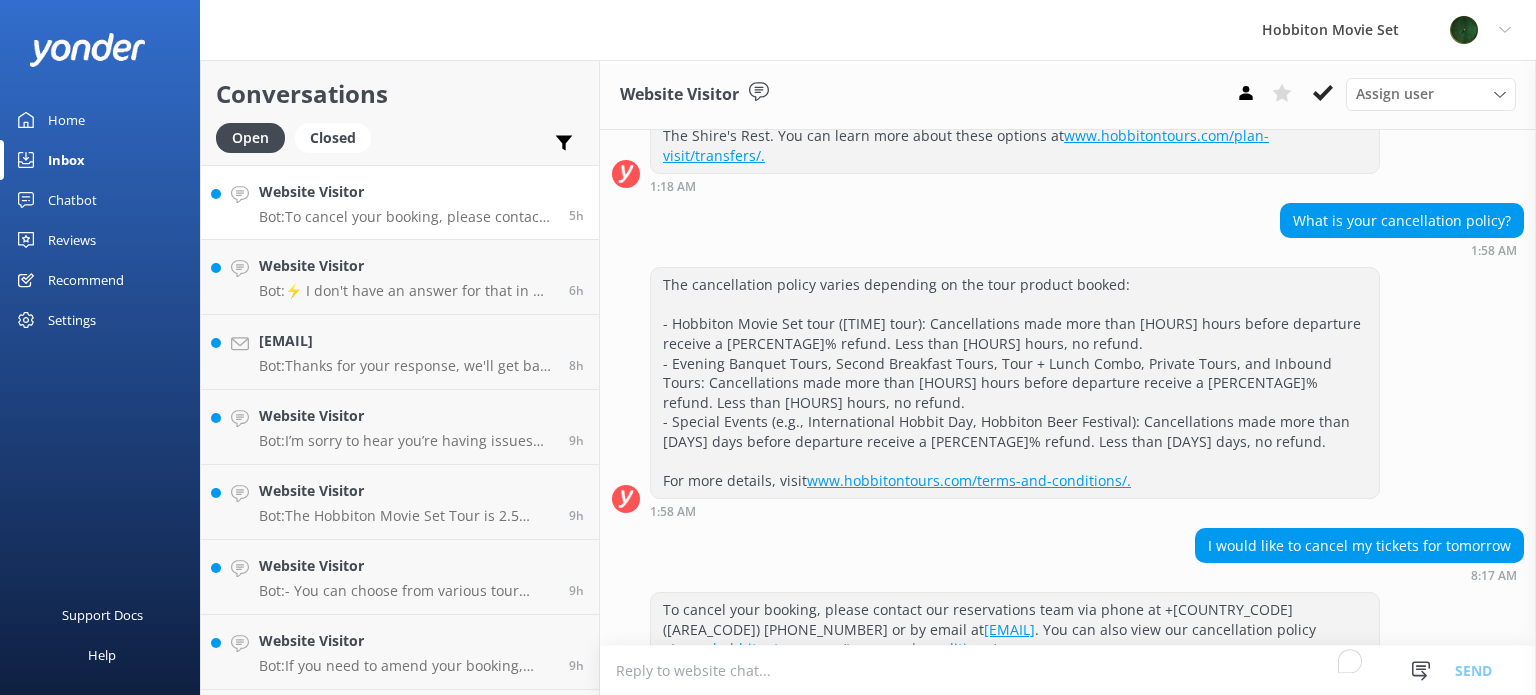 scroll, scrollTop: 324, scrollLeft: 0, axis: vertical 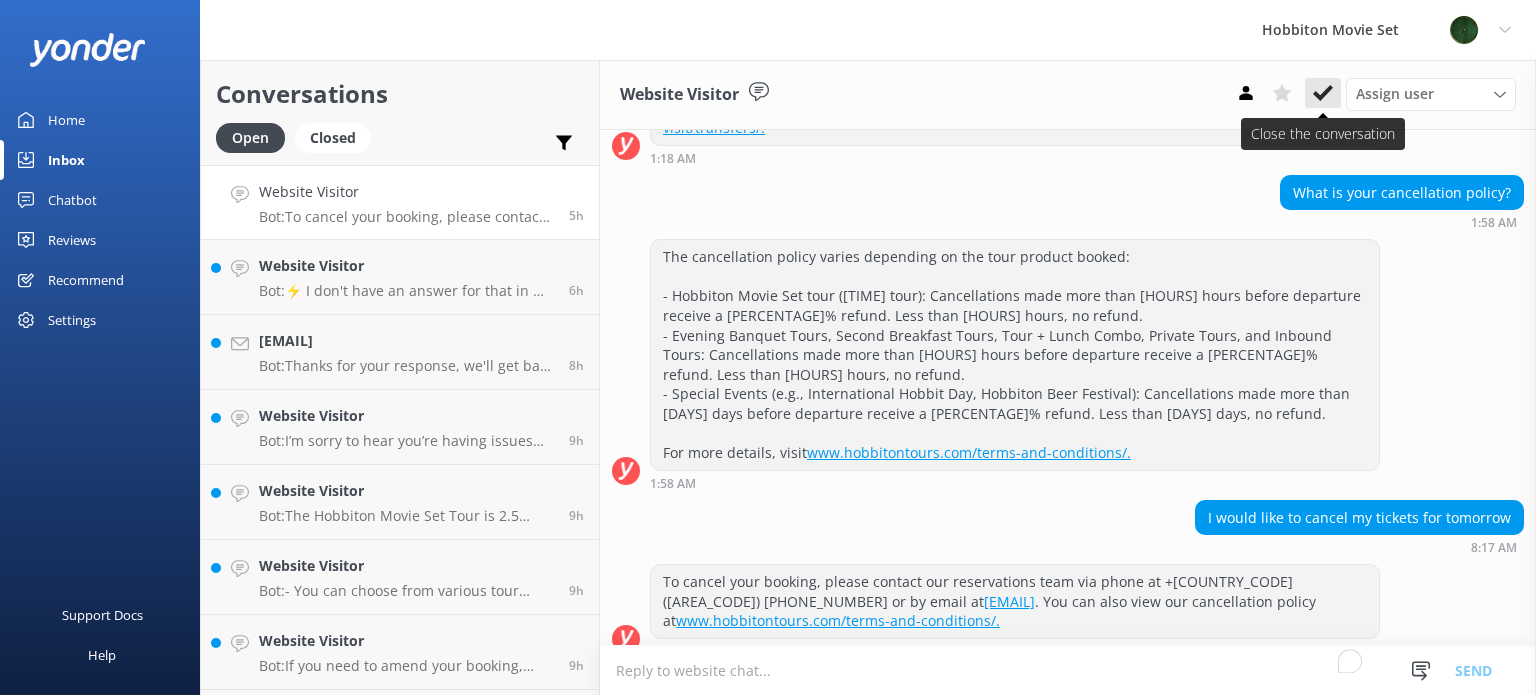click 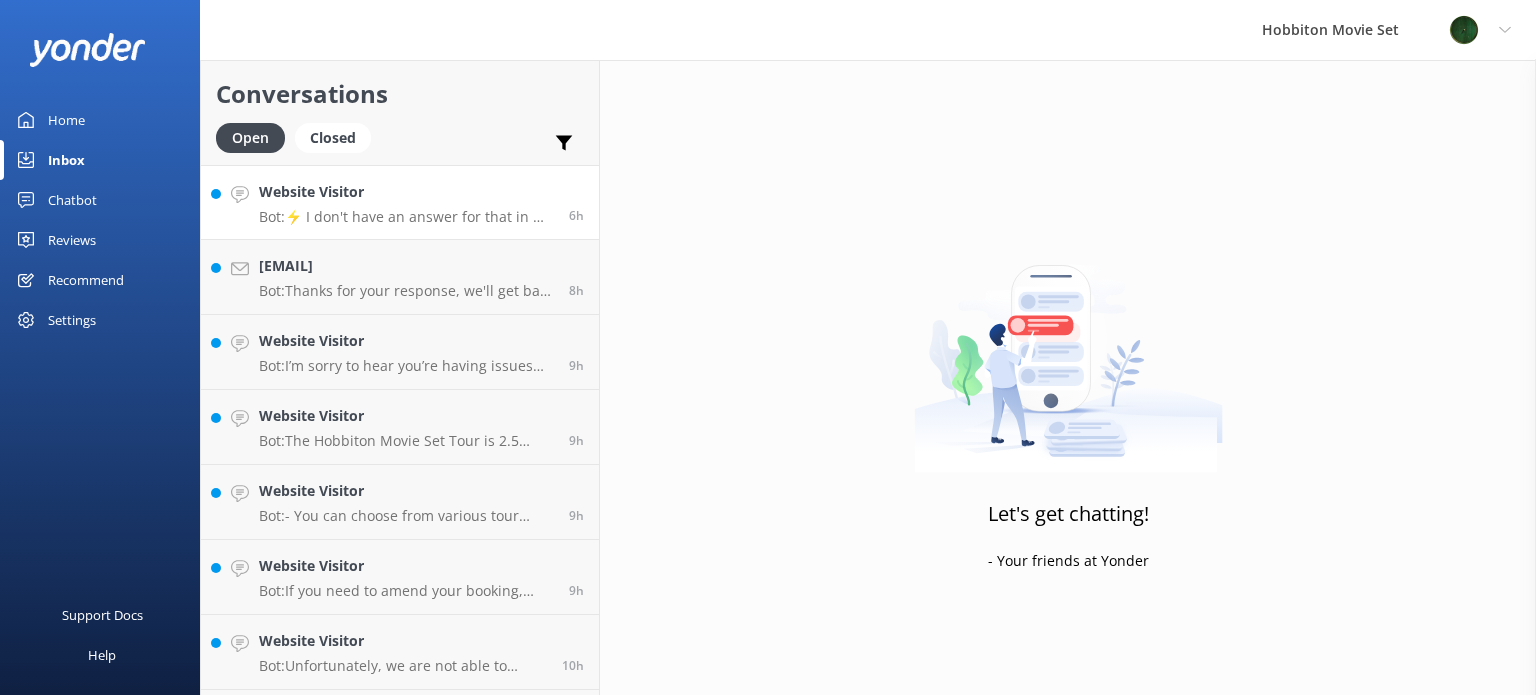 click on "Bot:  ⚡ I don't have an answer for that in my knowledge base. Please try and rephrase your question, I work best when full phrases are used. Please leave your email address if you would like our team to get in touch with you." at bounding box center [406, 217] 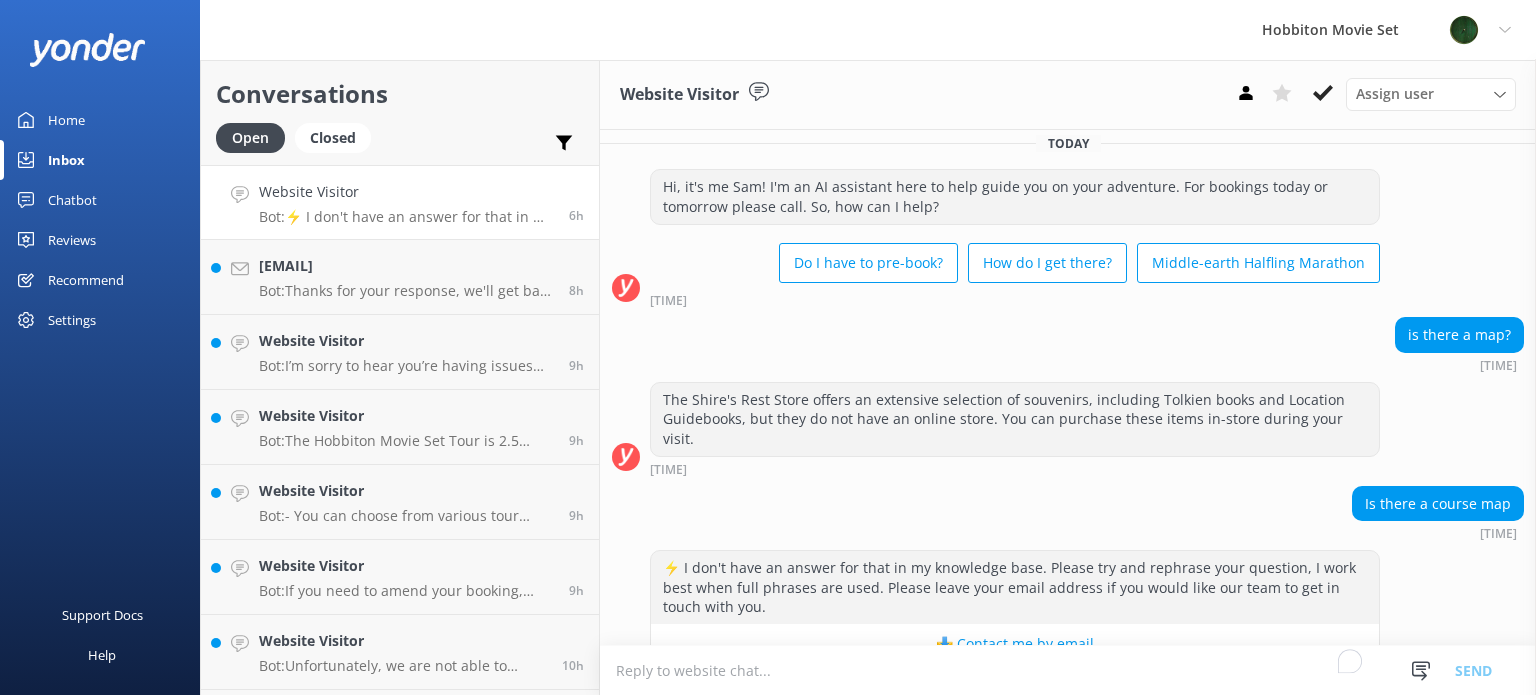 scroll, scrollTop: 0, scrollLeft: 0, axis: both 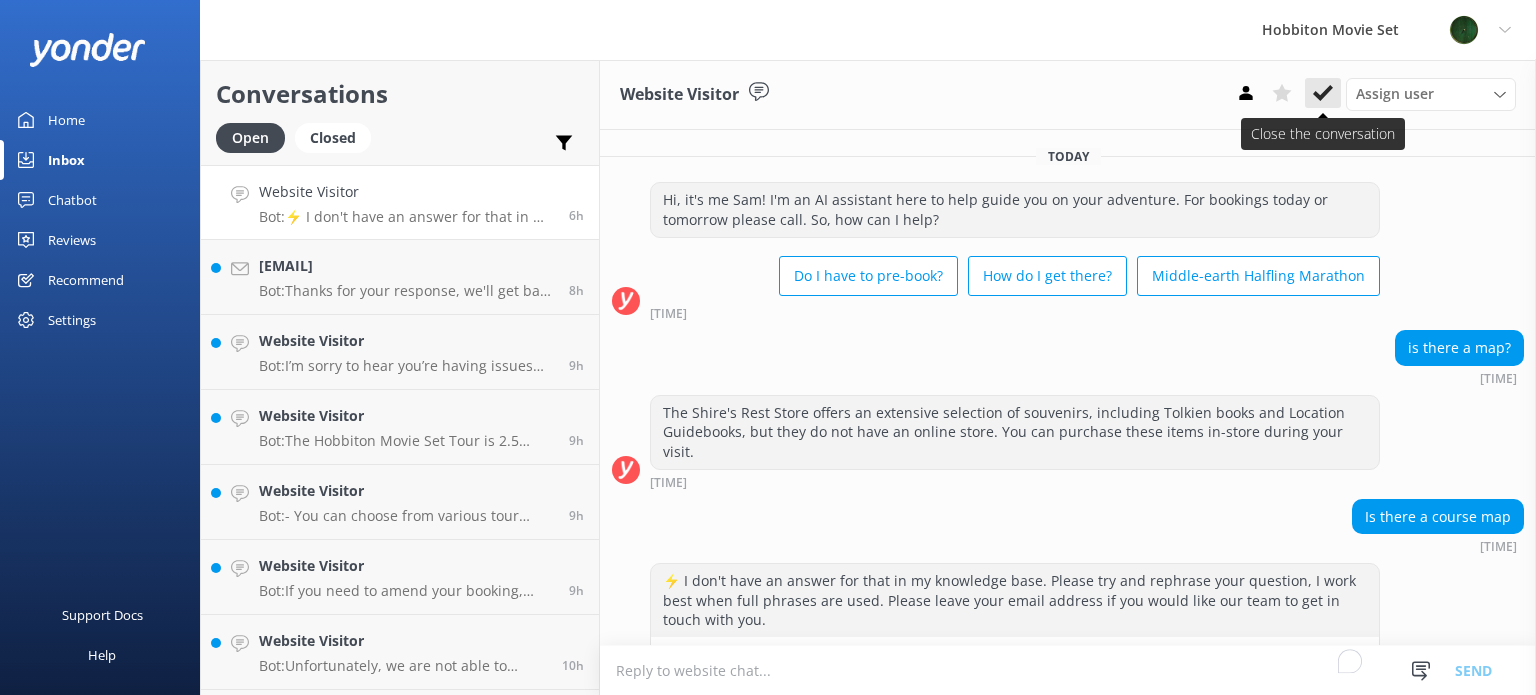 click 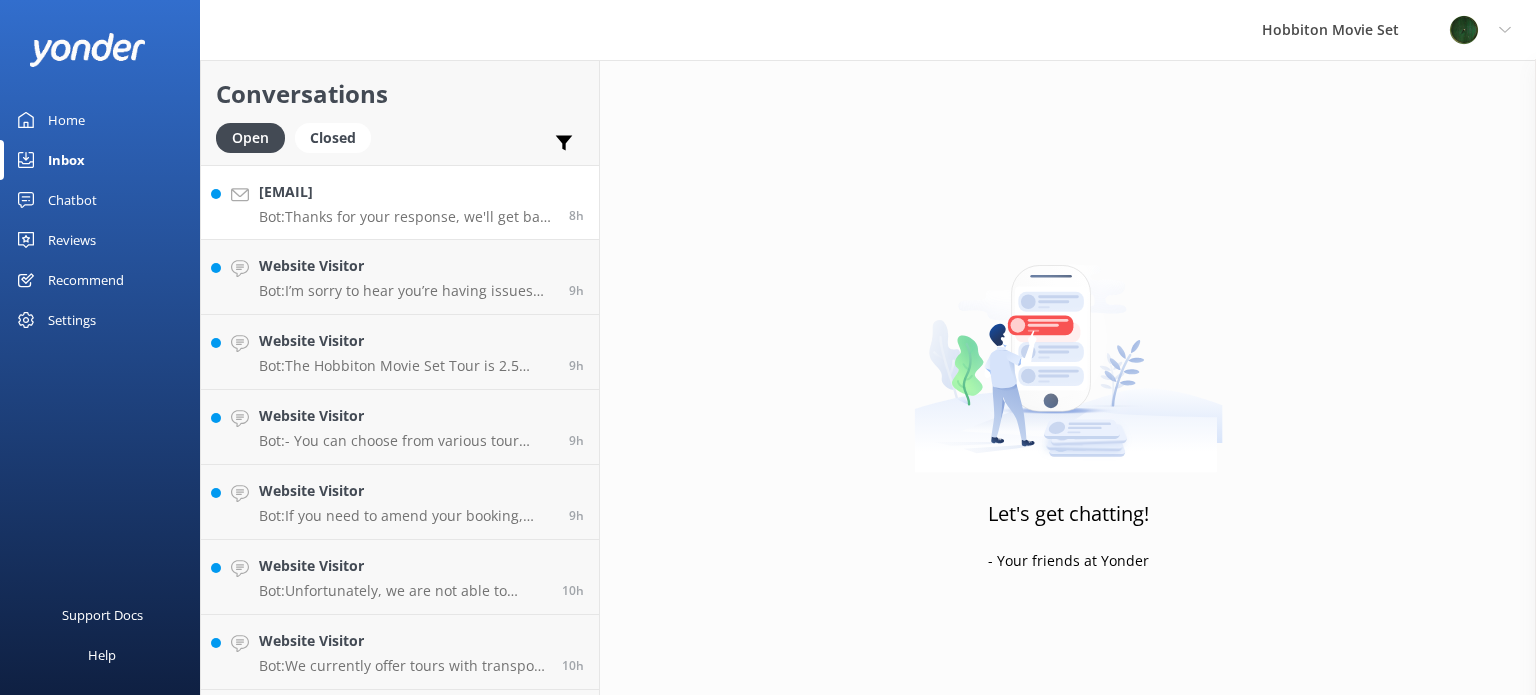 click on "Bot:  Thanks for your response, we'll get back to you as soon as we can during opening hours." at bounding box center [406, 217] 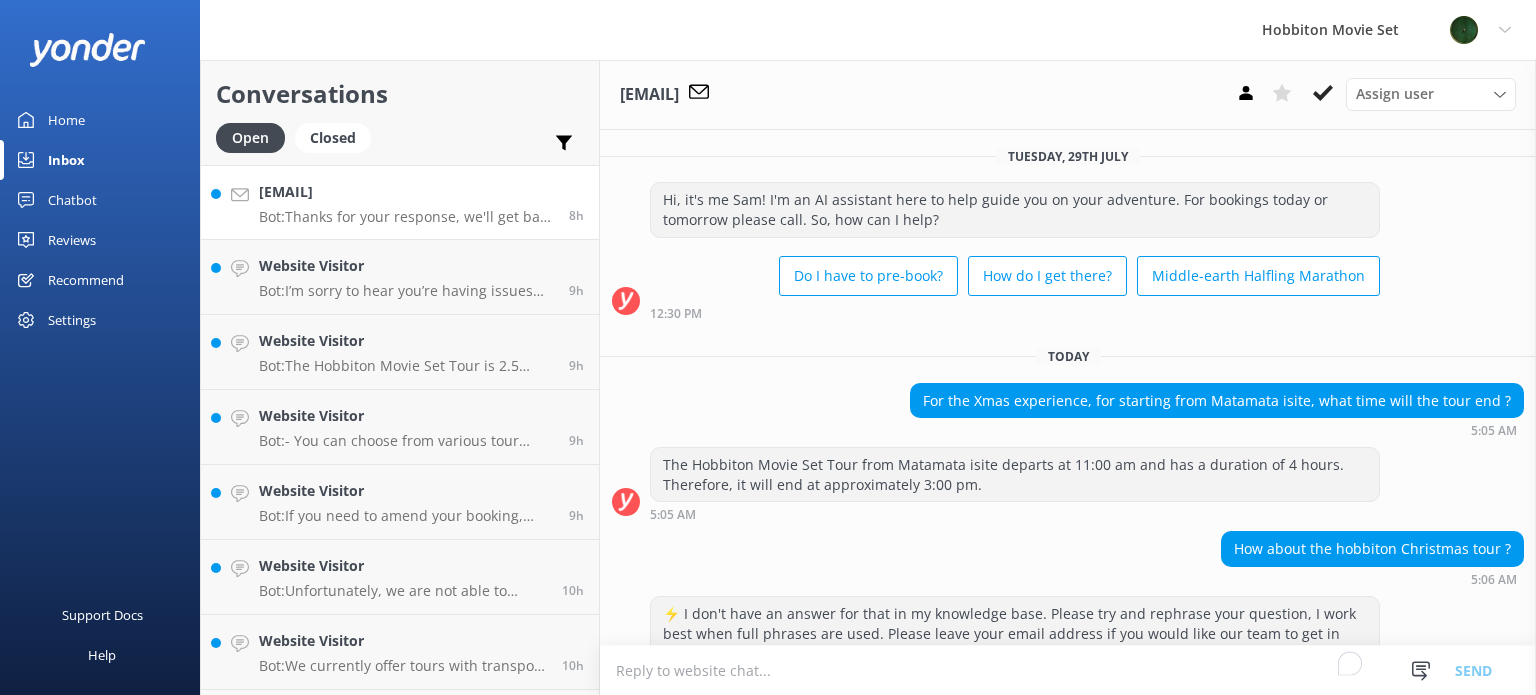 scroll, scrollTop: 318, scrollLeft: 0, axis: vertical 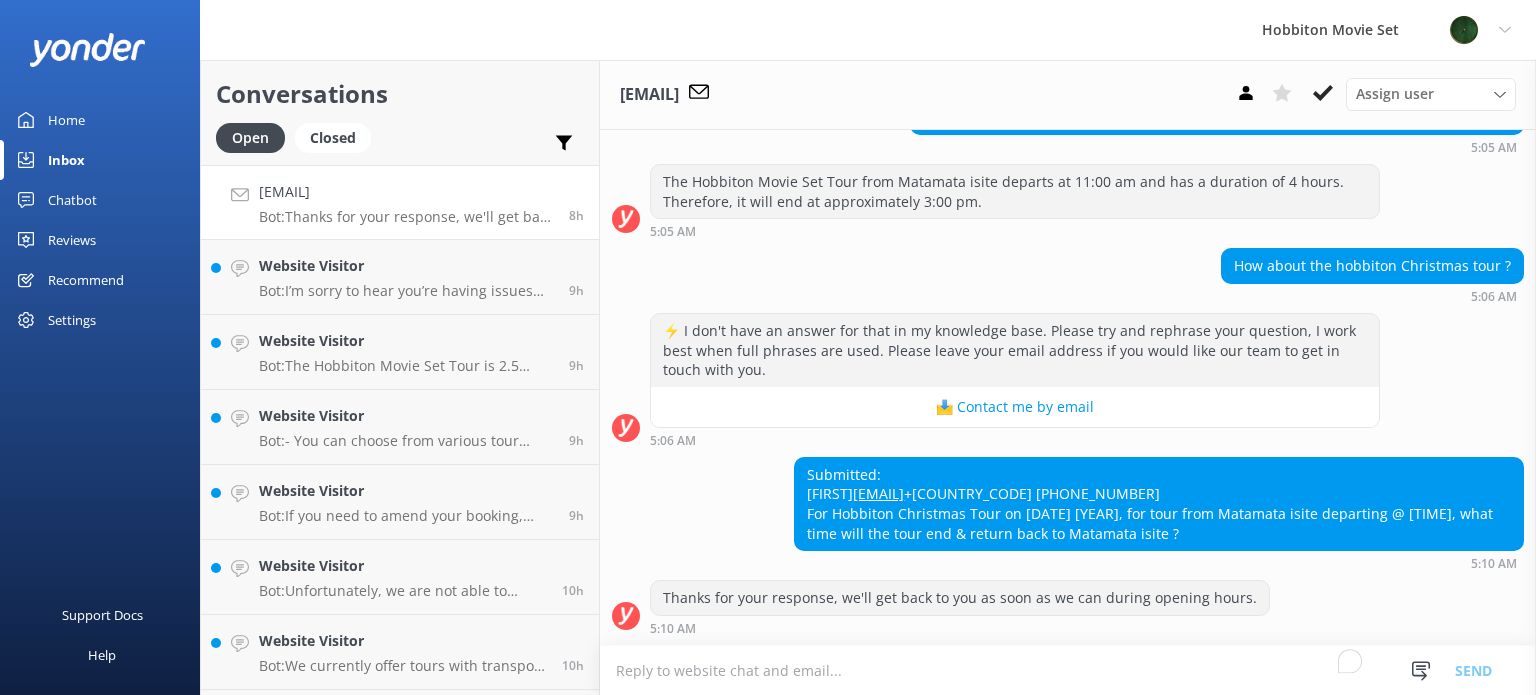 click on "I don't have an answer for that in my knowledge base. Please try and rephrase your question, I work best when full phrases are used. Please leave your email address if you would like our team to get in touch with you.  📩 Contact me by email 5:06 AM" at bounding box center [1068, 380] 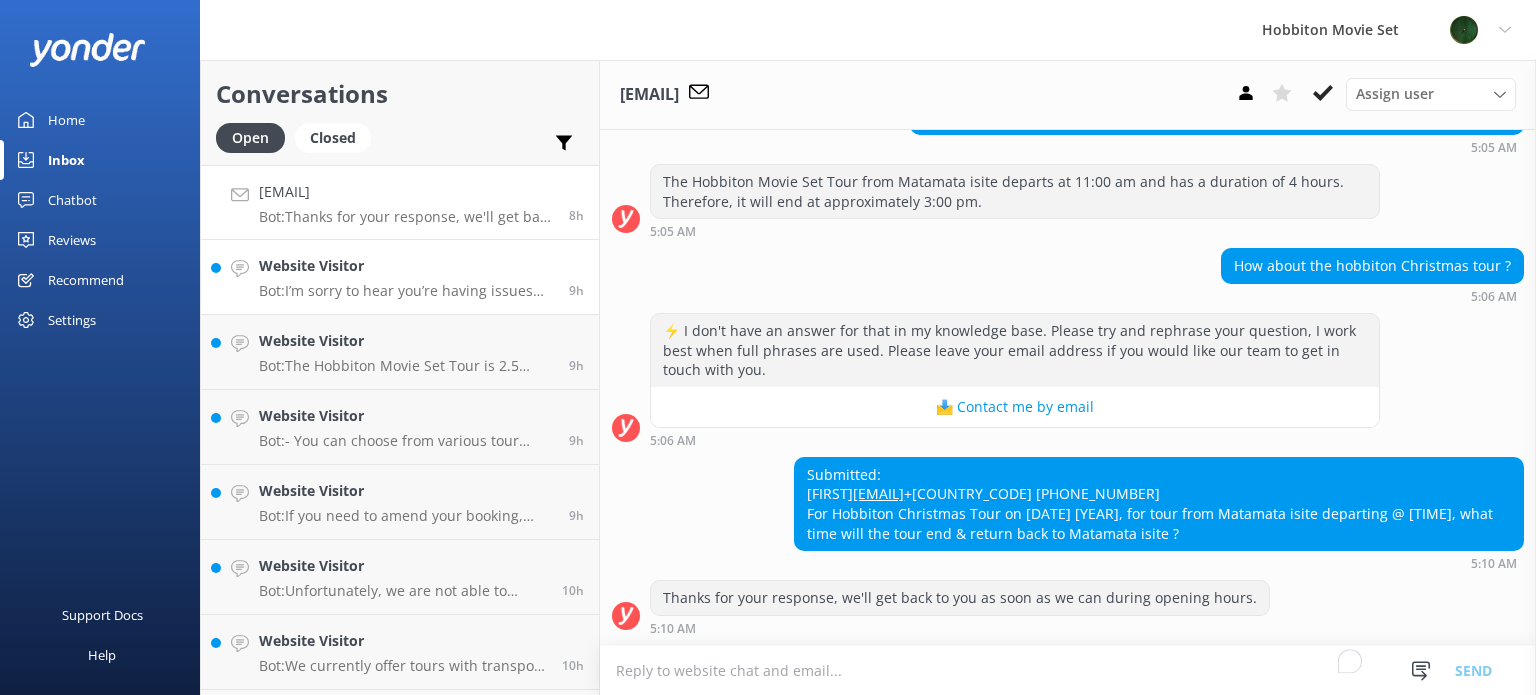 click on "Website Visitor Bot:  I’m sorry to hear you’re having issues booking online! If you’d like to speak to a person on our team, please call [PHONE] or email [EMAIL]. 9h" at bounding box center (400, 277) 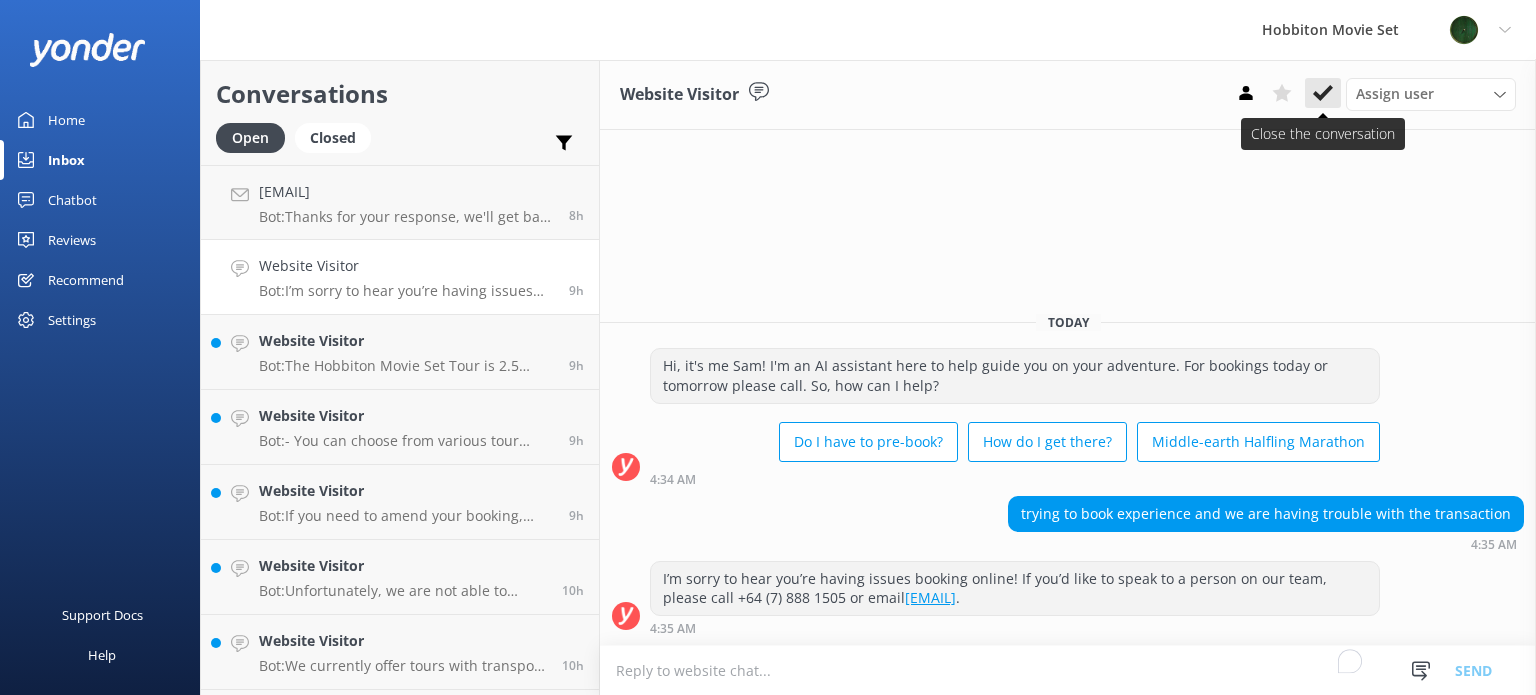 click 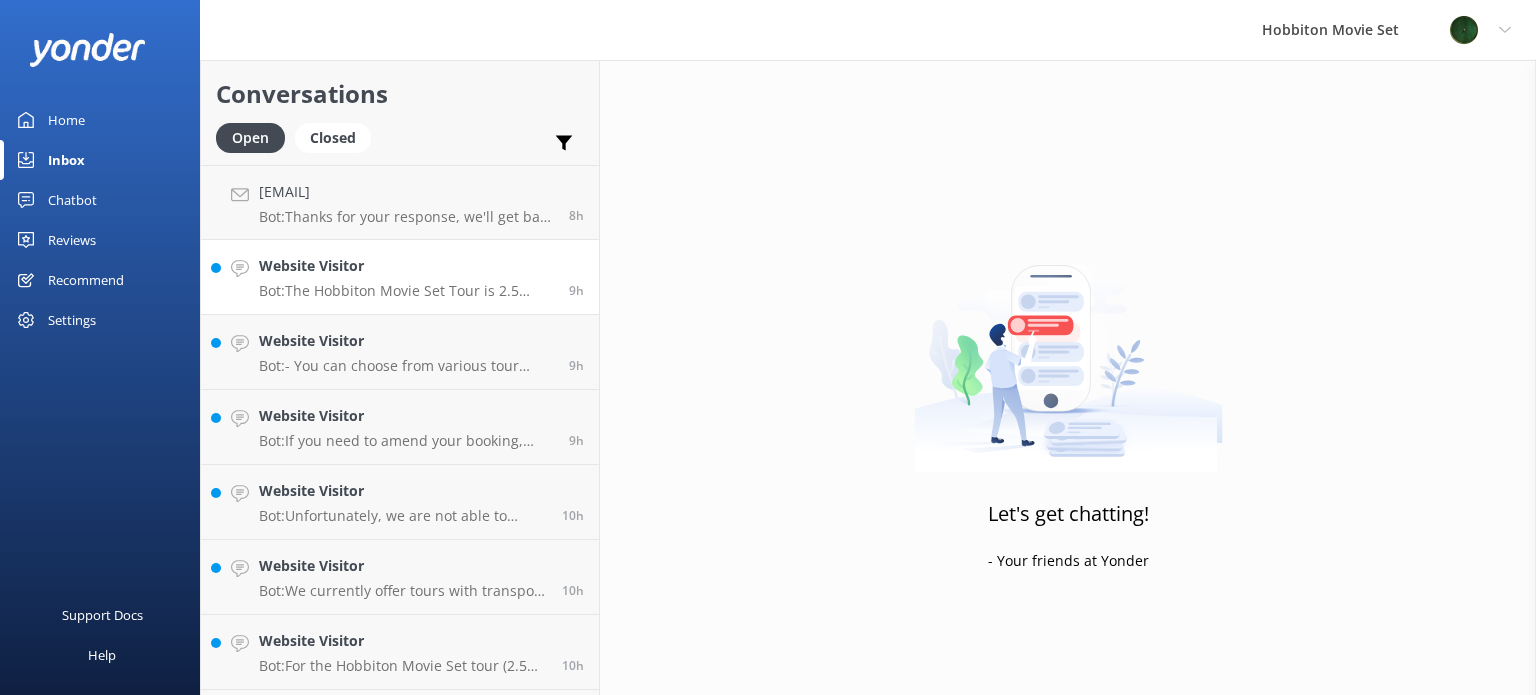 click on "Bot:  The Hobbiton Movie Set Tour is [DURATION] hours long, including transport between The Shire's Rest and the Movie Set." at bounding box center [406, 291] 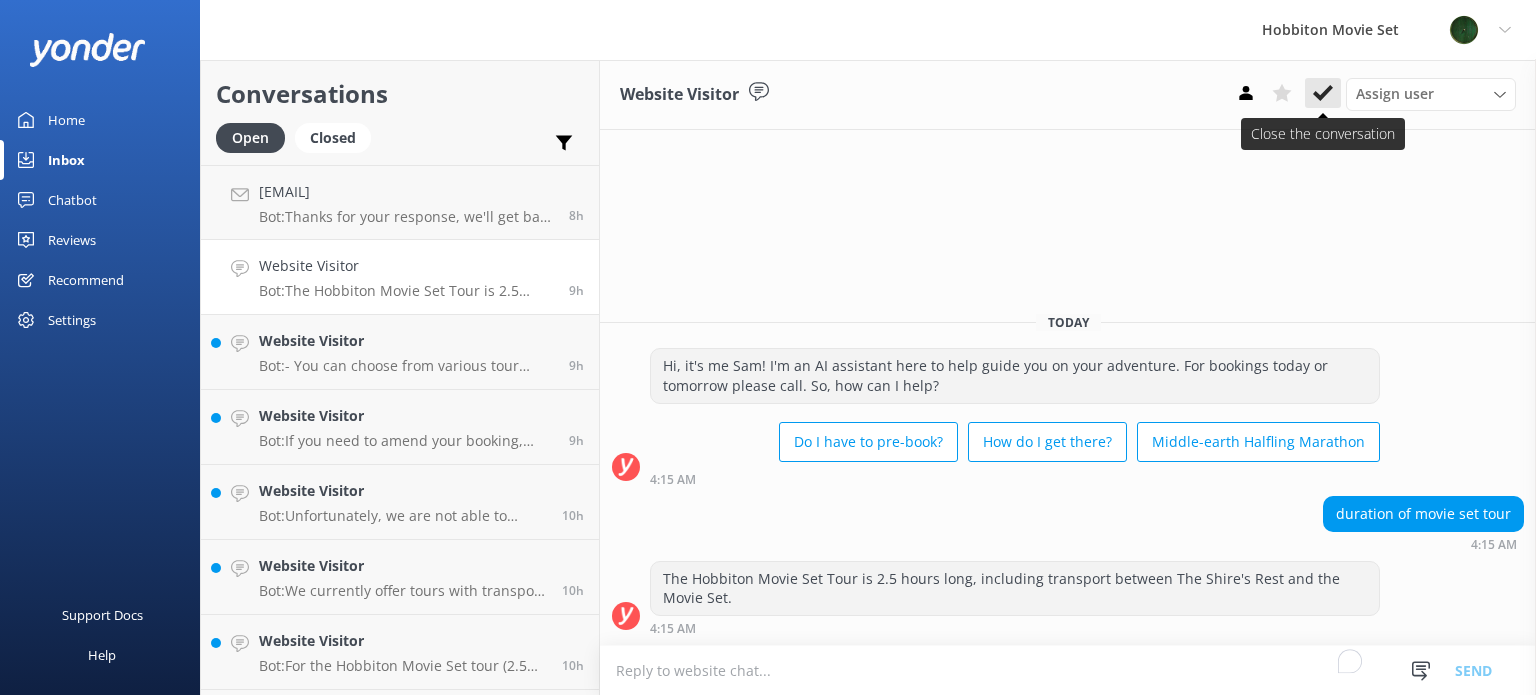 click 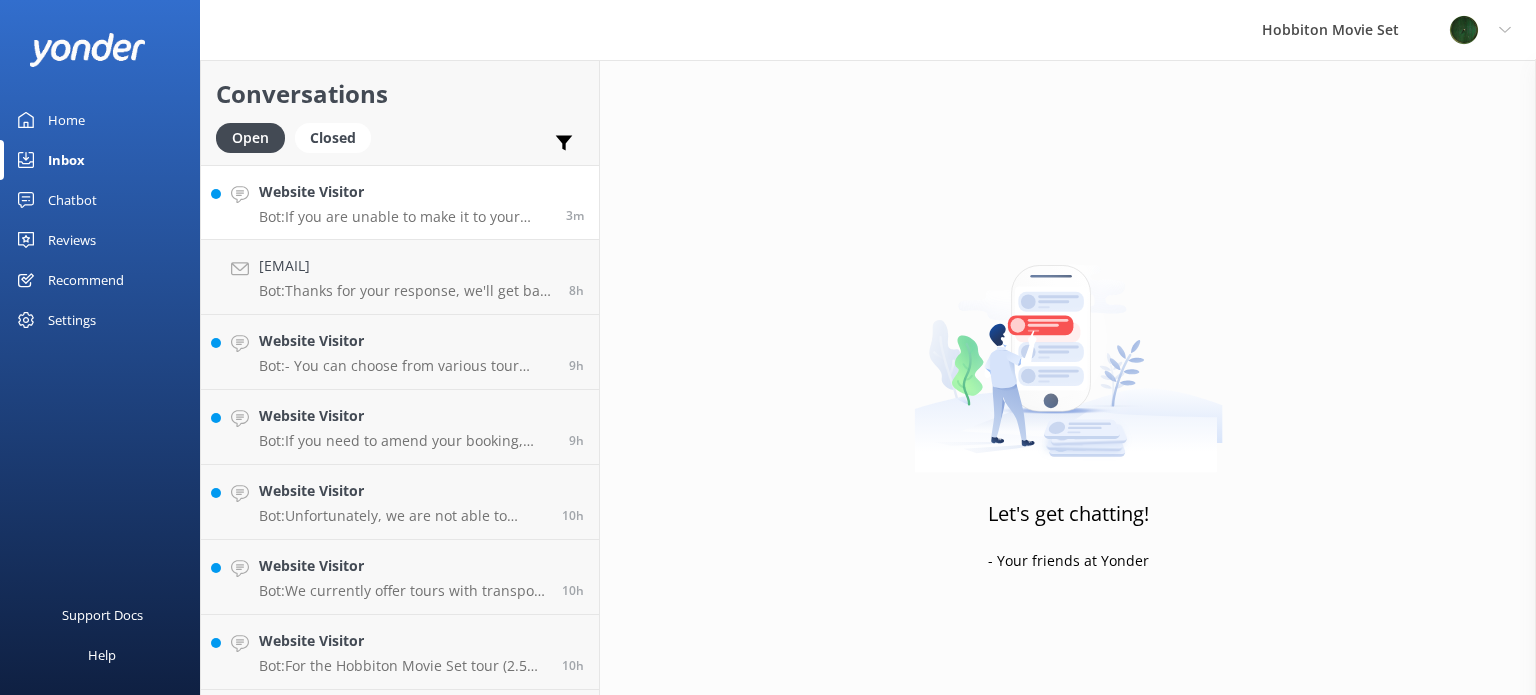 click on "Bot:  If you are unable to make it to your tour, please contact our team as soon as possible at +[COUNTRY_CODE] ([AREA_CODE]) [PHONE_NUMBER] to discuss your options. If you need to cancel or amend your booking, you can also email [EMAIL]." at bounding box center [405, 217] 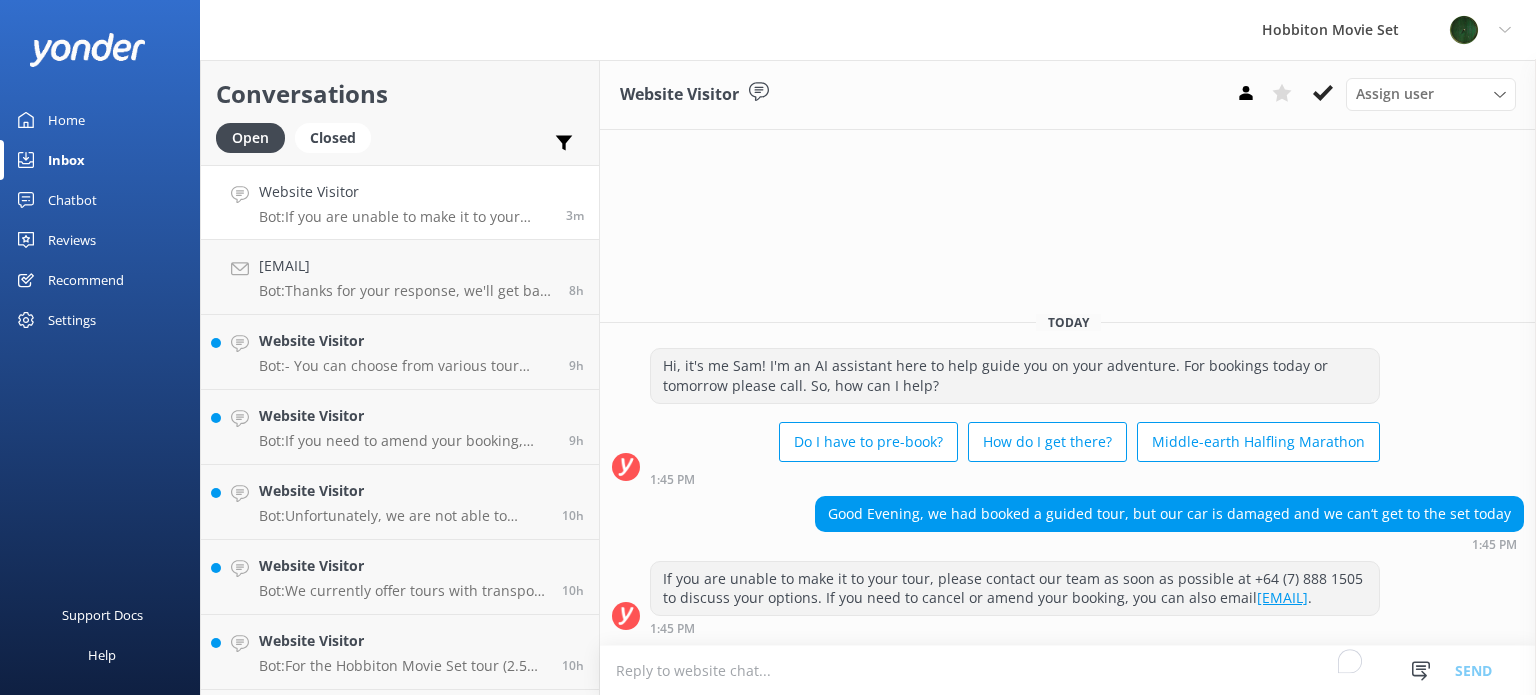 click at bounding box center [1068, 670] 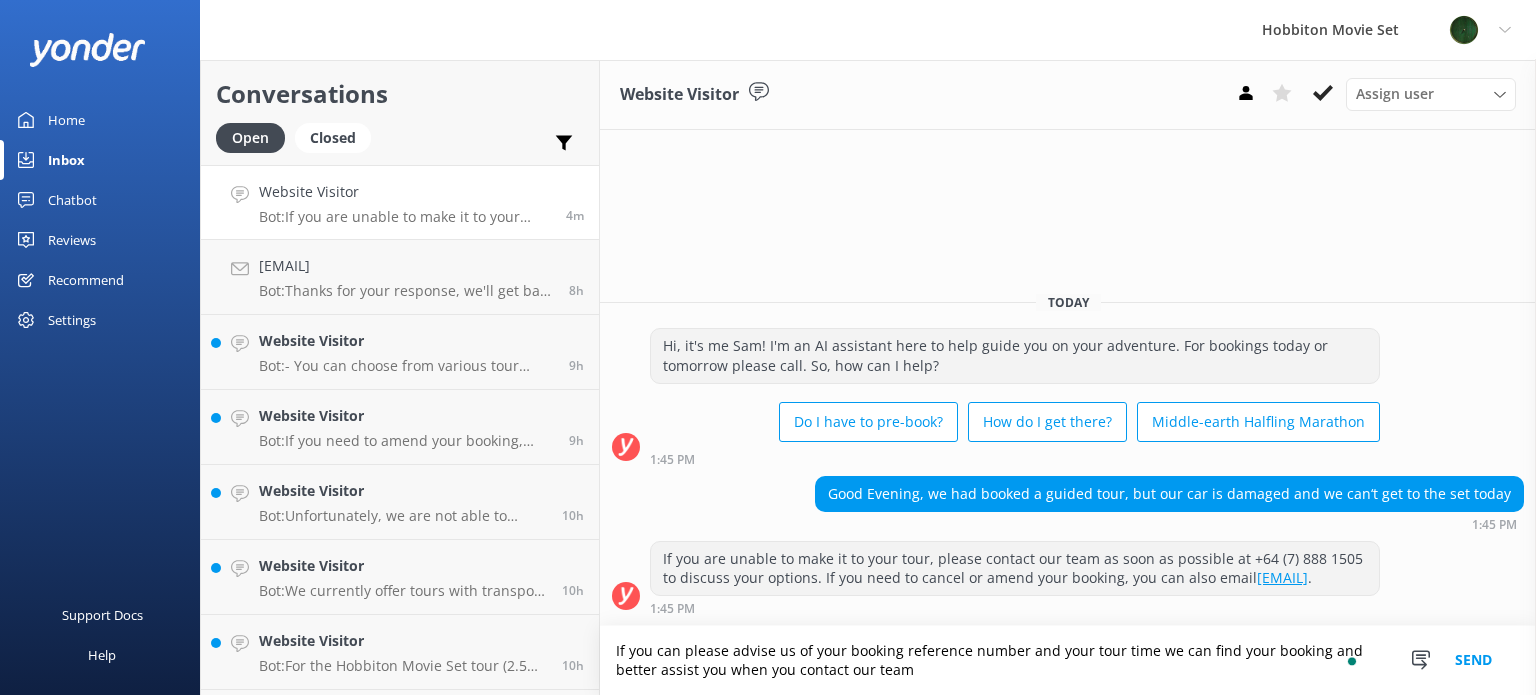 type on "If you can please advise us of your booking reference number and your tour time we can find your booking and better assist you when you contact our team" 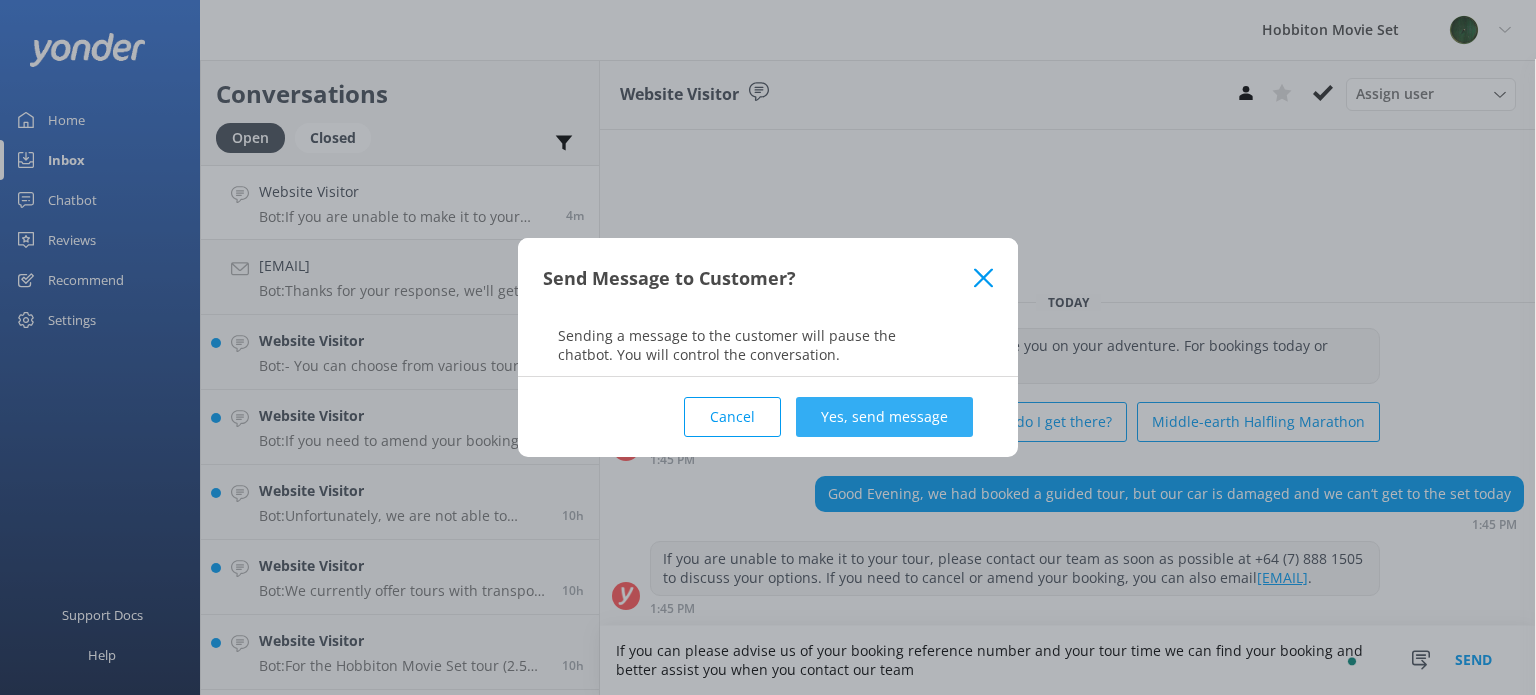 click on "Yes, send message" at bounding box center [884, 417] 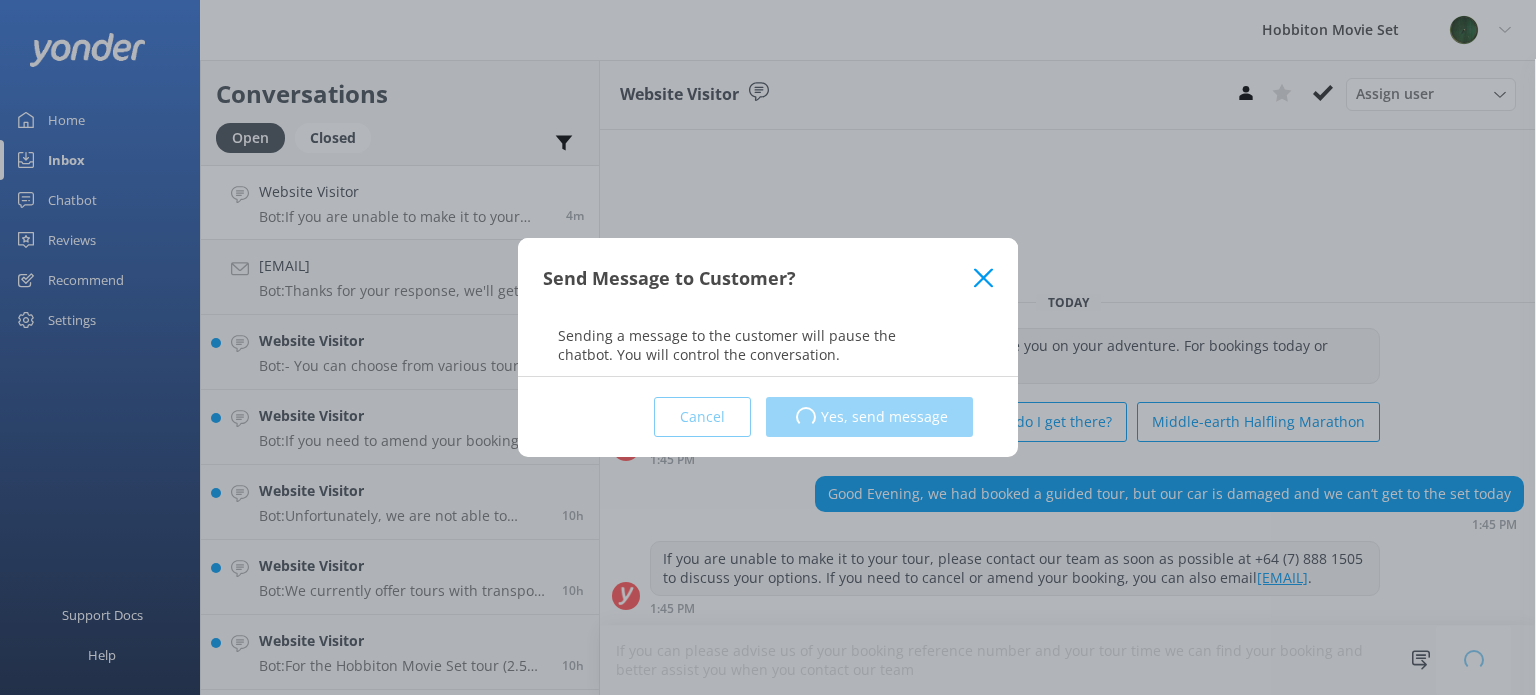 type 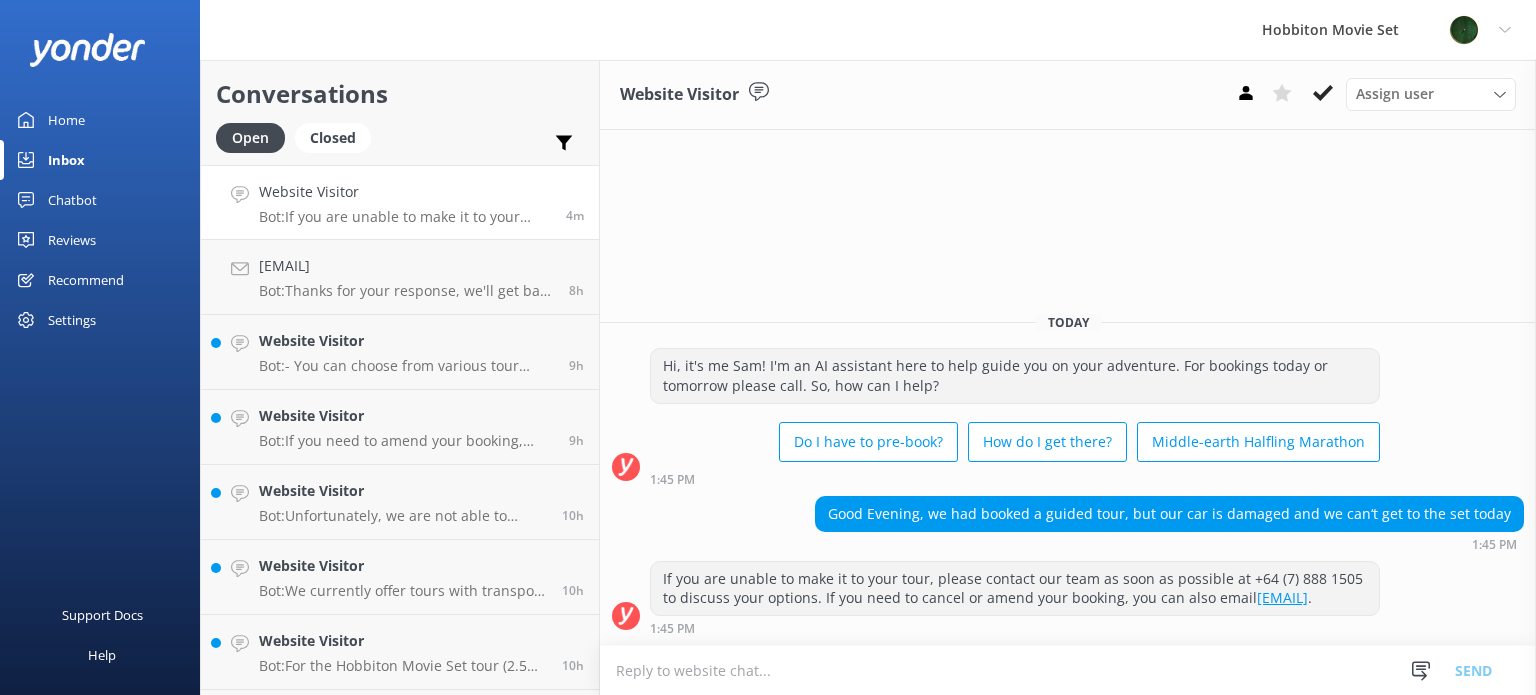 scroll, scrollTop: 0, scrollLeft: 0, axis: both 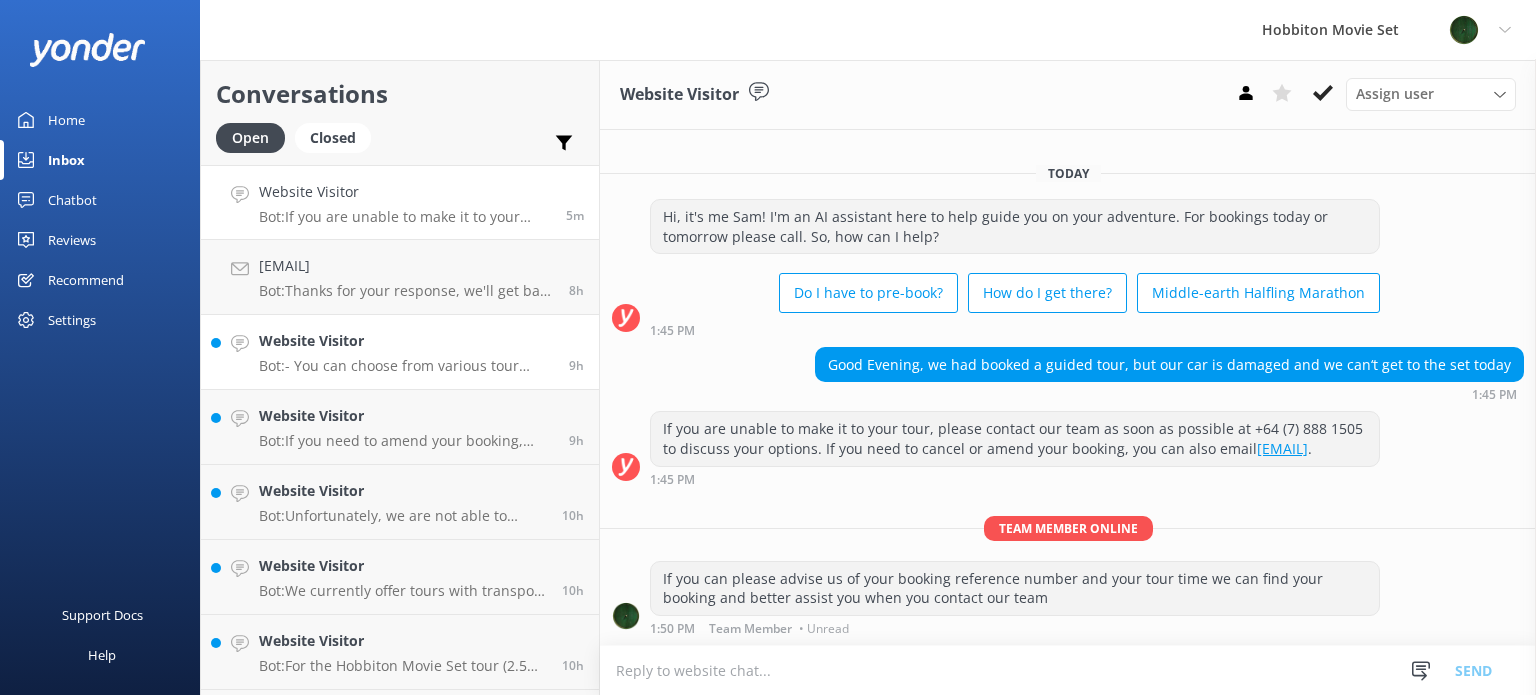 click on "Bot:  - You can choose from various tour options at Hobbiton, such as the Second Breakfast Tour, Standard Tour, Chinese-speaking Tour, Tour & Lunch Combo, Evening Banquet Tour, and Private Tours.
- Explore the local areas around Hobbiton by visiting matamatanz.com, waikatonz.com, or rotoruanz.com for more activities and places to see.
- Bring comfortable walking shoes, a camera, and weather-appropriate clothing for your tour.
- You can drive yourself to The Shire's Rest and join a tour from there.
For more details or to make a booking, visit the specific tour links provided in the knowledge base." at bounding box center [406, 366] 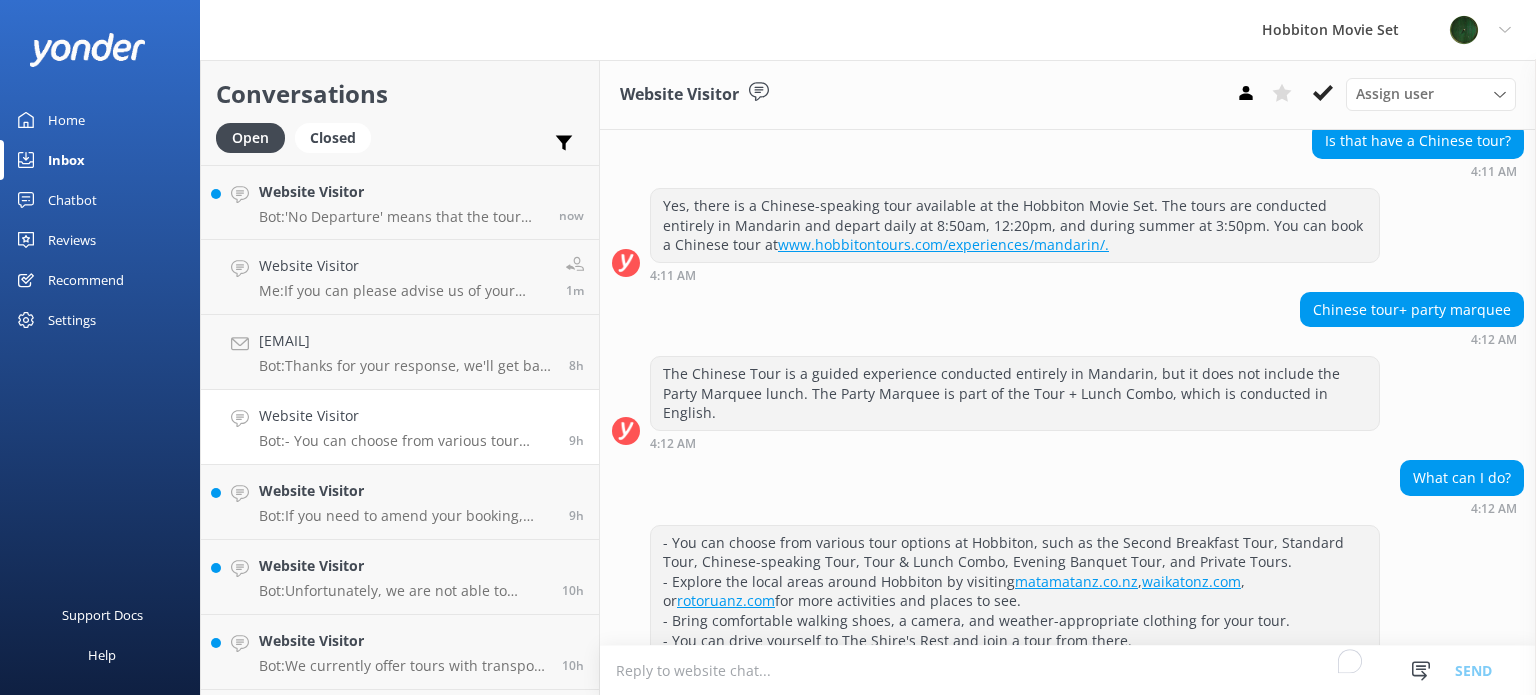 scroll, scrollTop: 620, scrollLeft: 0, axis: vertical 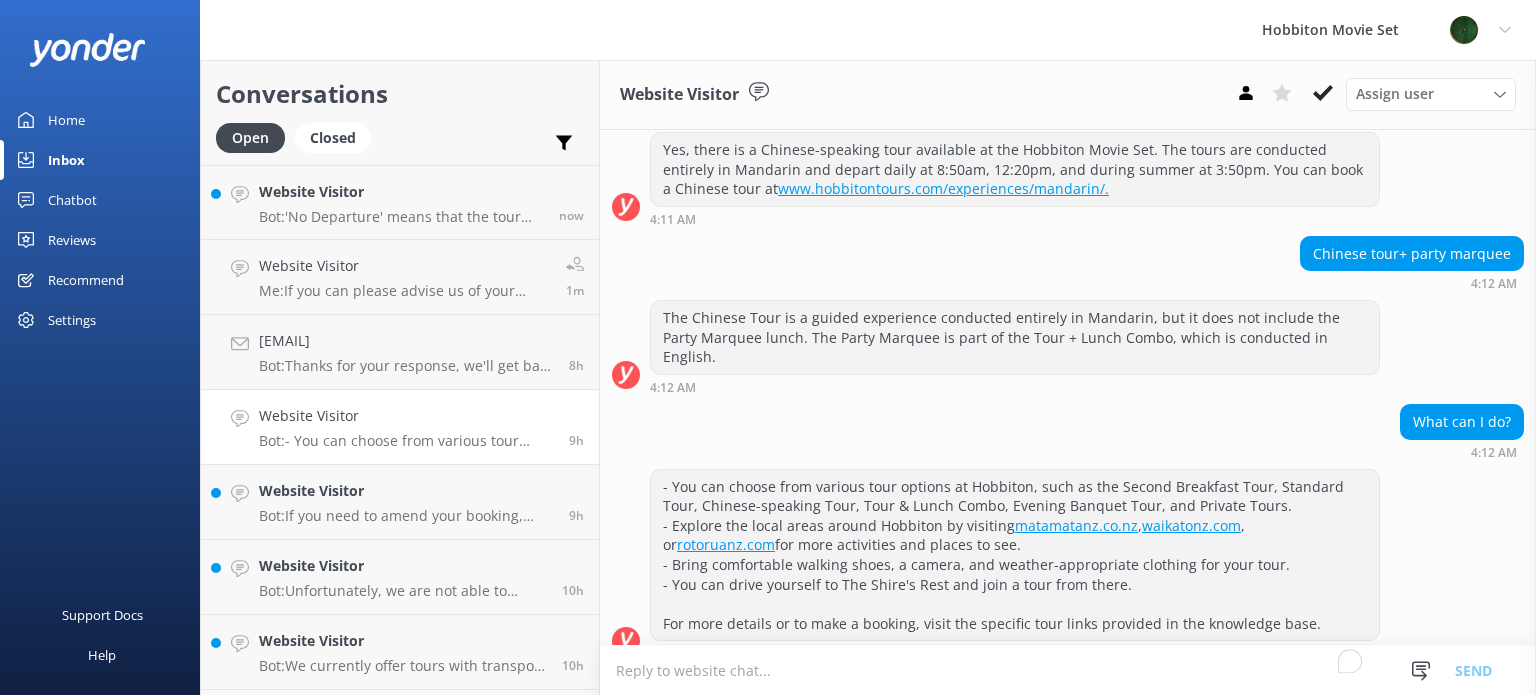 click on "Website Visitor Bot:  - You can choose from various tour options at Hobbiton, such as the Second Breakfast Tour, Standard Tour, Chinese-speaking Tour, Tour & Lunch Combo, Evening Banquet Tour, and Private Tours.
- Explore the local areas around Hobbiton by visiting matamatanz.co.nz, waikatonz.com, or rotoruanz.com for more activities and places to see.
- Bring comfortable walking shoes, a camera, and weather-appropriate clothing for your tour.
- You can drive yourself to The Shire's Rest and join a tour from there.
For more details or to make a booking, visit the specific tour links provided in the knowledge base." at bounding box center [406, 427] 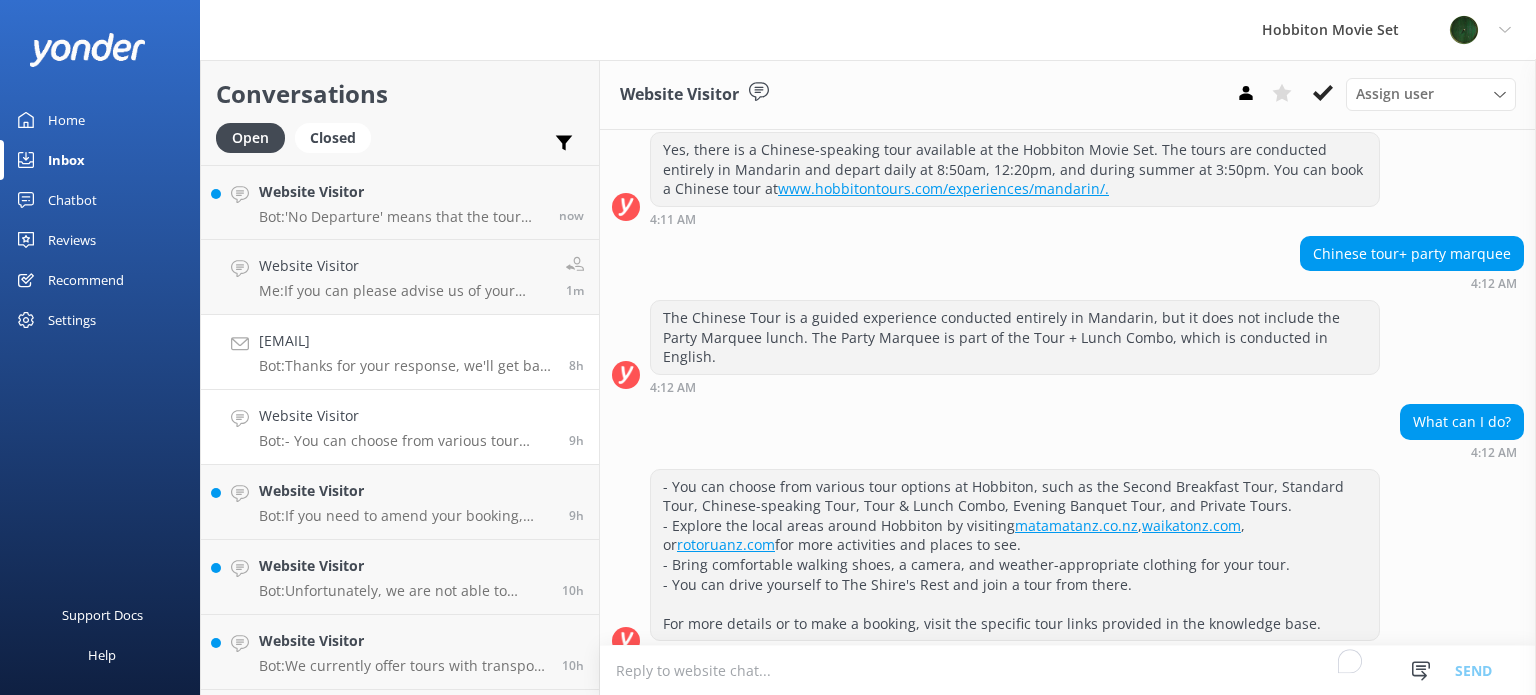 click on "[EMAIL]" at bounding box center (406, 341) 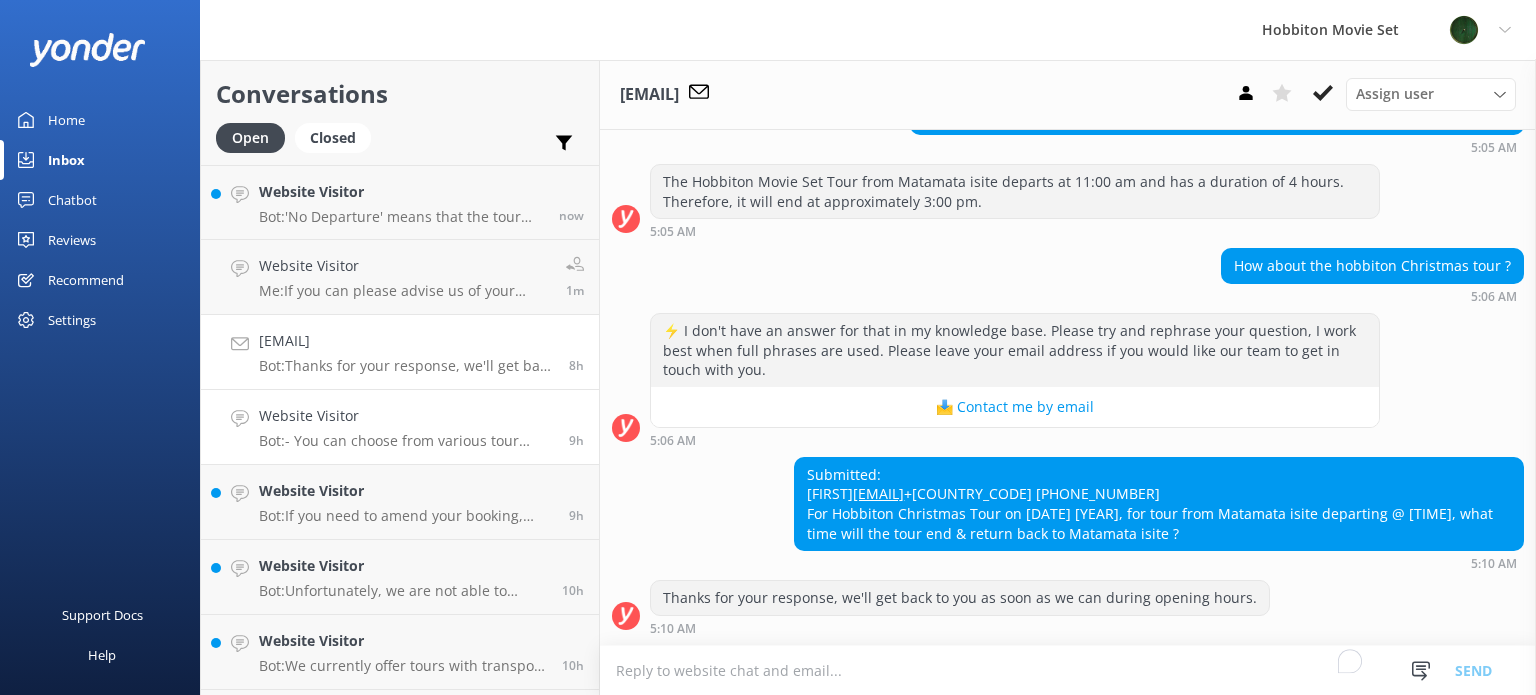 click on "Website Visitor" at bounding box center [406, 416] 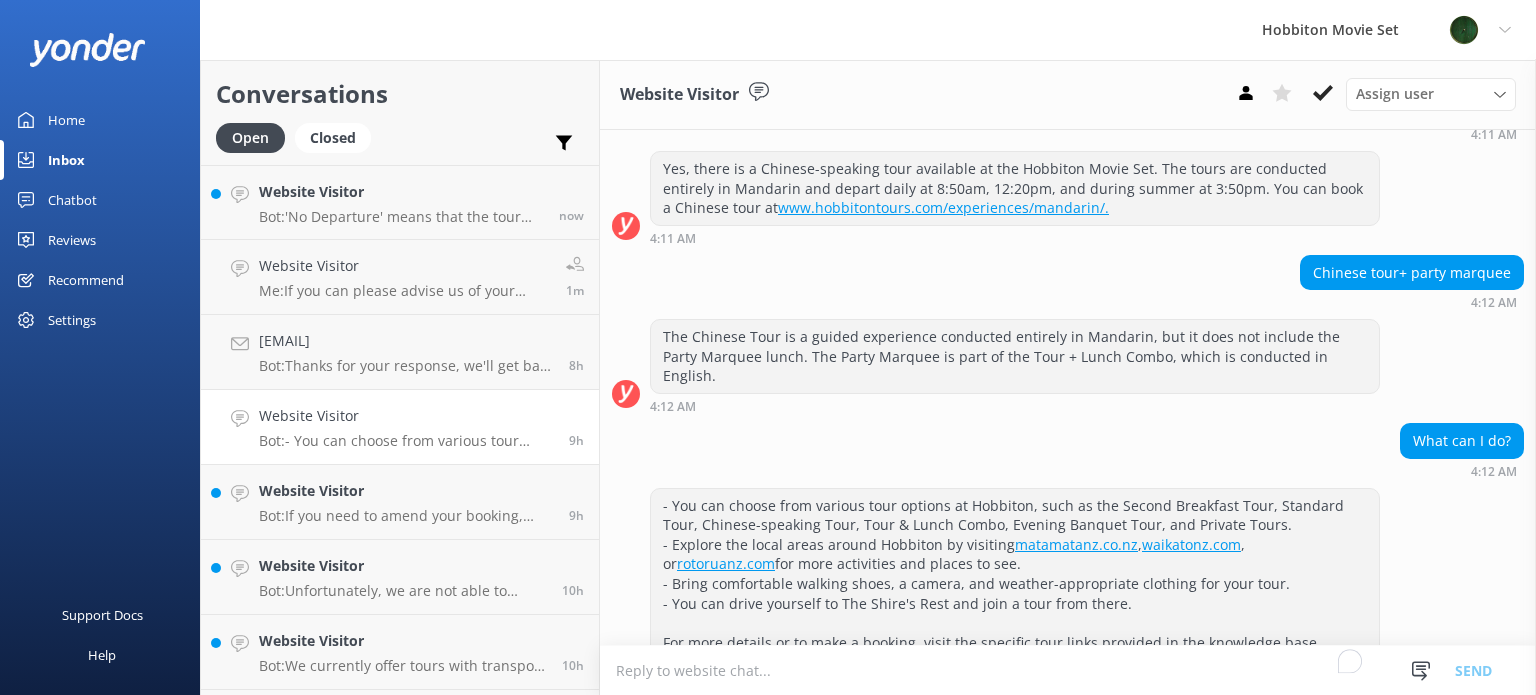 scroll, scrollTop: 620, scrollLeft: 0, axis: vertical 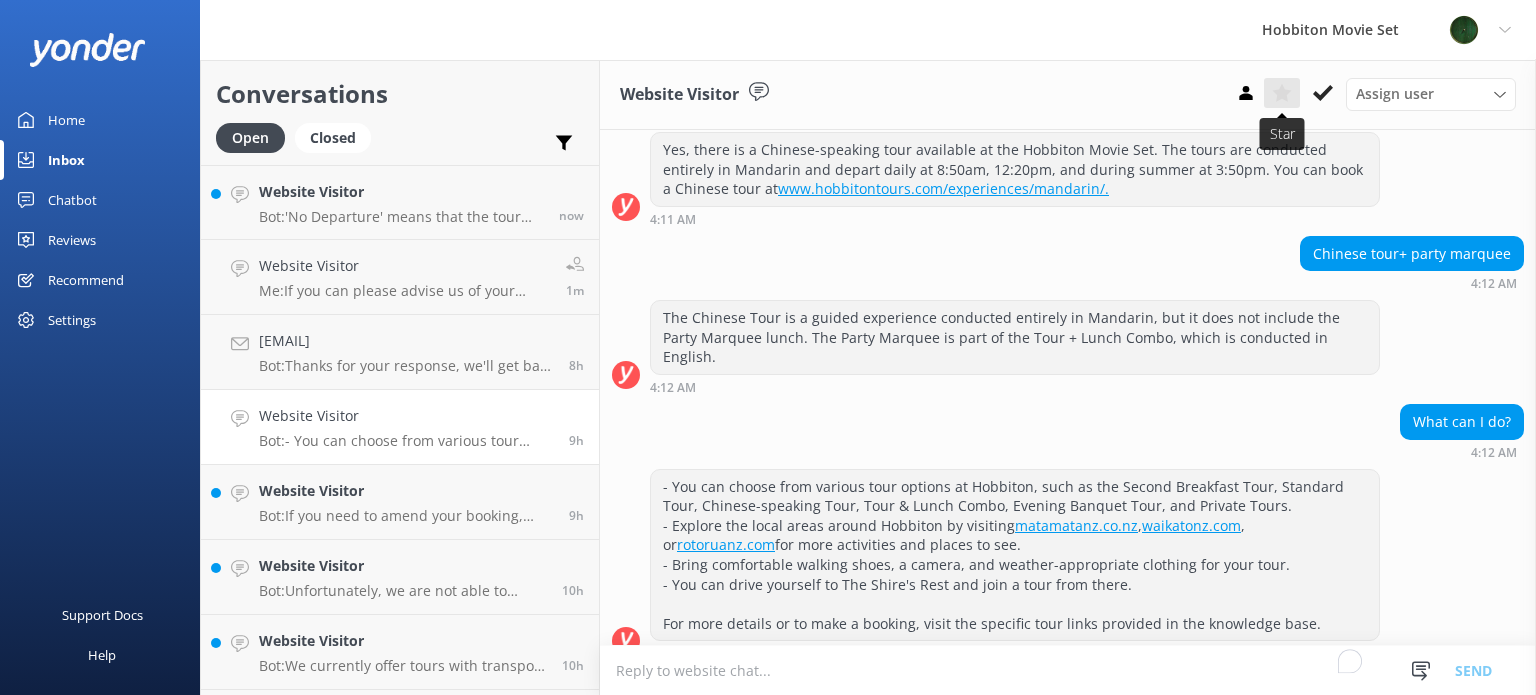 click 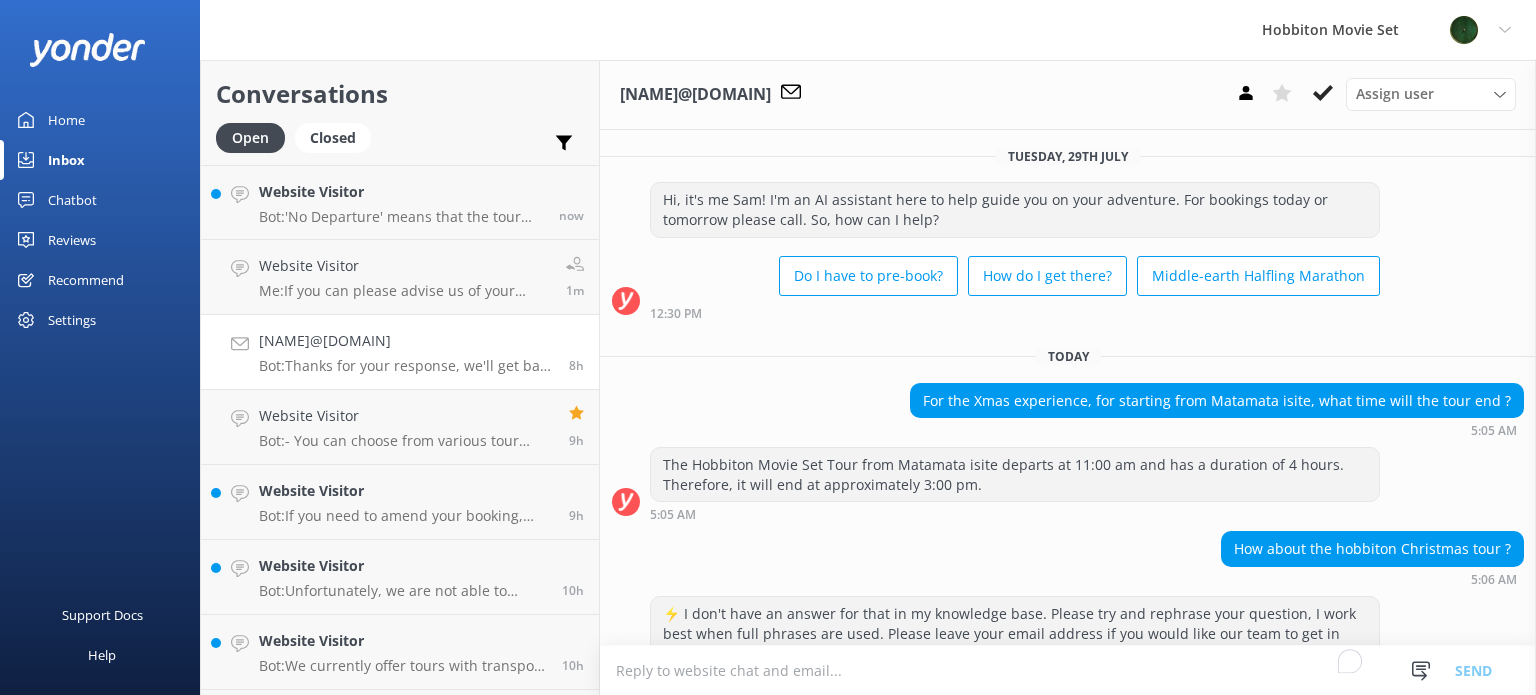 scroll, scrollTop: 0, scrollLeft: 0, axis: both 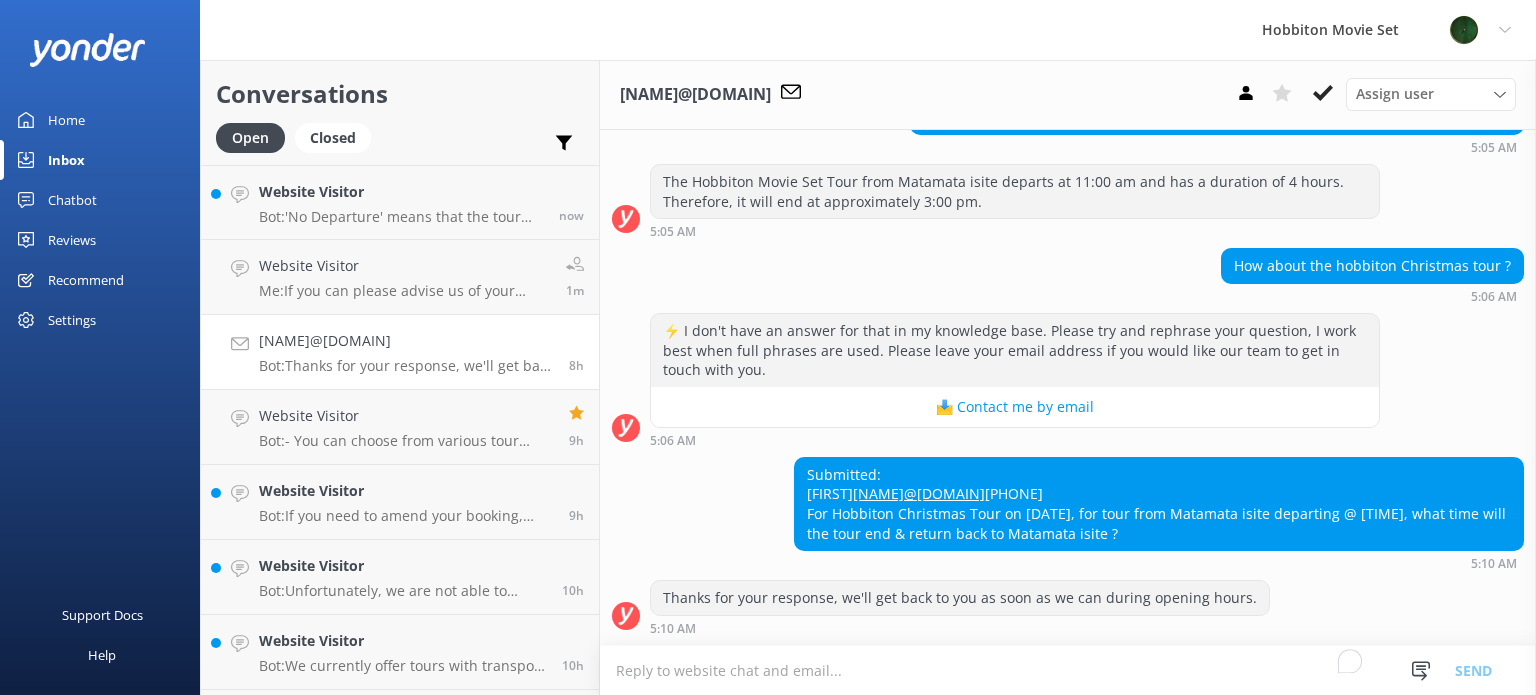 click 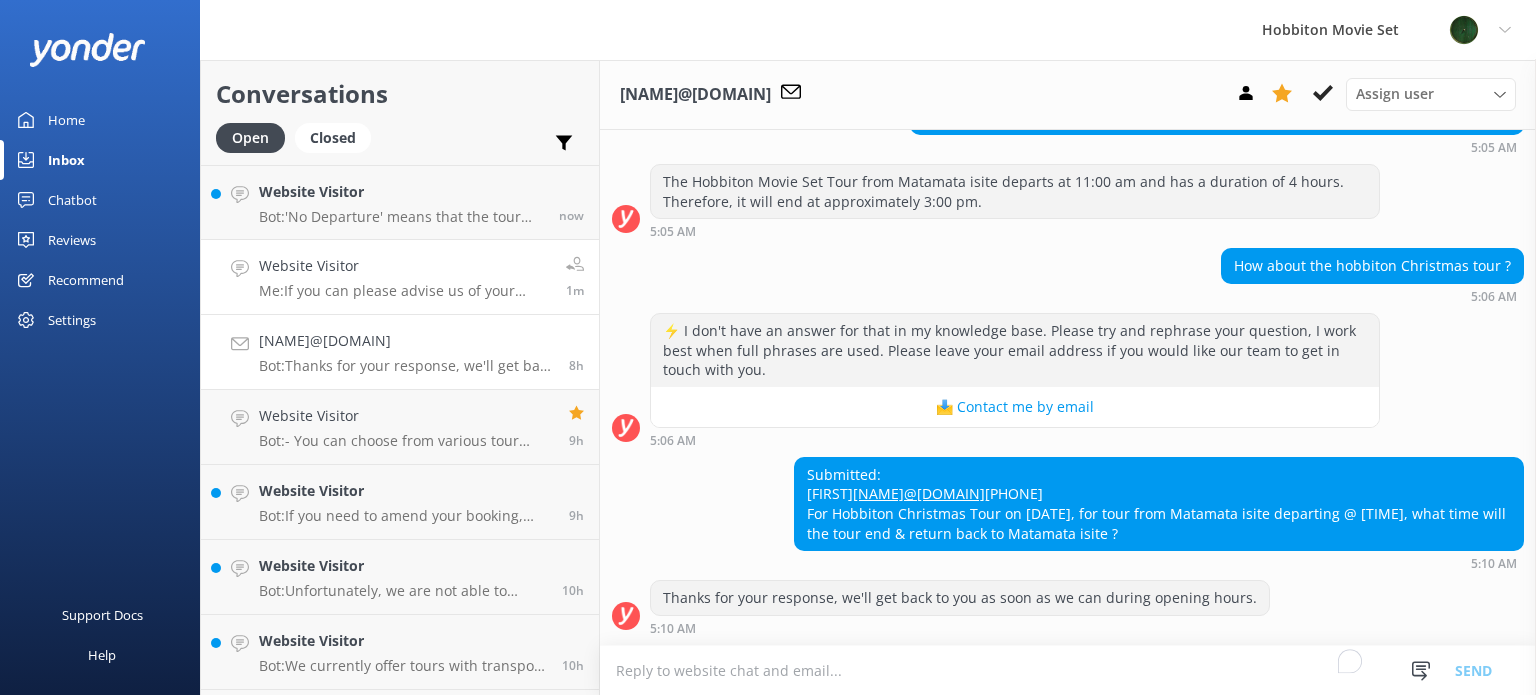 click on "Website Visitor" at bounding box center [405, 266] 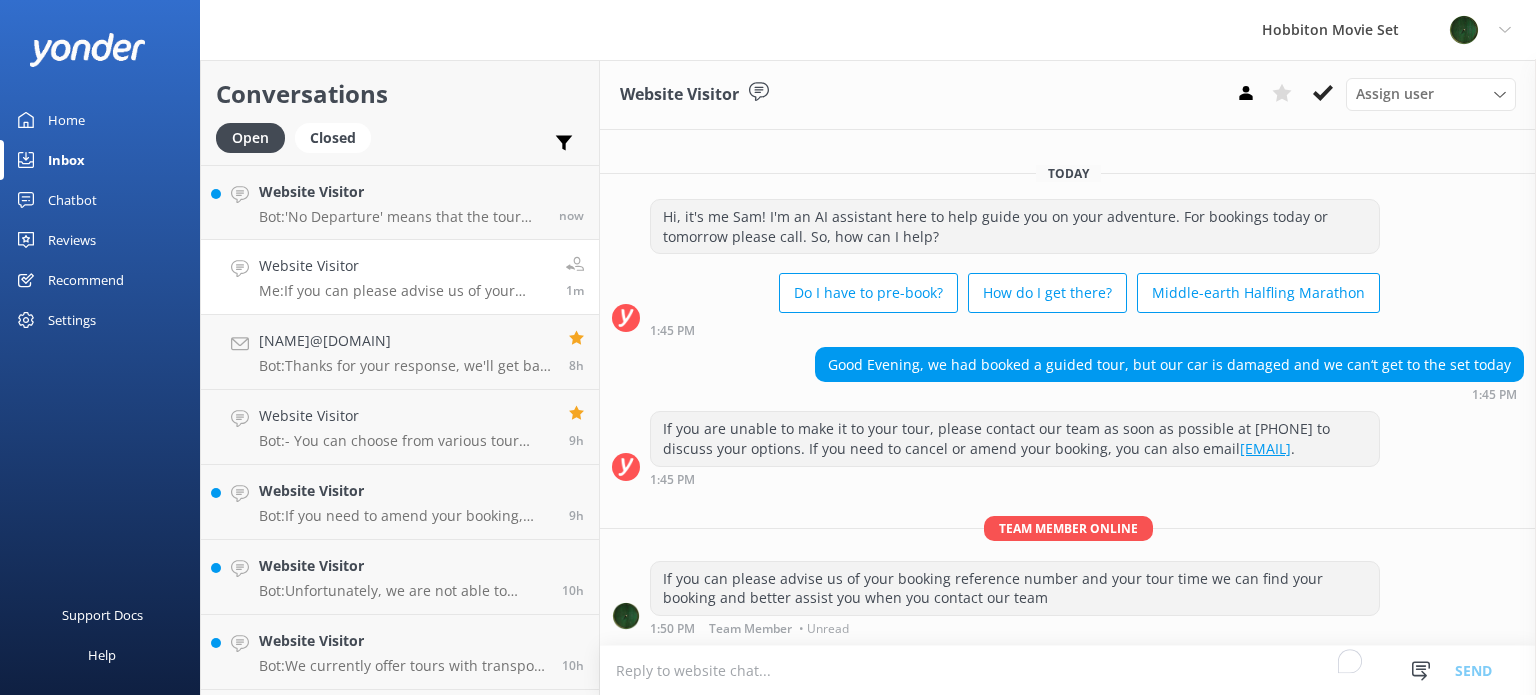scroll, scrollTop: 0, scrollLeft: 0, axis: both 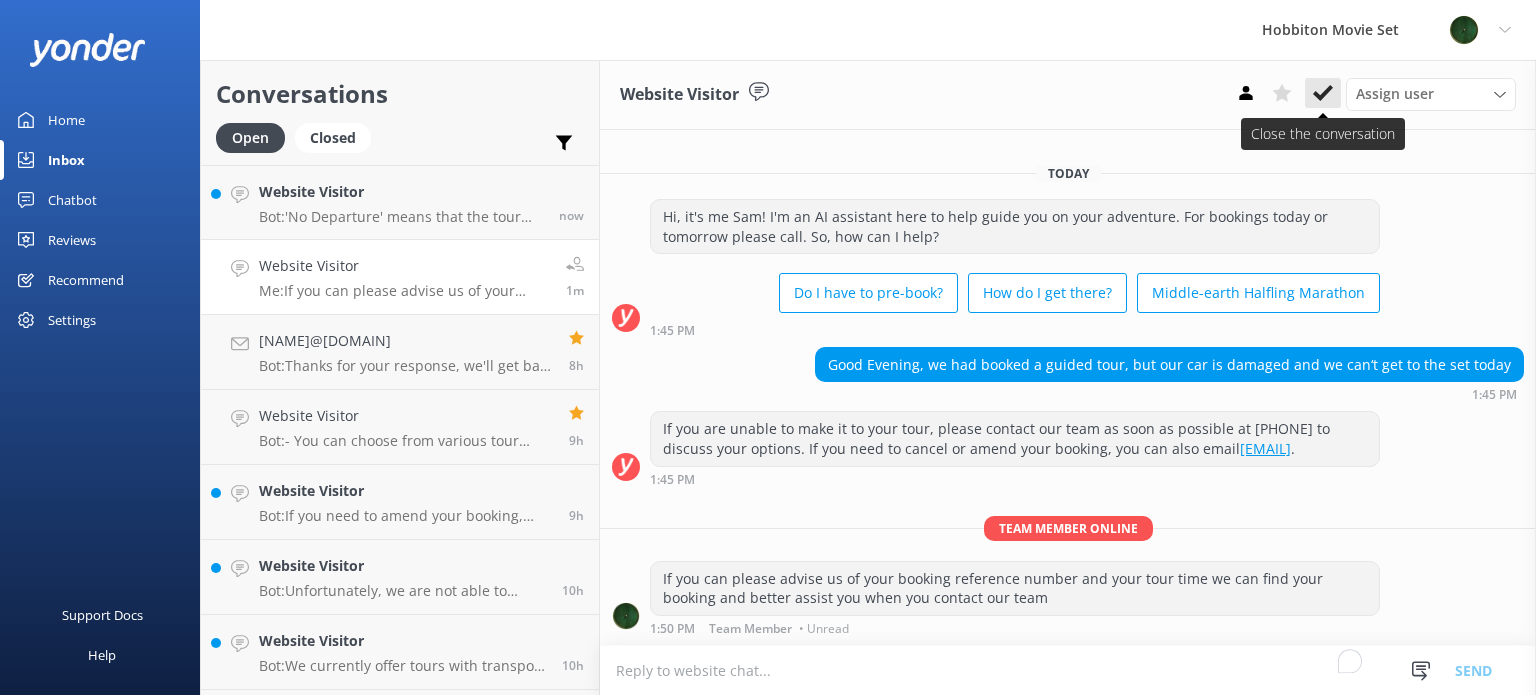 click 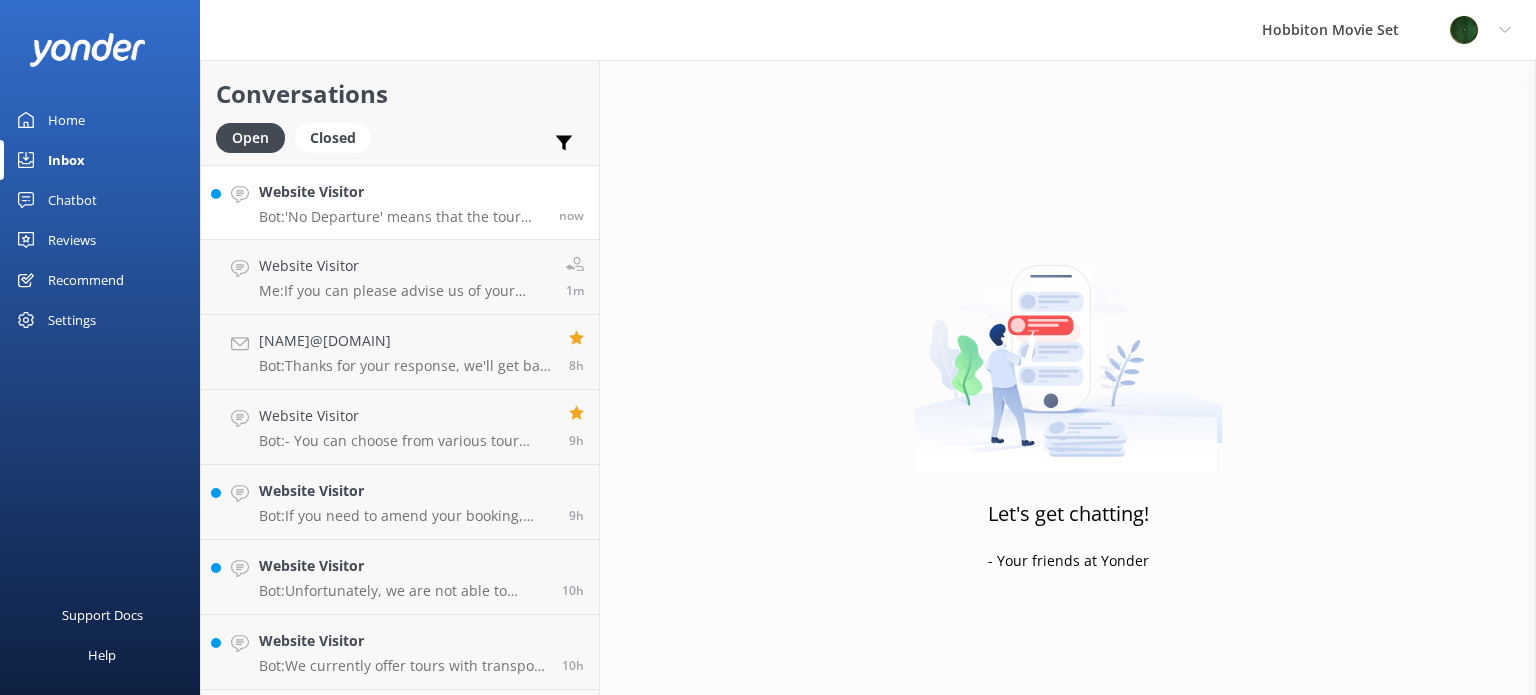 click on "Website Visitor Bot:  'No Departure' means that the tour experience you are searching for is not available or not operating on that date." at bounding box center (401, 202) 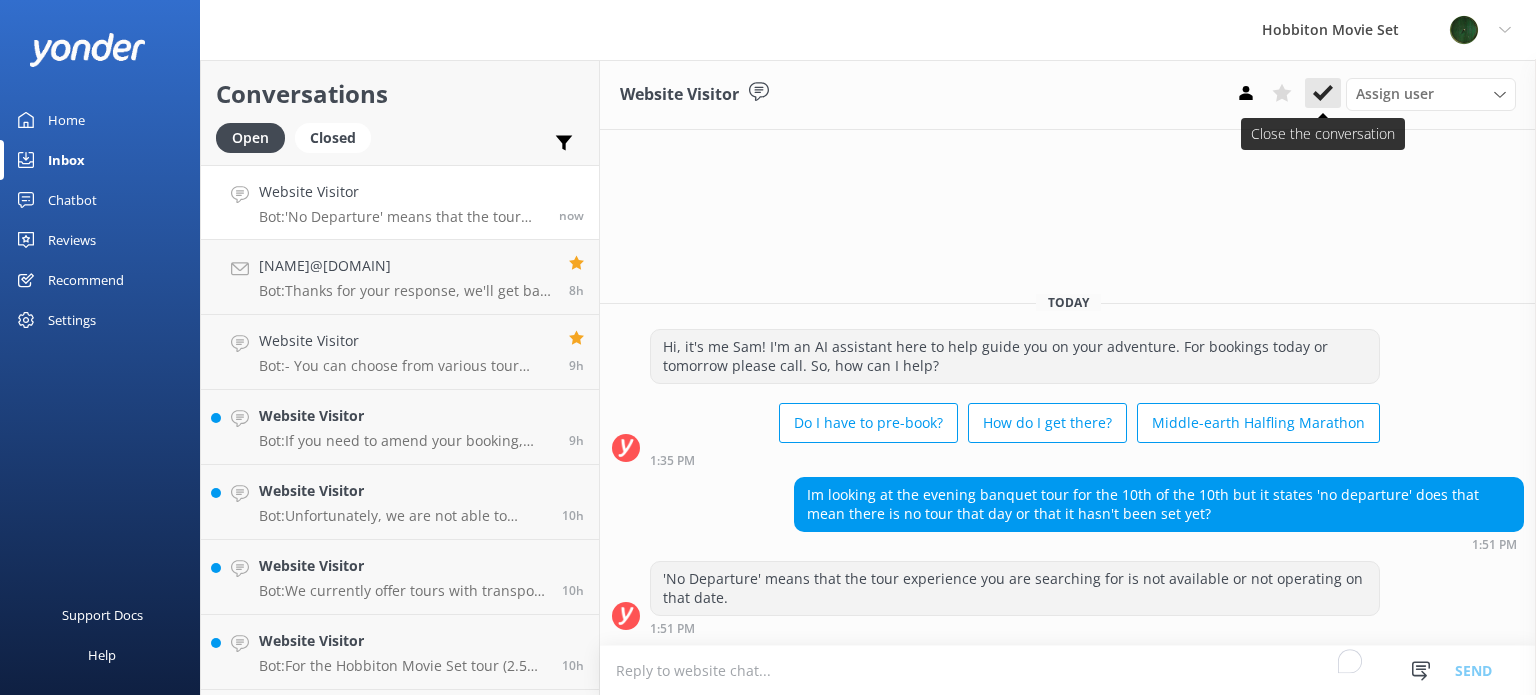 click 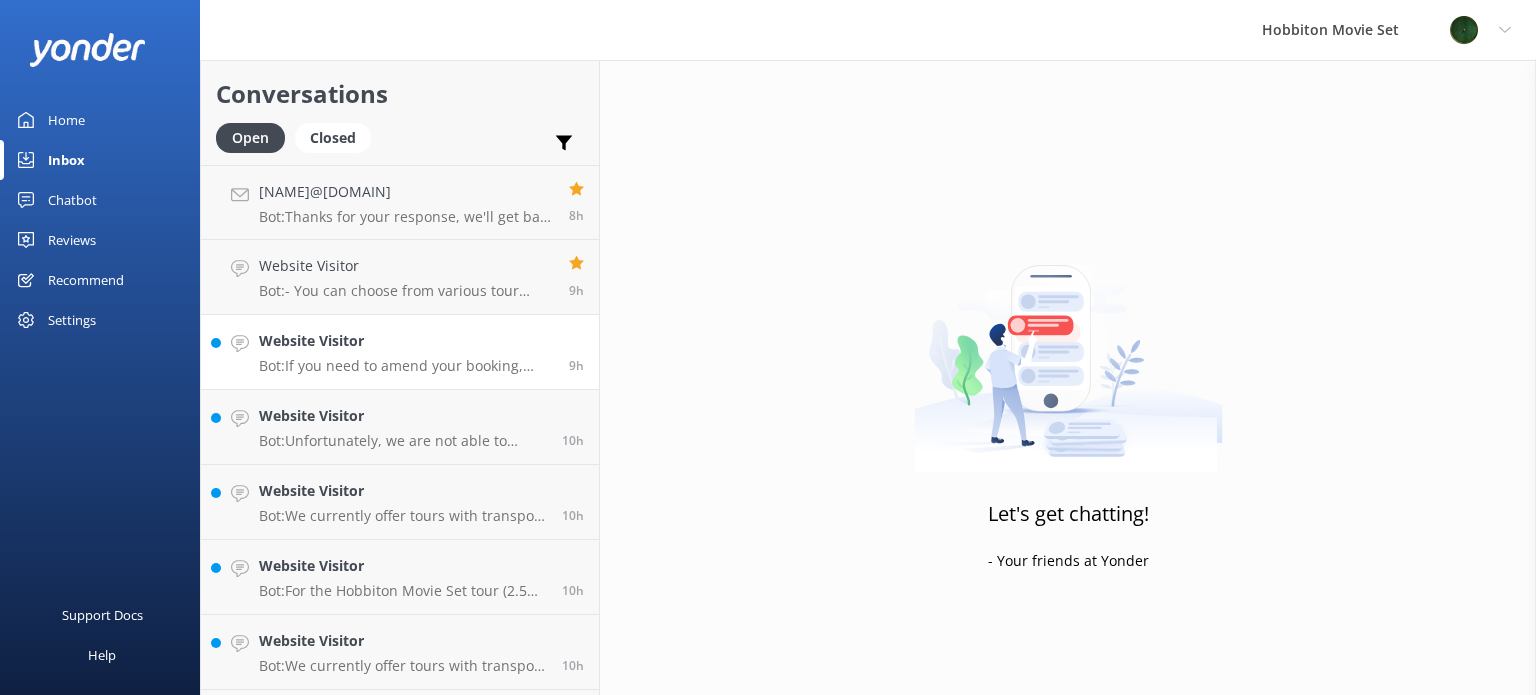 click on "Website Visitor Bot:  If you need to amend your booking, please contact our team at office@hobbitontours.com or call us on +64 (7) 888 1505 and quote your reference number. Changes can be made up to 24 hours before your scheduled tour time, subject to availability." at bounding box center [406, 352] 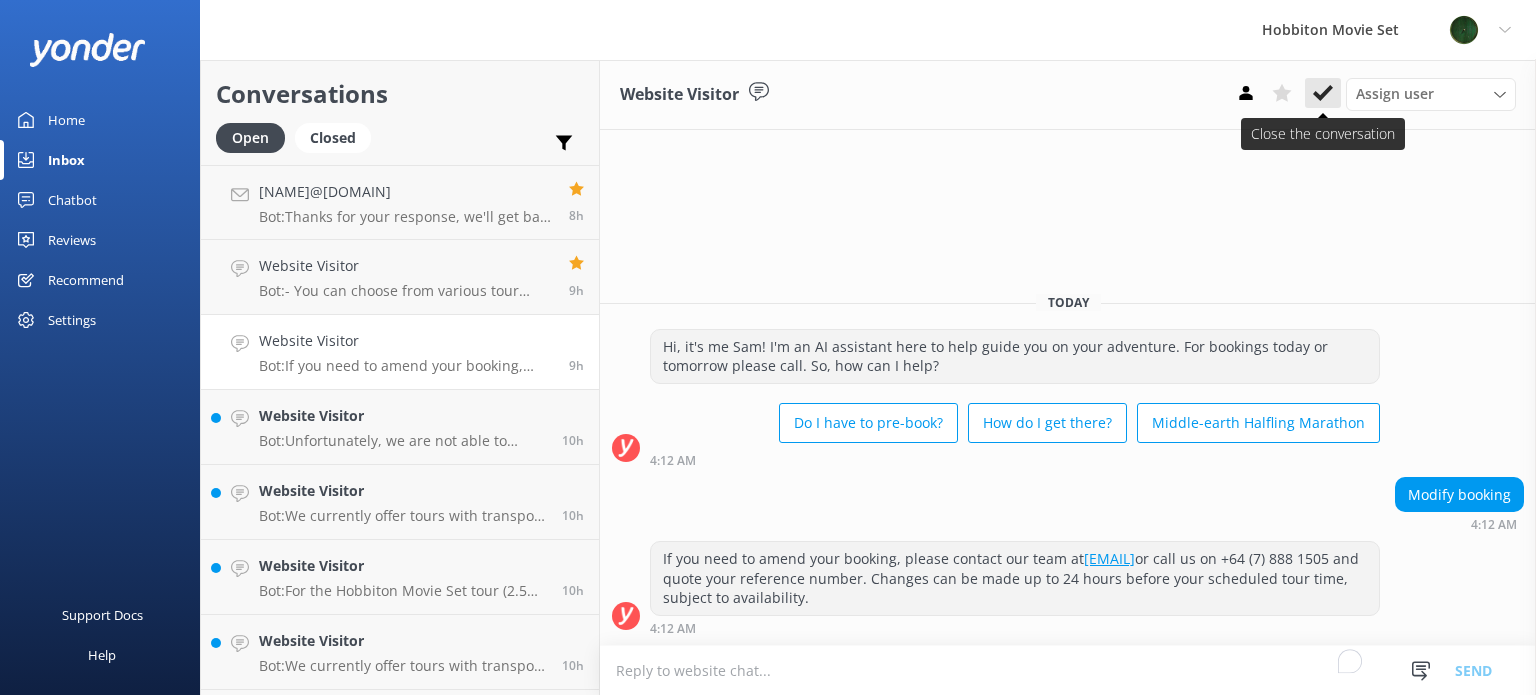 click at bounding box center (1323, 93) 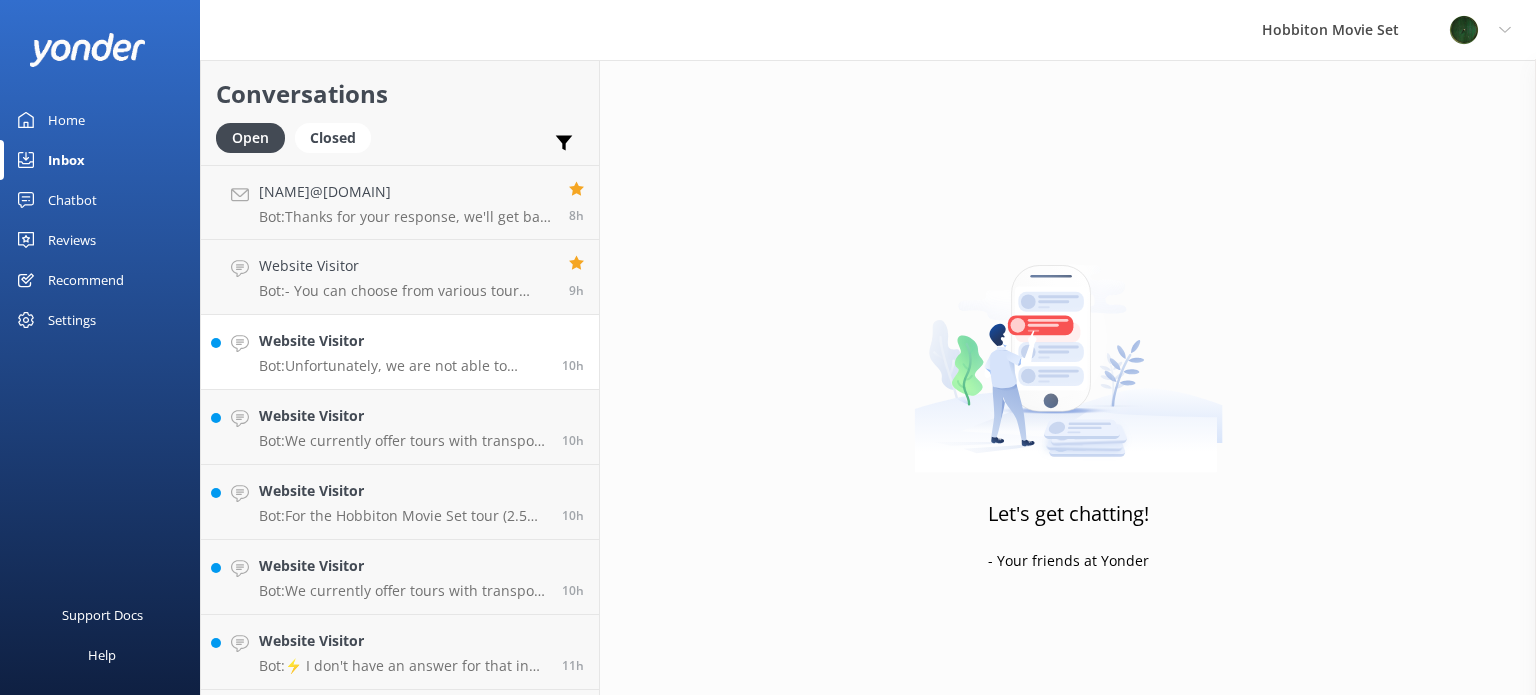 click on "Bot:  Unfortunately, we are not able to permit pets onto the Movie Set. The only exception is for registered service dogs. Please contact our team in advance if you require a service dog to join you on tour." at bounding box center (403, 366) 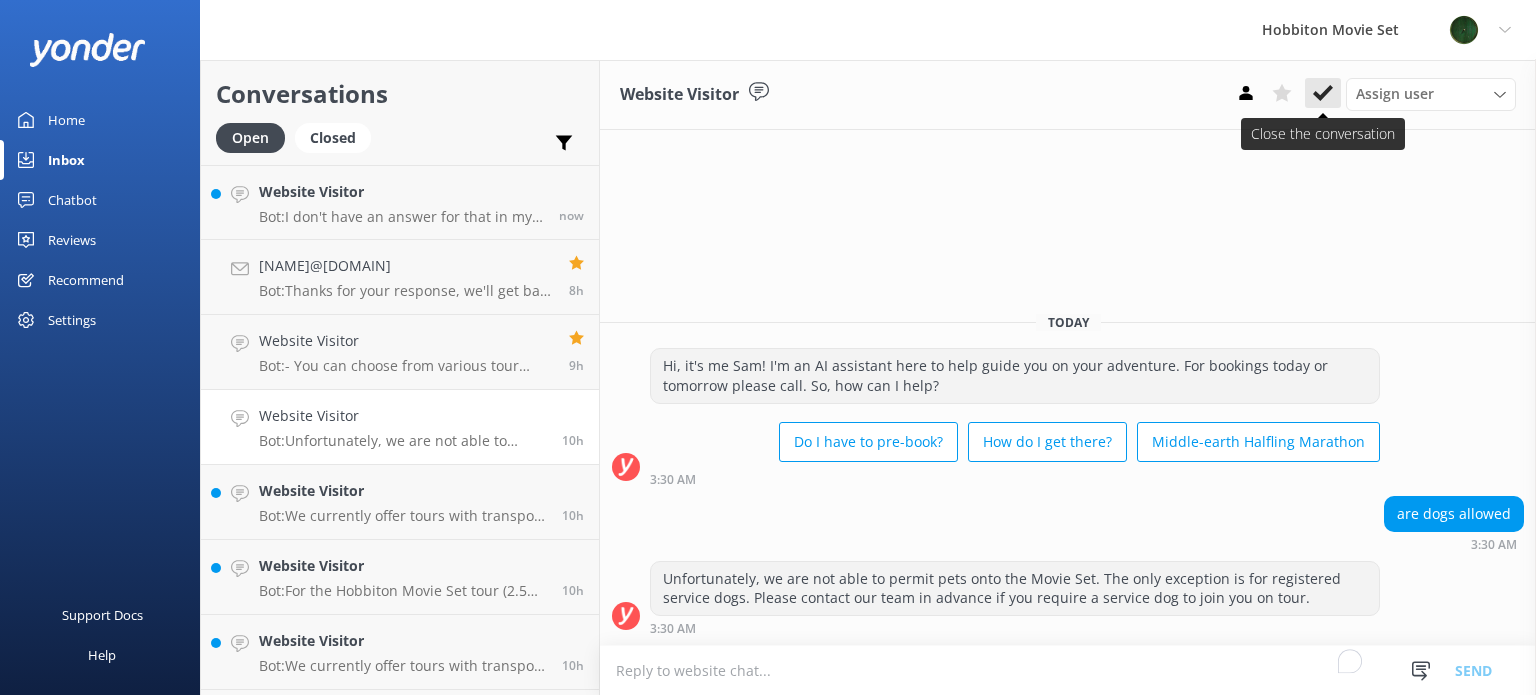 click at bounding box center (1323, 93) 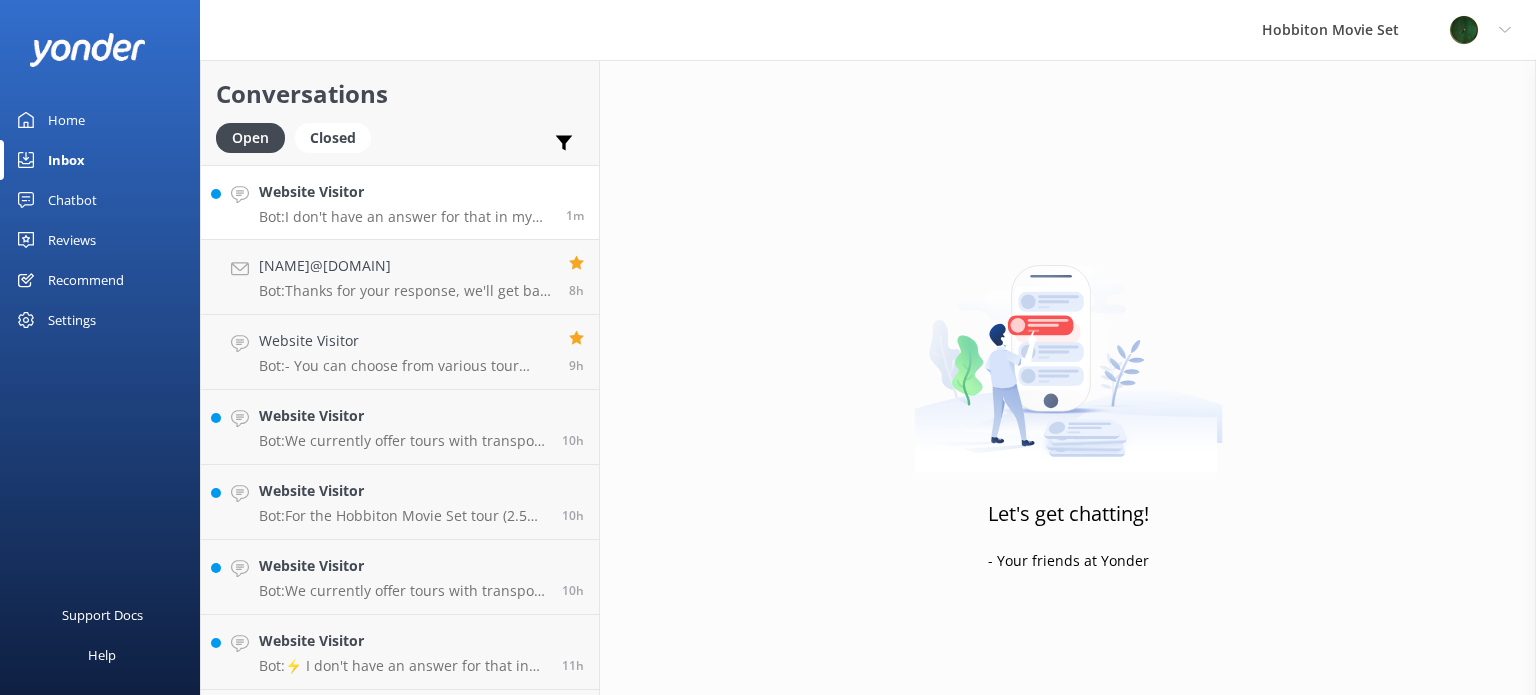 click on "Bot:  I don't have an answer for that in my knowledge base. Please try and rephrase your question, I work best when full phrases are used. Please leave your email address if you would like our team to get in touch with you." at bounding box center [405, 217] 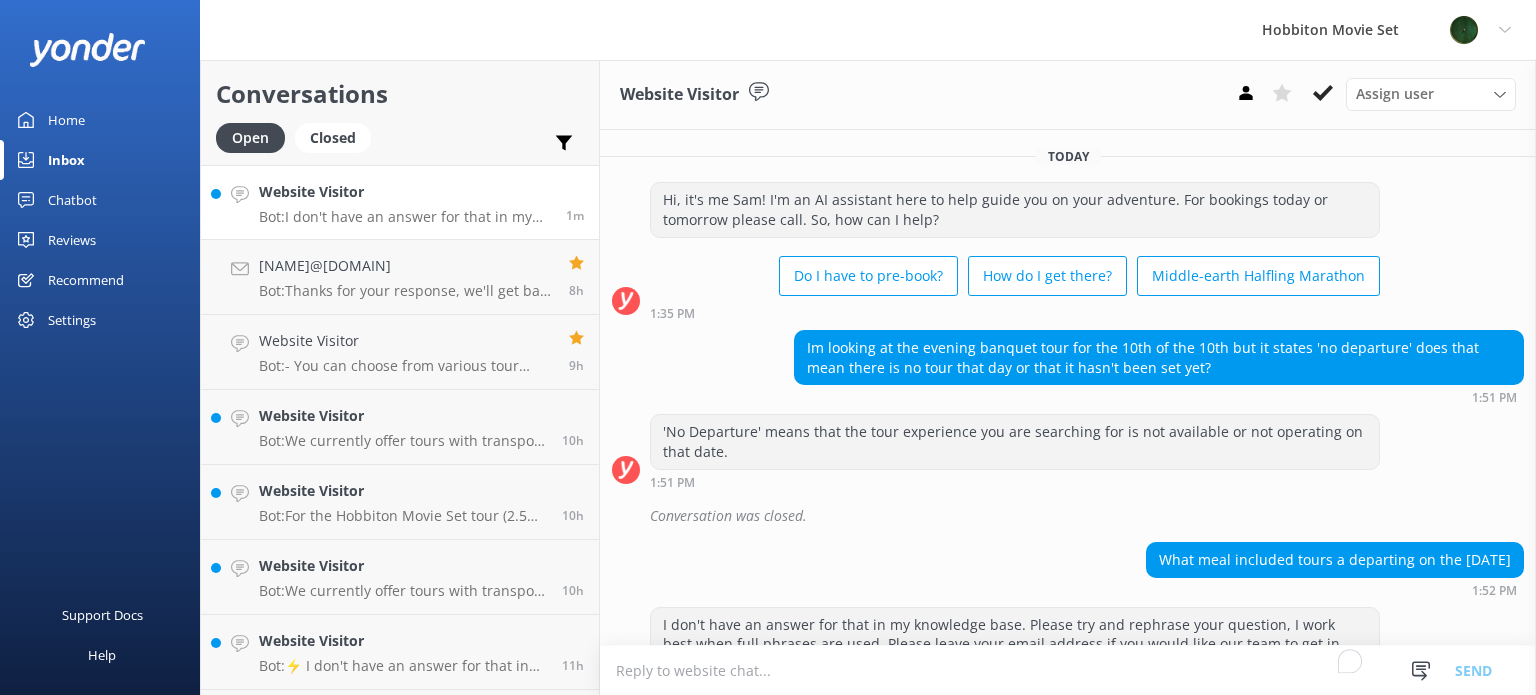 scroll, scrollTop: 0, scrollLeft: 0, axis: both 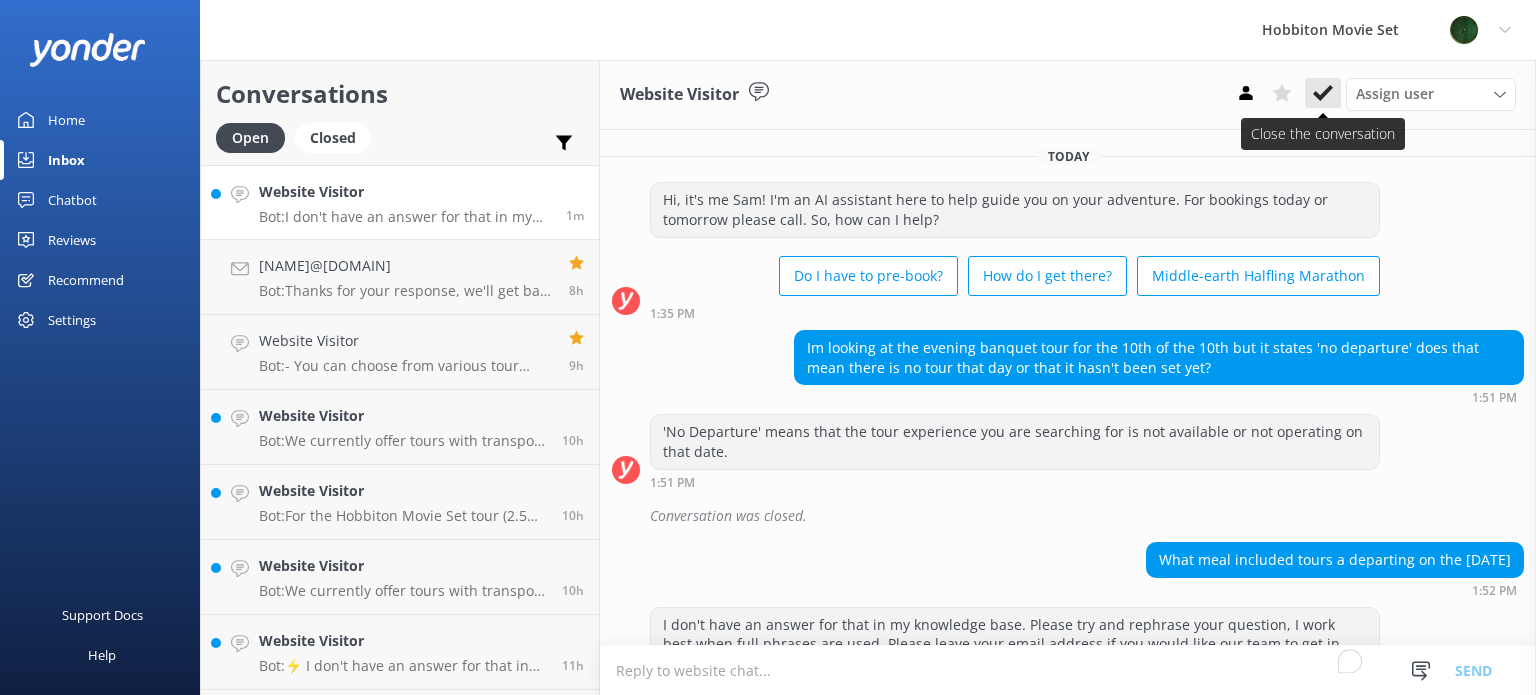 click 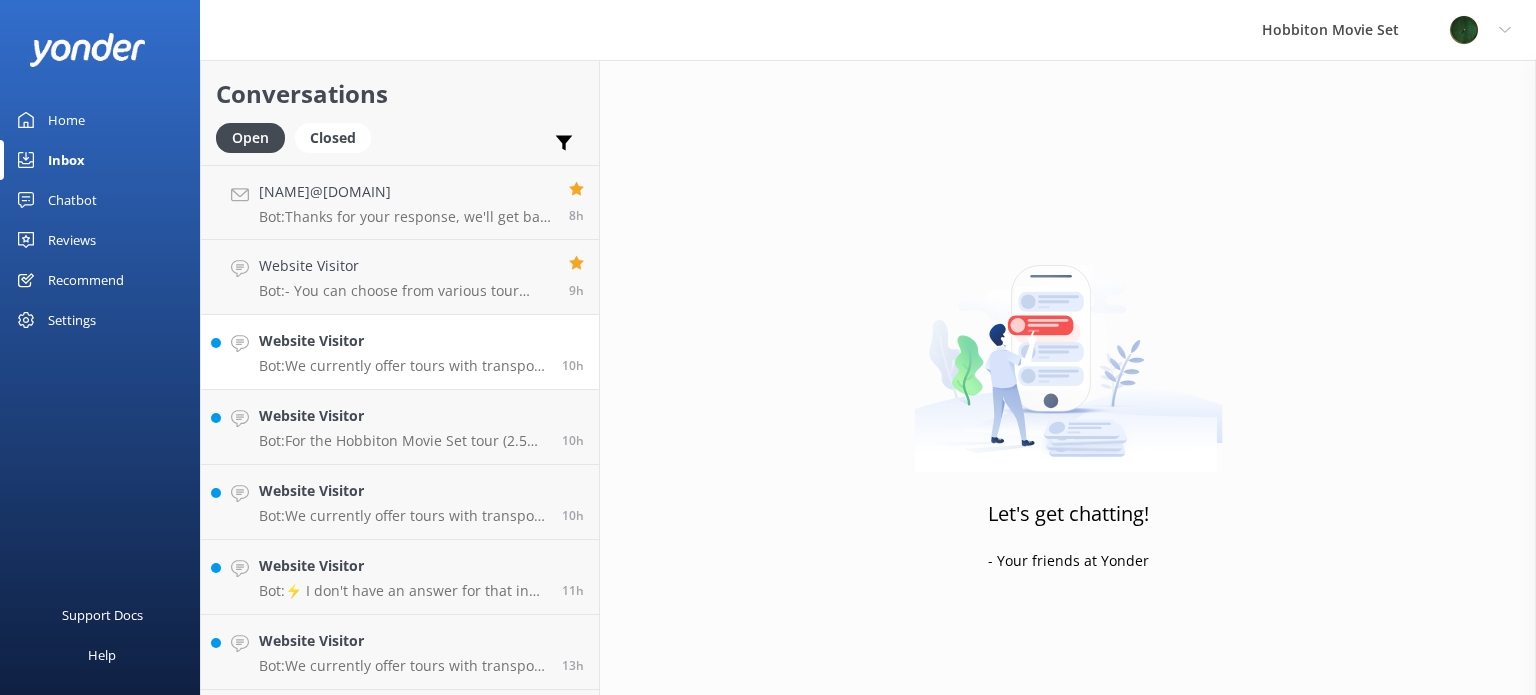 click on "Website Visitor Bot:  We currently offer tours with transport from The Shire's Rest and Matamata site only.
We do not offer drop-offs and pick-ups, although we have a list of partners who offer tour packages including transport from Auckland, Rotorua, Tauranga, and Hamilton for those without their own transportation or car. Visit https://www.hobbitontours.com/plan-visit/transfers/.
Please be advised that there are no train stations nearby - the nearest train station is a 45-minute drive from Hobbiton, in Hamilton. 10h" at bounding box center [400, 352] 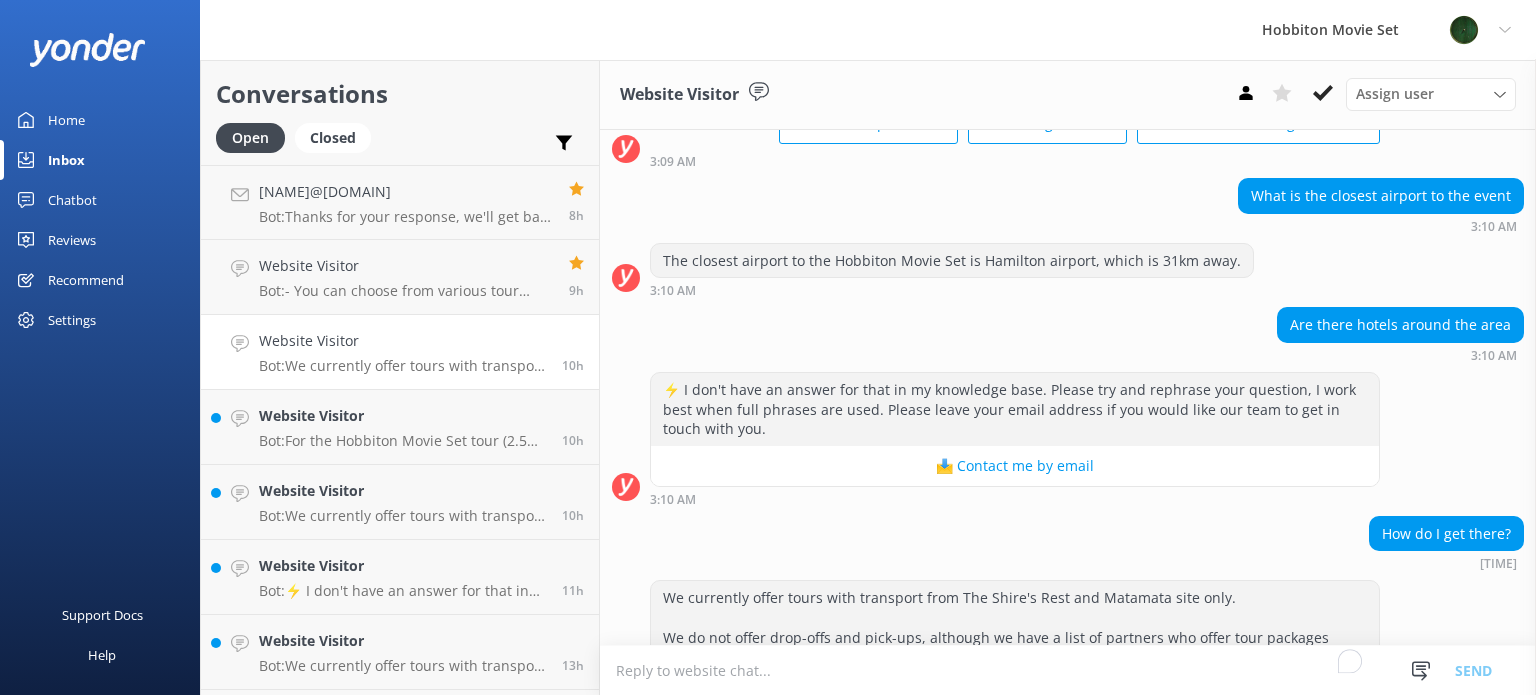 scroll, scrollTop: 0, scrollLeft: 0, axis: both 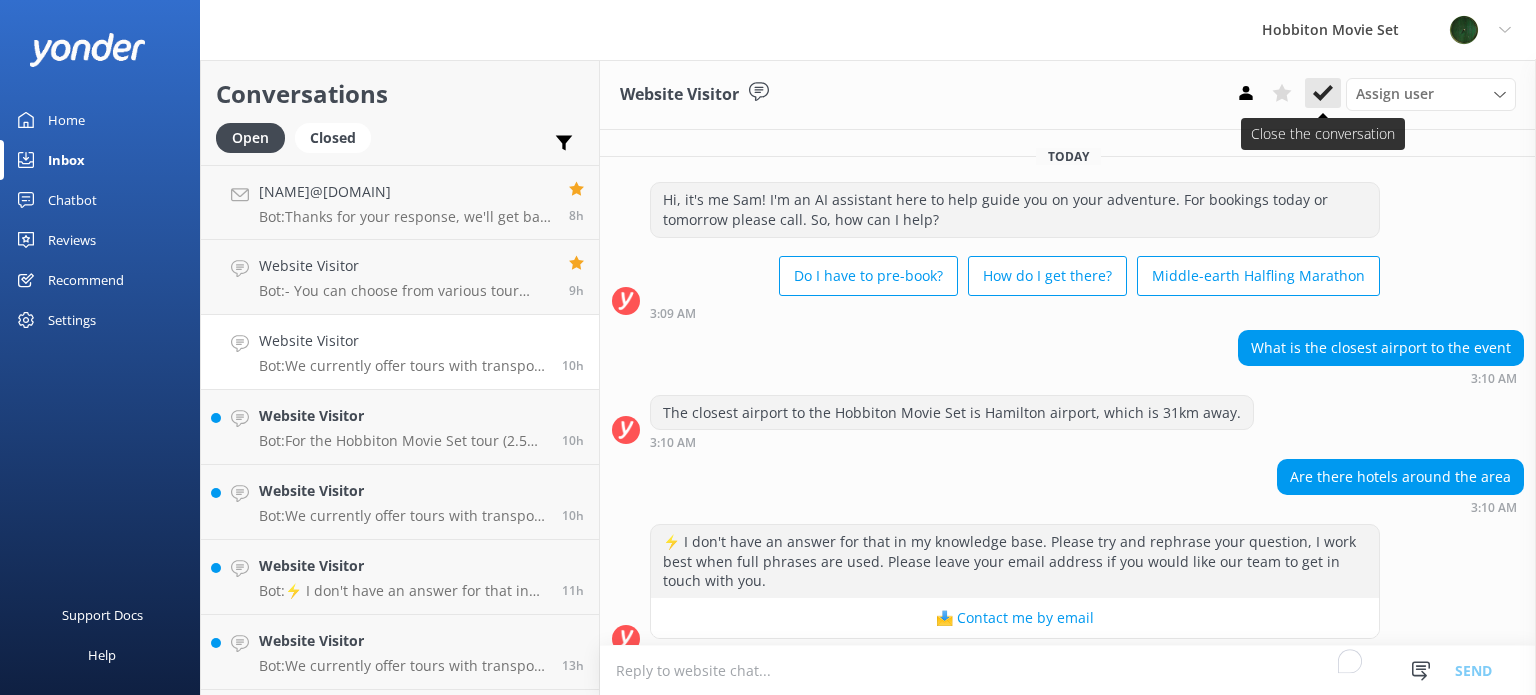 click 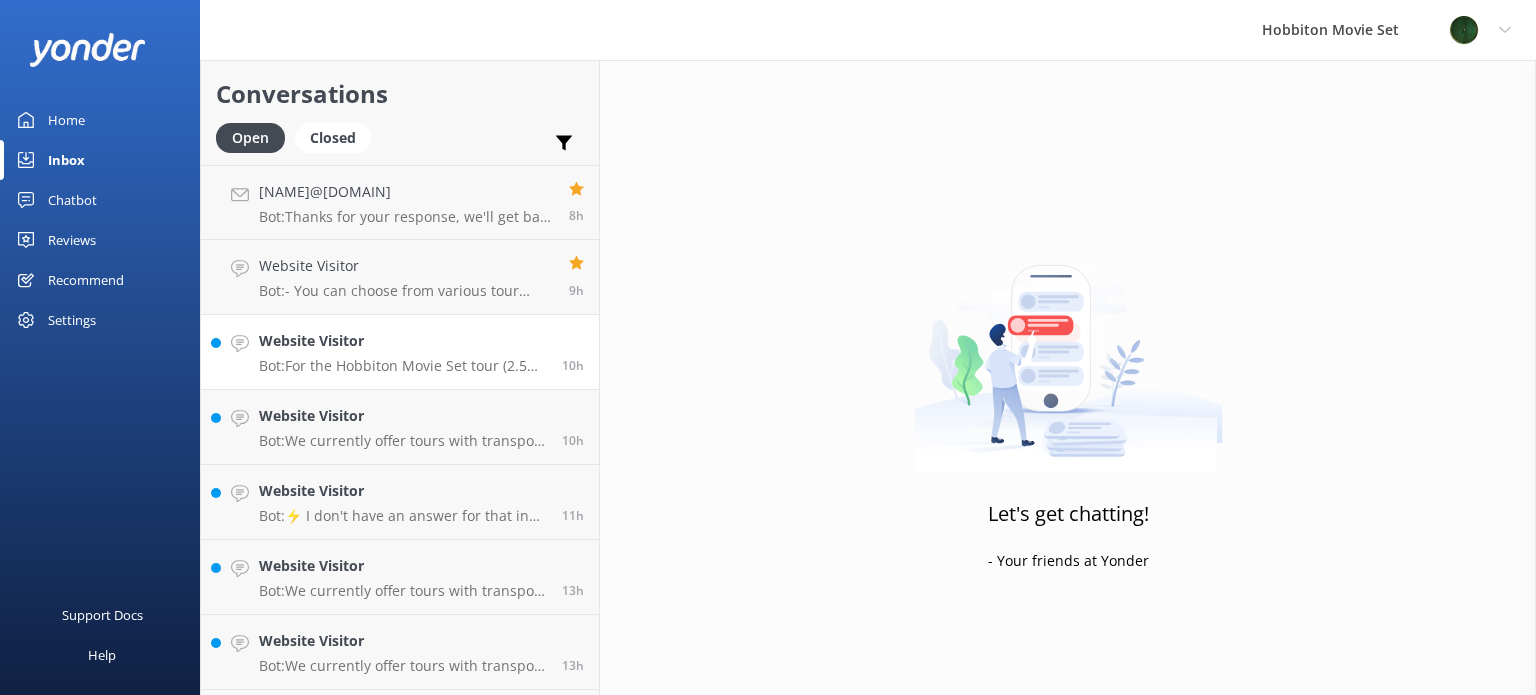 click on "Website Visitor Bot:  For the Hobbiton Movie Set tour (2.5 hour tour), cancellations made more than 24 hours before tour departure will receive a 100% refund. Cancellations made less than 24 hours before tour departure will receive no refund. You can view more details at www.hobbitontours.com/terms-and-conditions/." at bounding box center (403, 352) 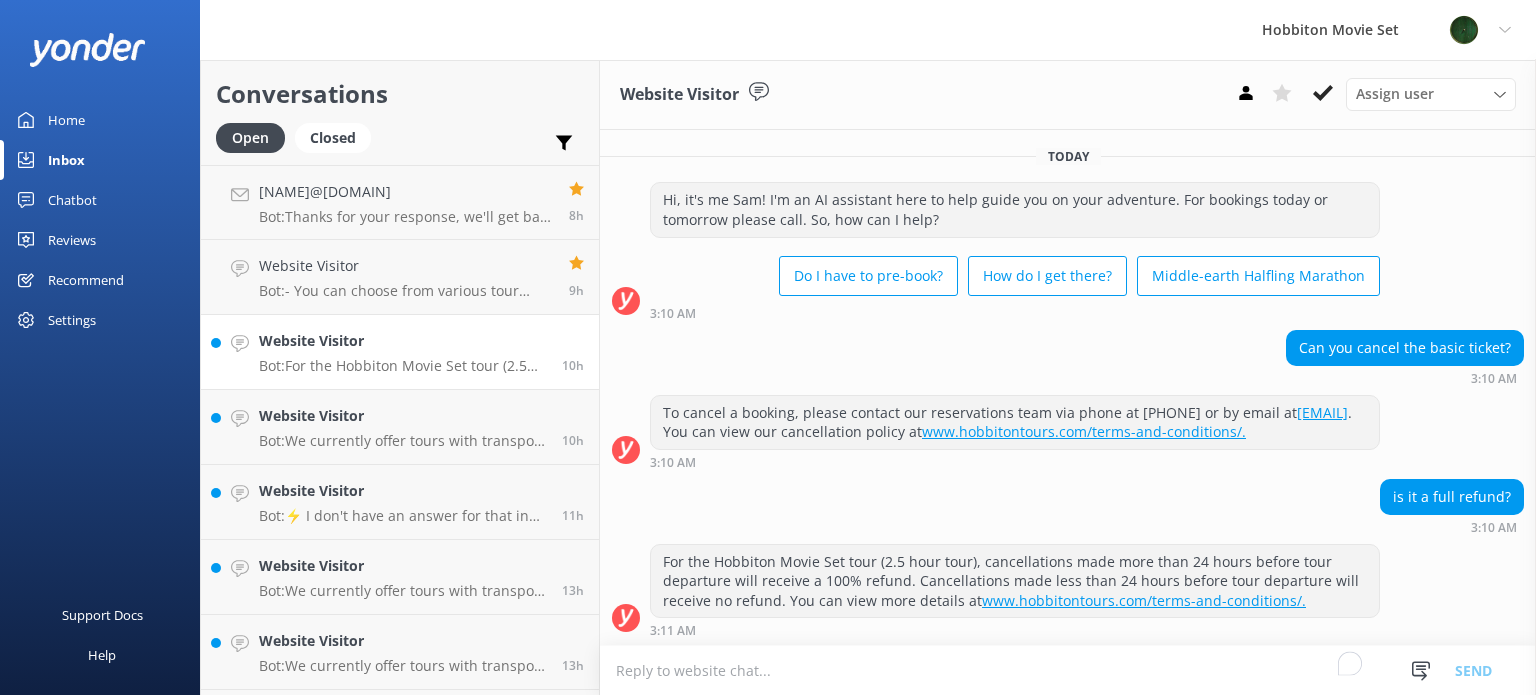 scroll, scrollTop: 19, scrollLeft: 0, axis: vertical 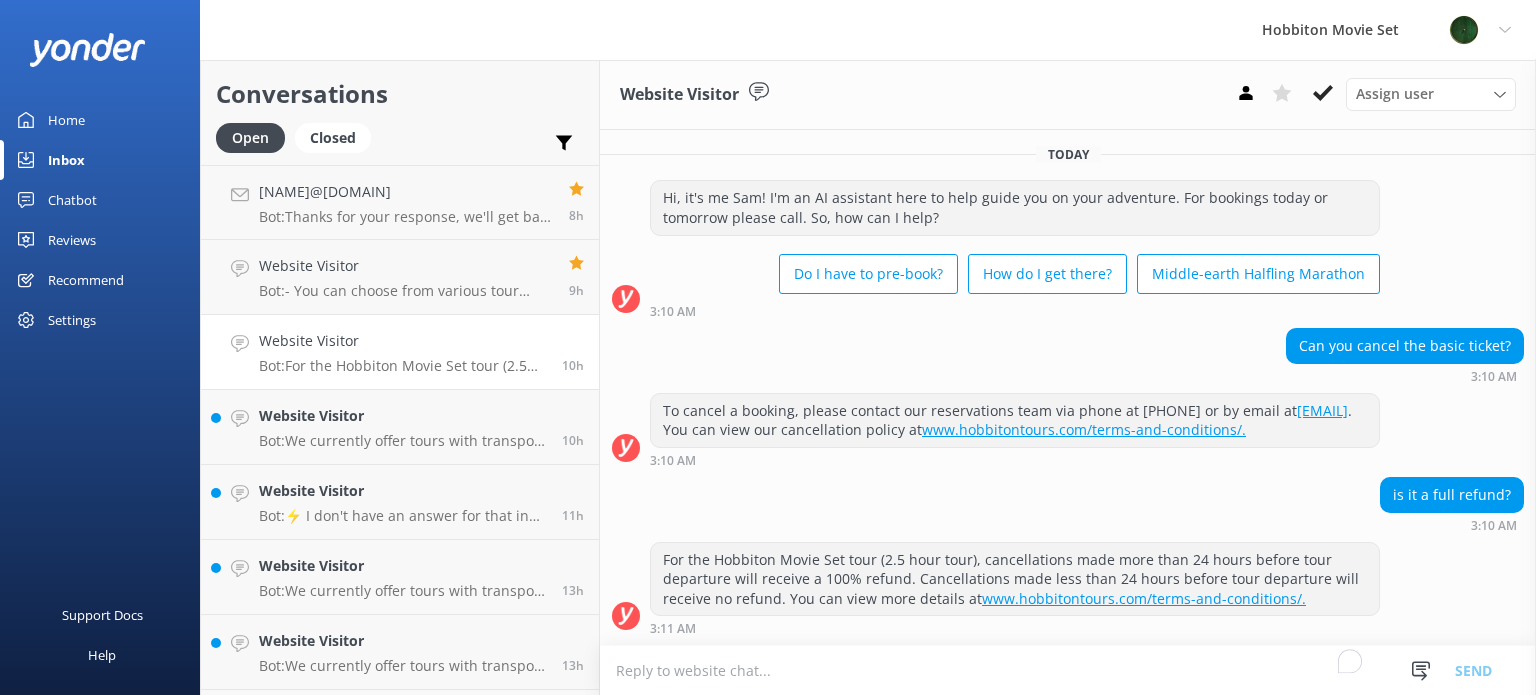 click on "Can you cancel the basic ticket? 3:10 AM" at bounding box center [1068, 355] 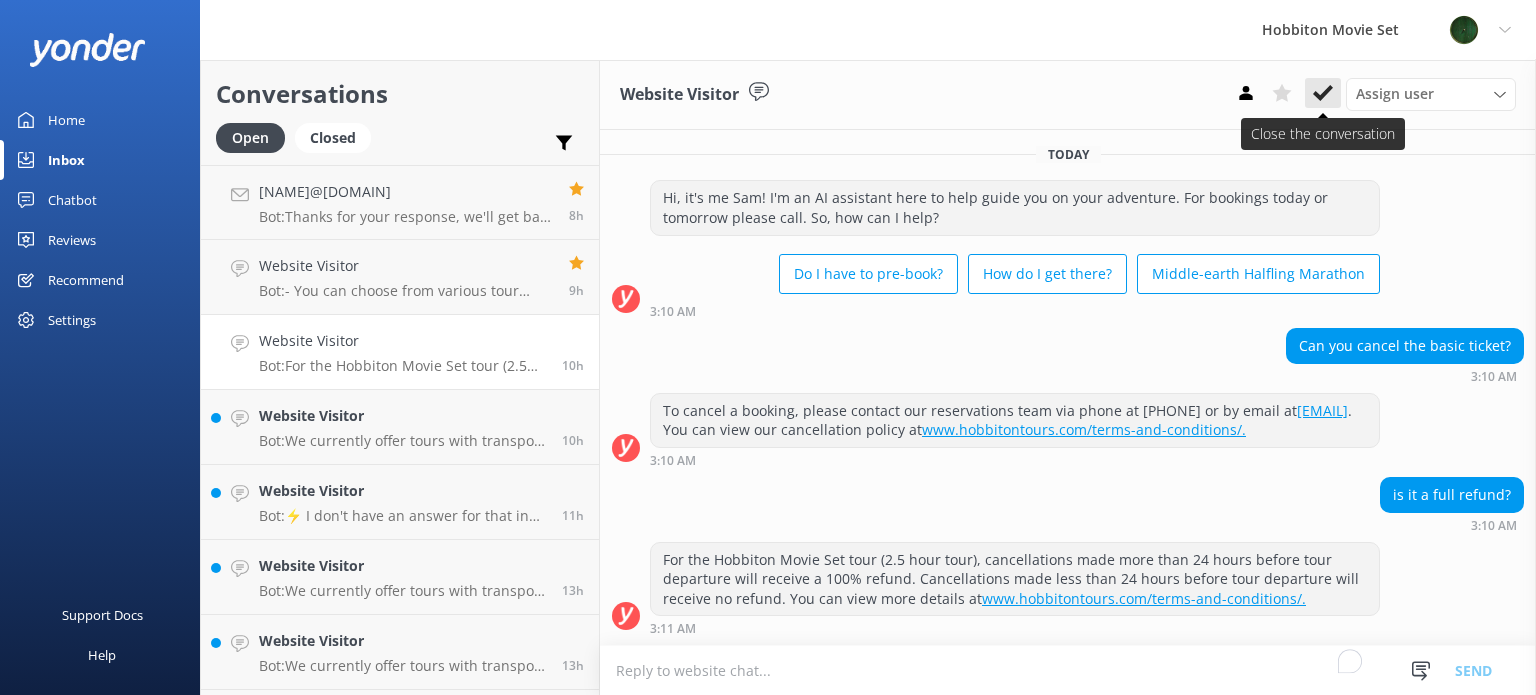 click 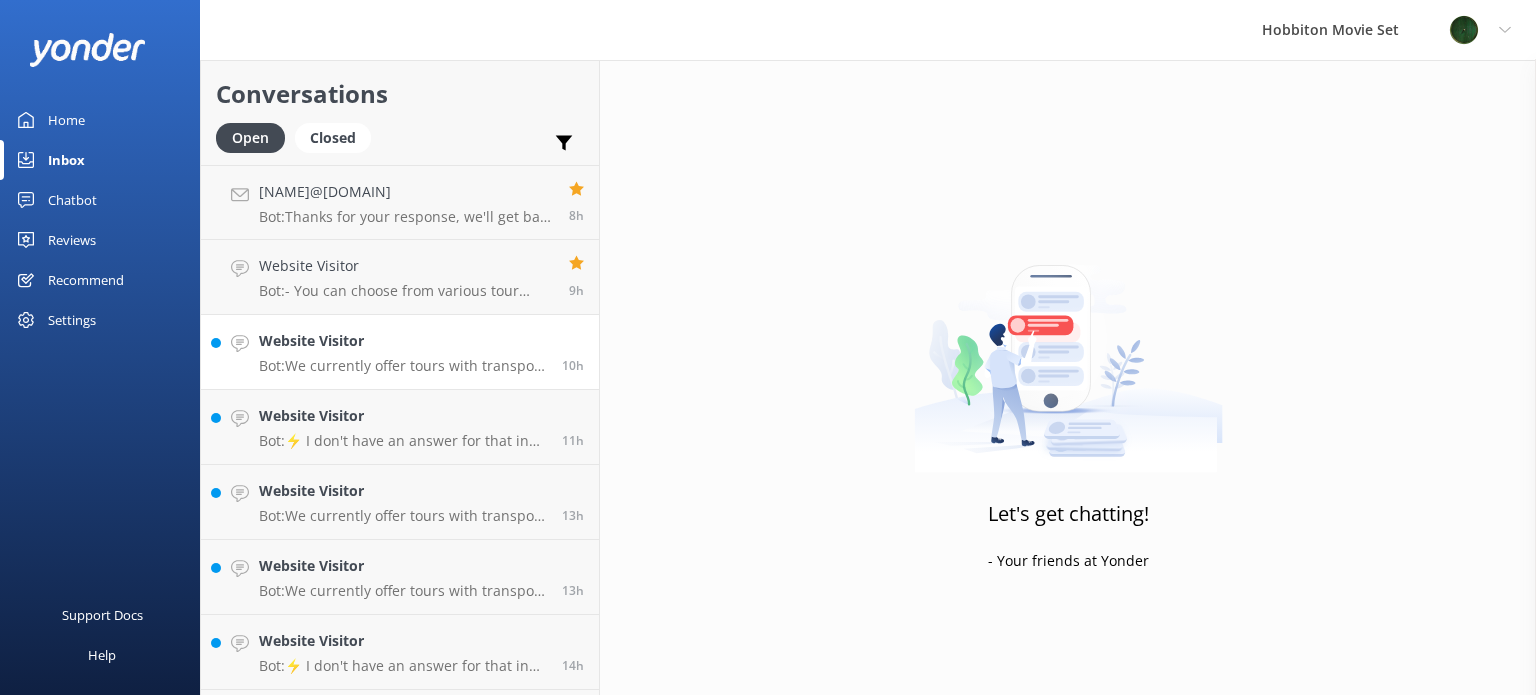 click on "Website Visitor Bot:  We currently offer tours with transport from The Shire's Rest and Matamata site only.
We do not offer drop-offs and pick-ups, although we have a list of partners who offer tour packages including transport from Auckland, Rotorua, Tauranga, and Hamilton for those without their own transportation or car. Visit https://www.hobbitontours.com/plan-visit/transfers/.
Please be advised that there are no train stations nearby - the nearest train station is a 45-minute drive from Hobbiton, in Hamilton. 10h" at bounding box center [400, 352] 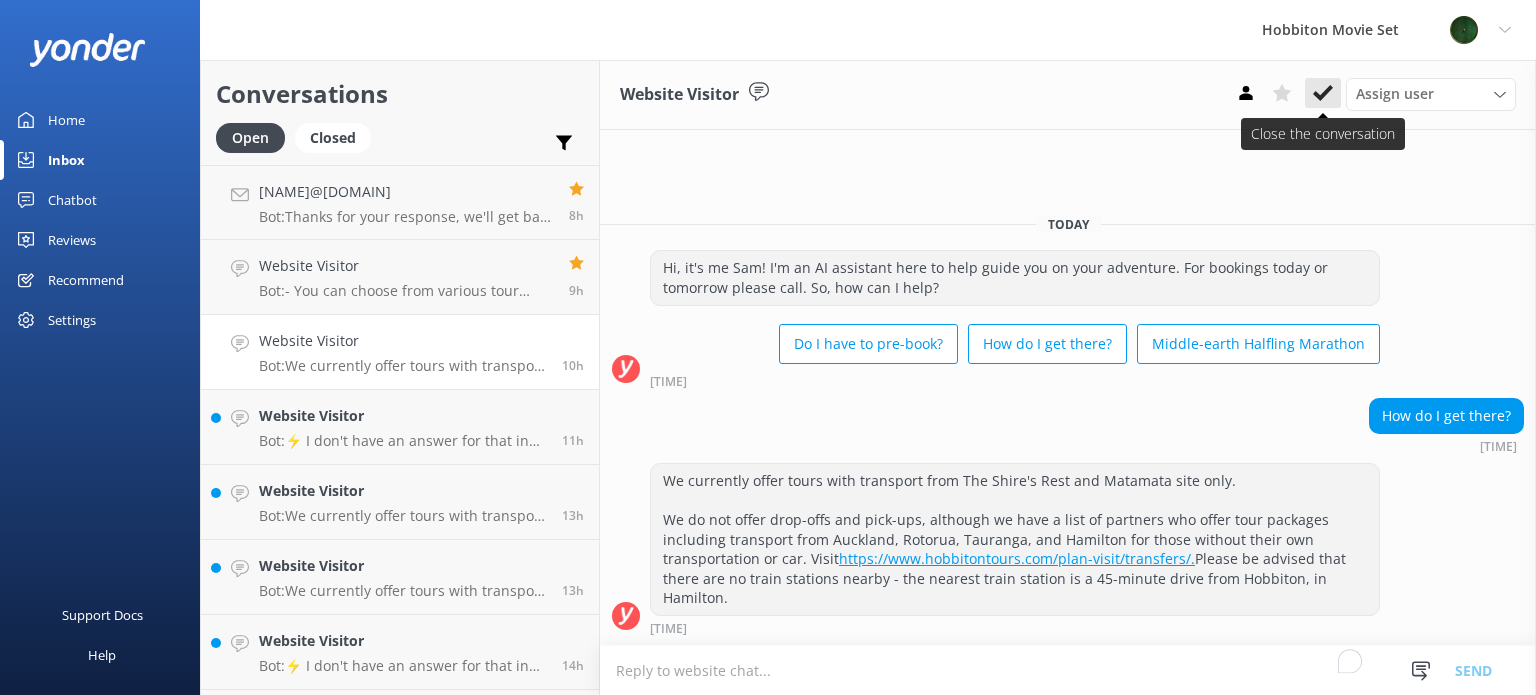 click 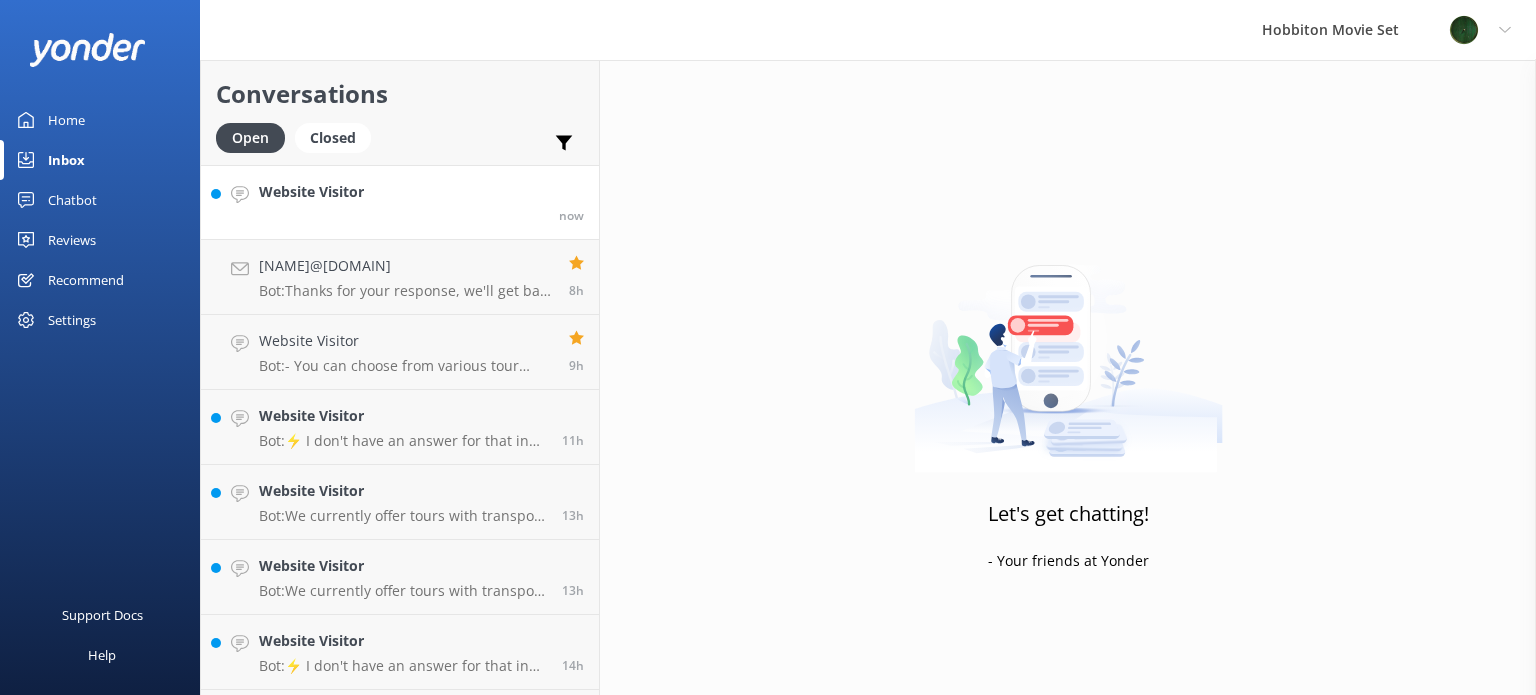 click on "Website Visitor" at bounding box center (311, 192) 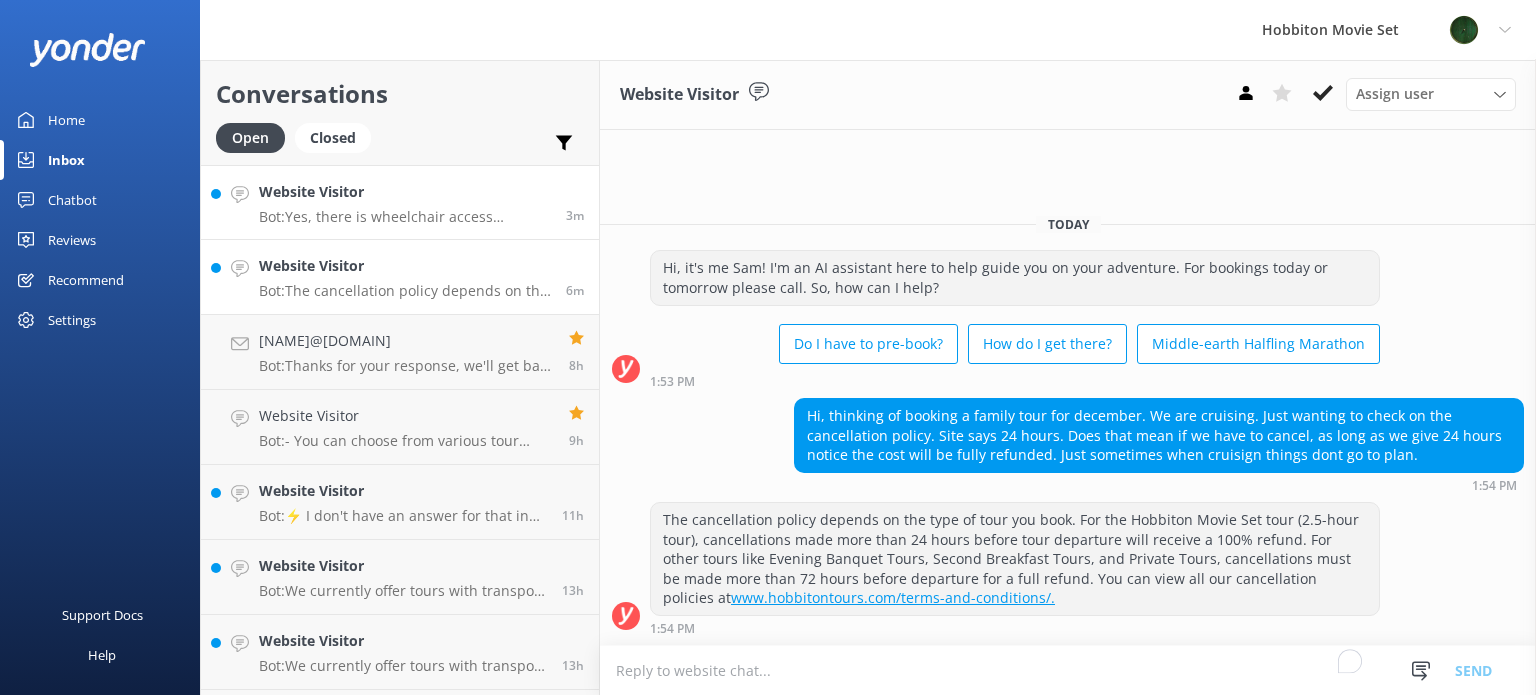 click on "Website Visitor" at bounding box center [405, 192] 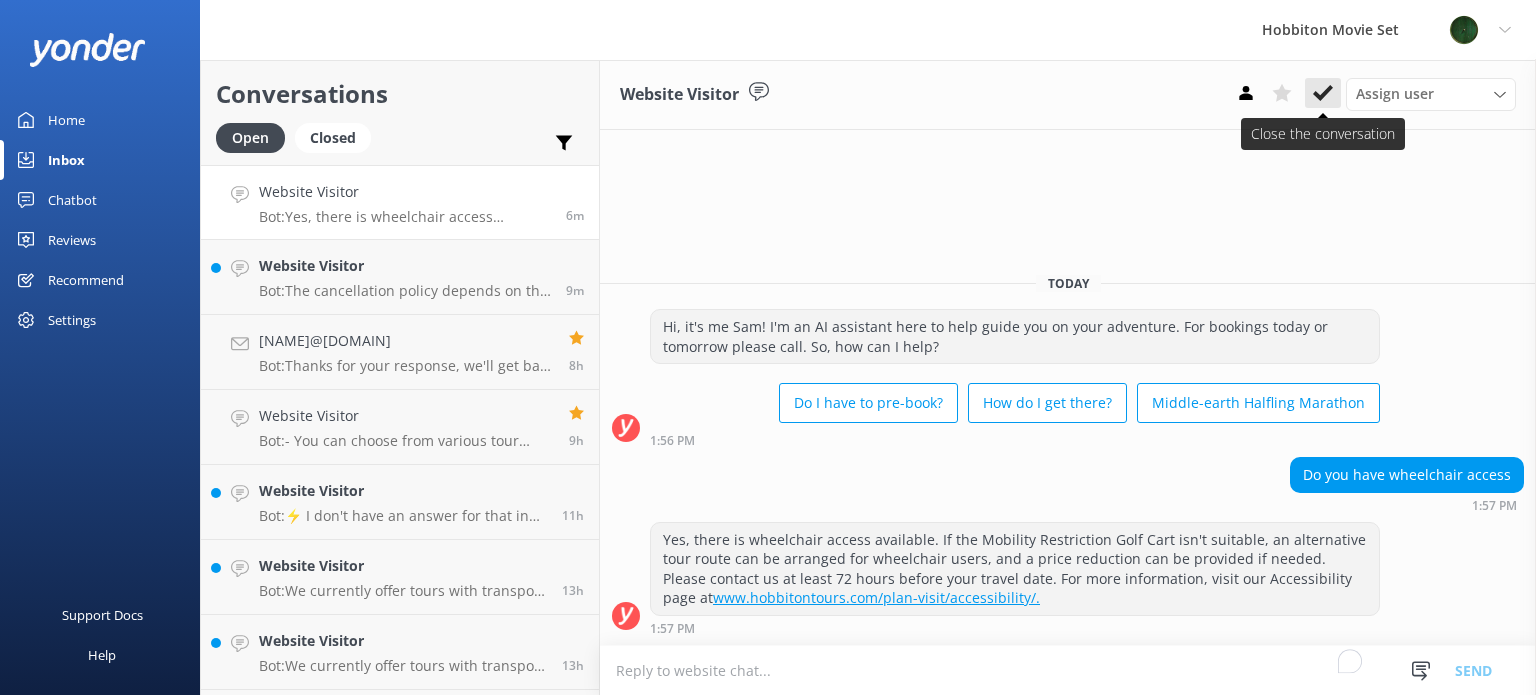click 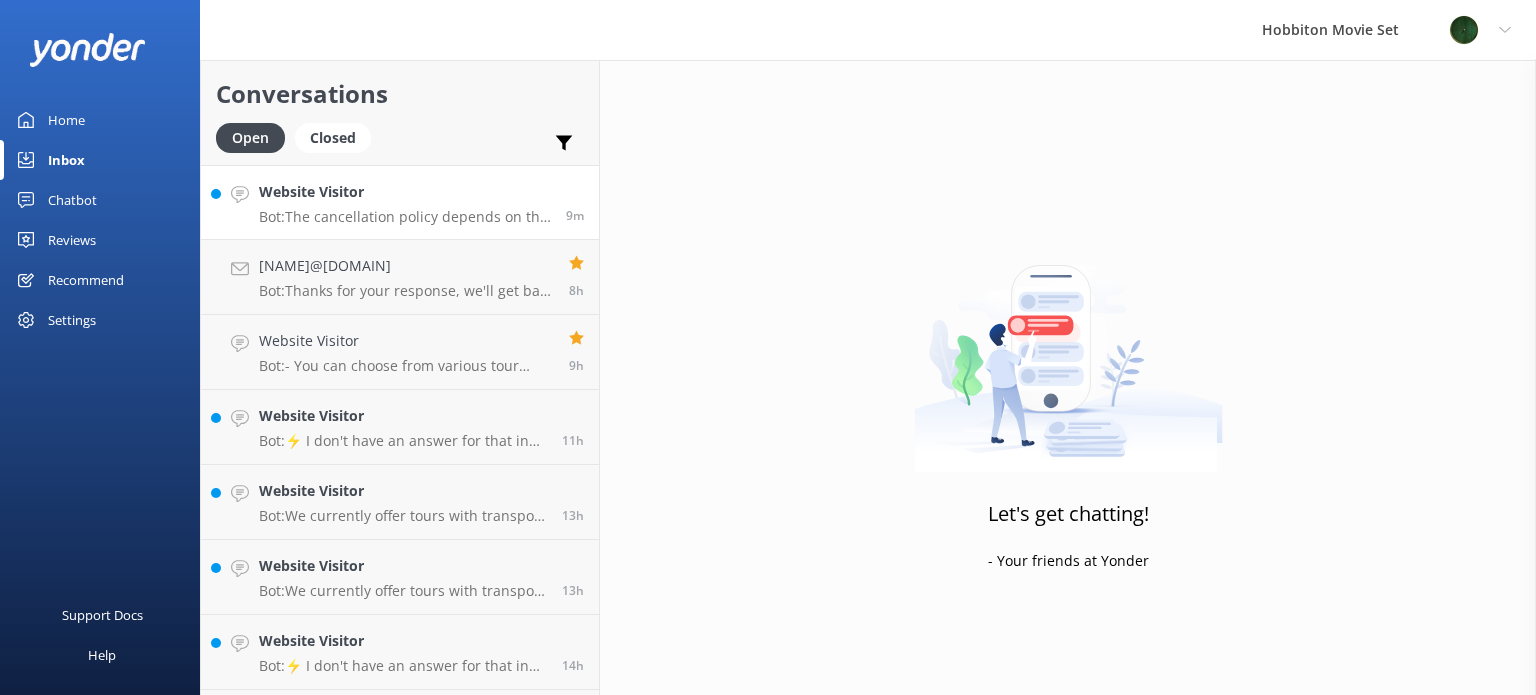 click on "Website Visitor" at bounding box center (405, 192) 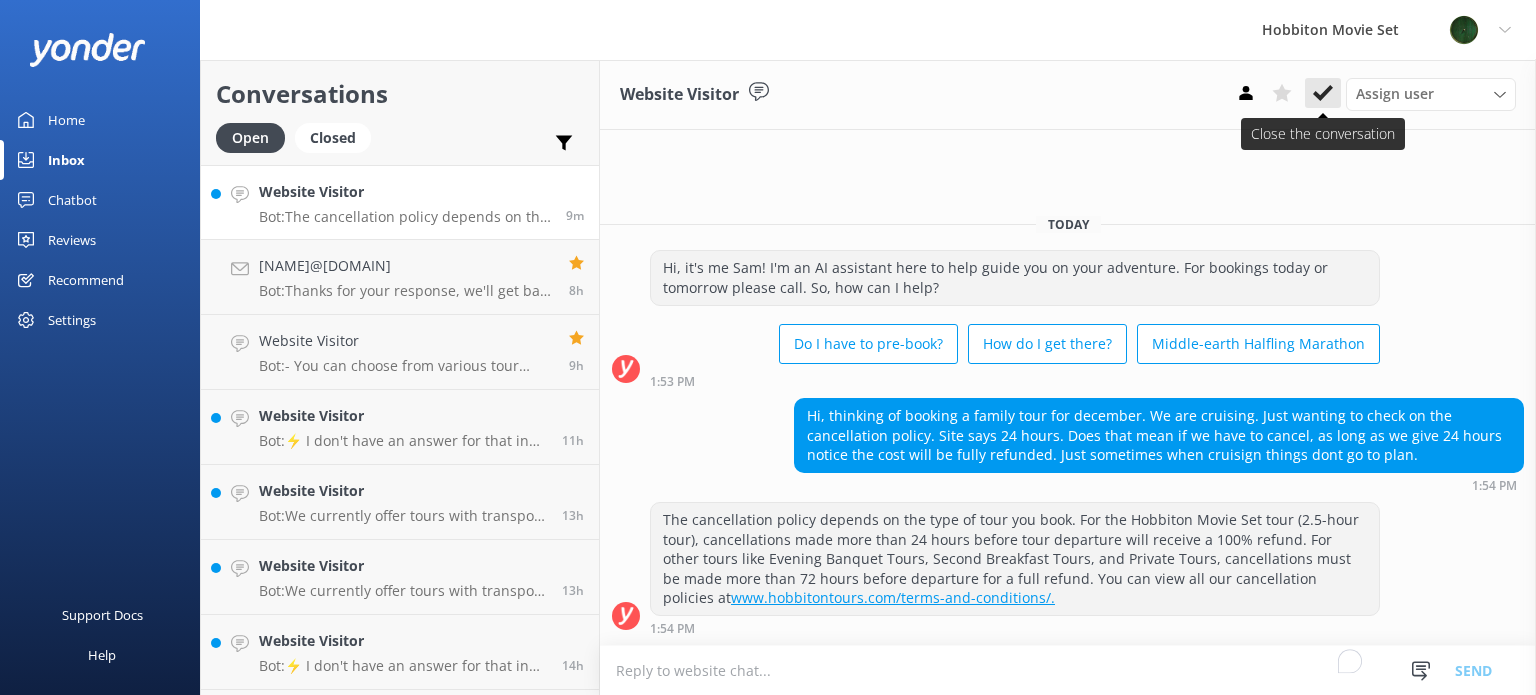 click 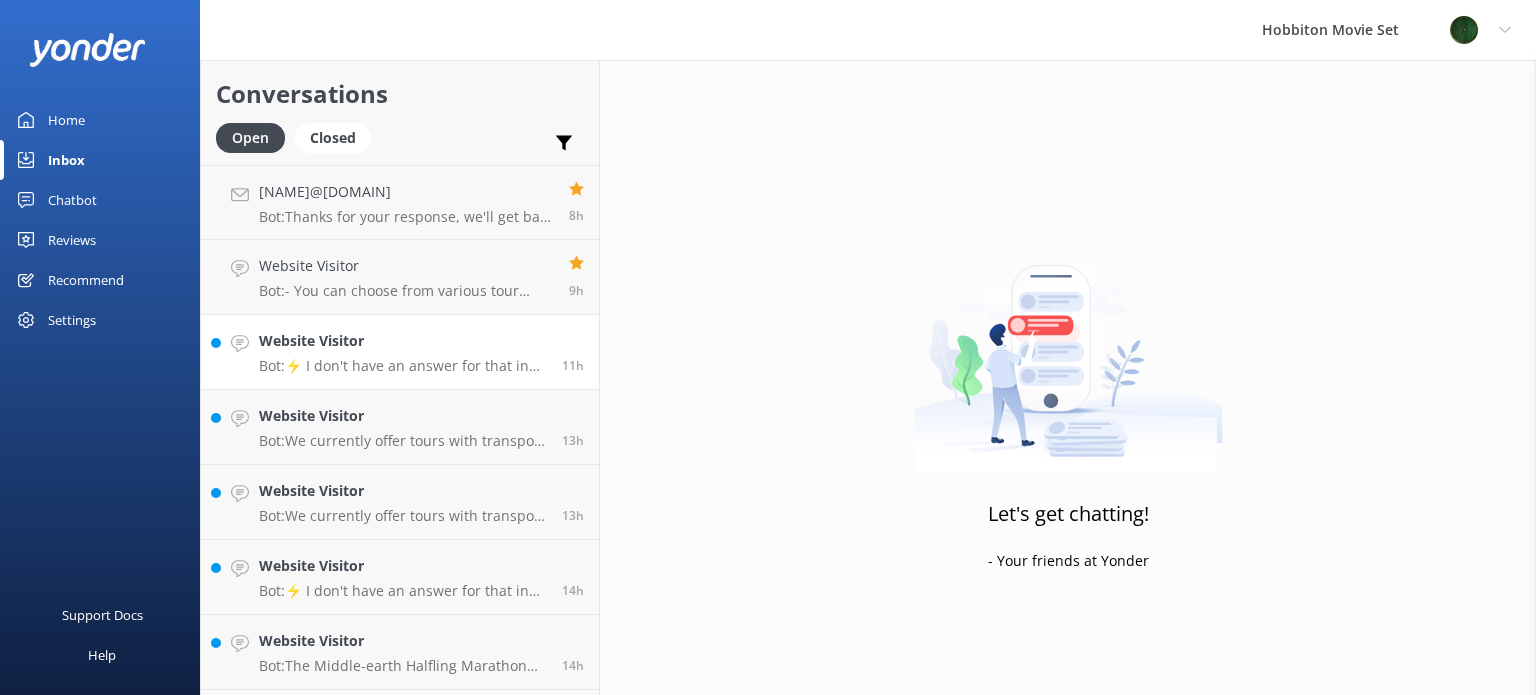 click on "Bot:  ⚡ I don't have an answer for that in my knowledge base. Please try and rephrase your question, I work best when full phrases are used. Please leave your email address if you would like our team to get in touch with you." at bounding box center (403, 366) 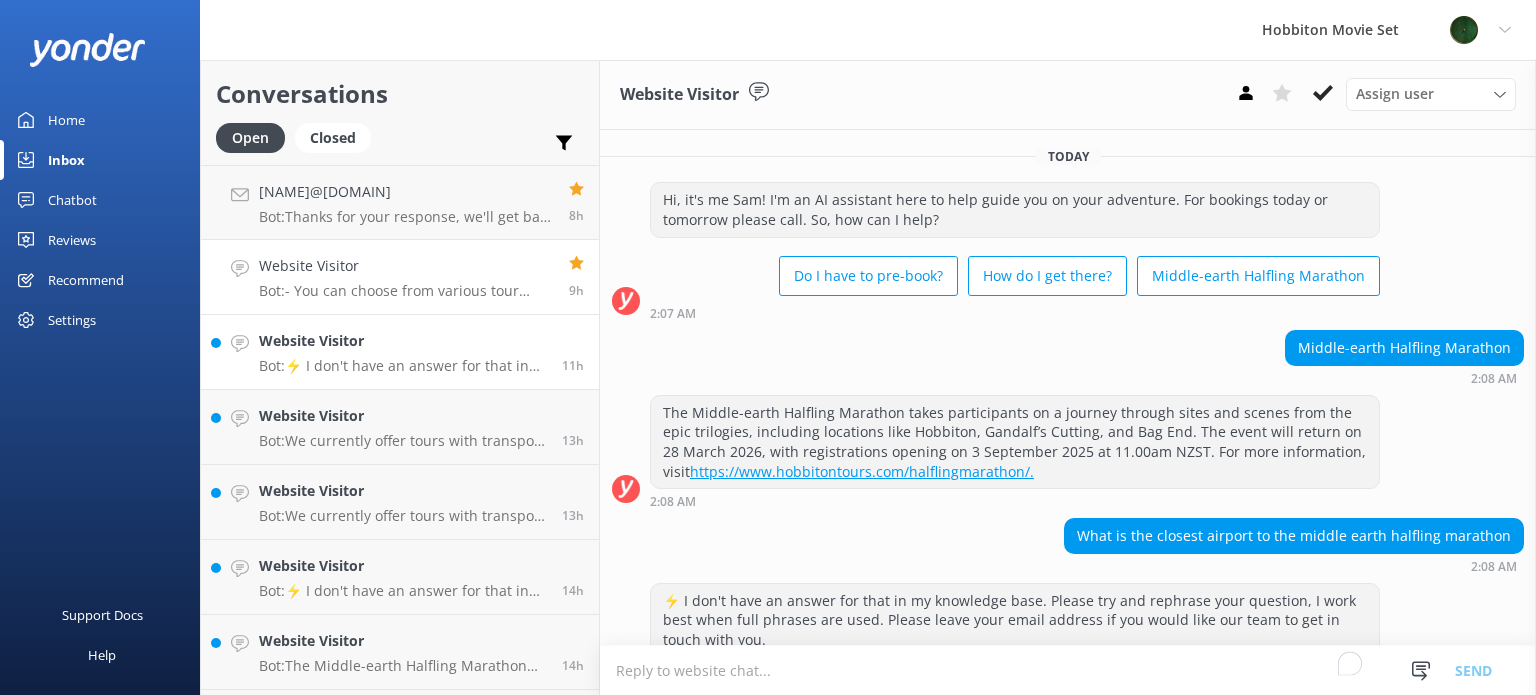 scroll, scrollTop: 78, scrollLeft: 0, axis: vertical 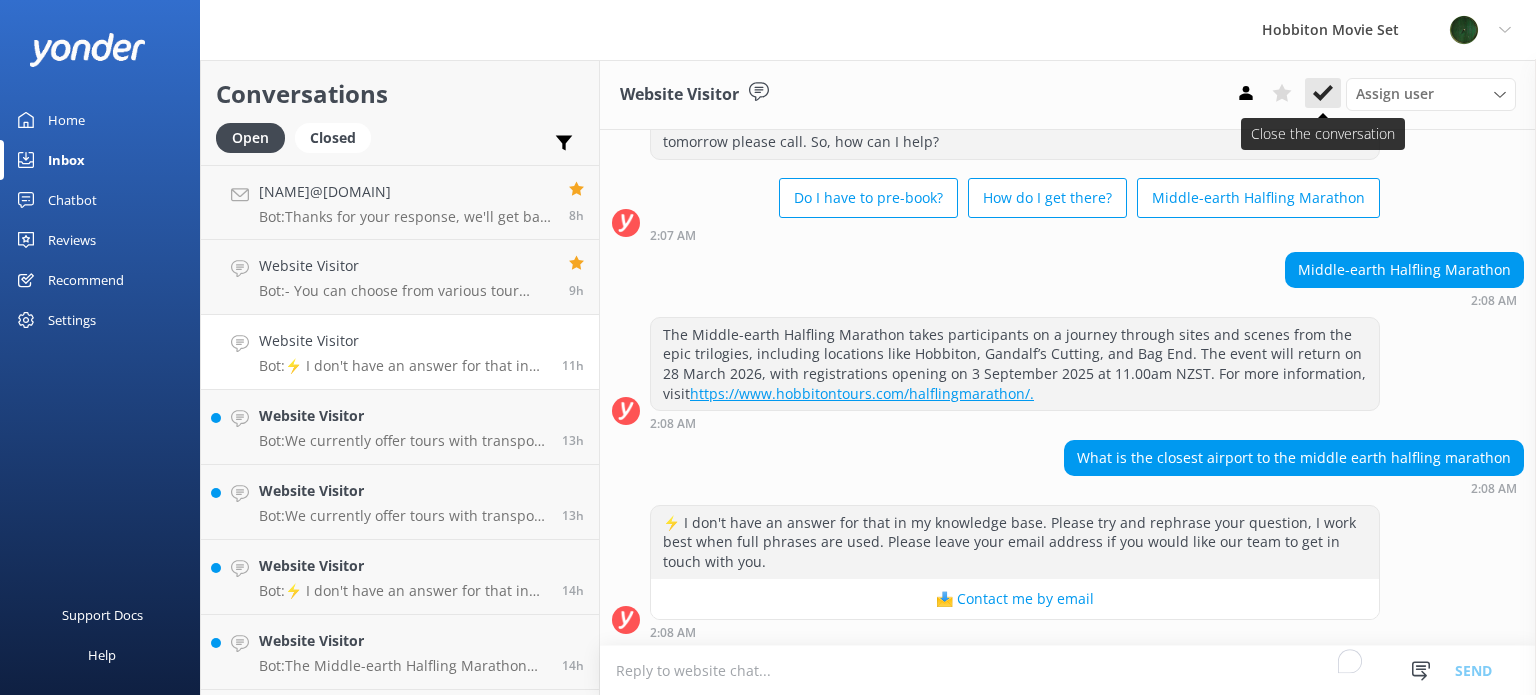 click 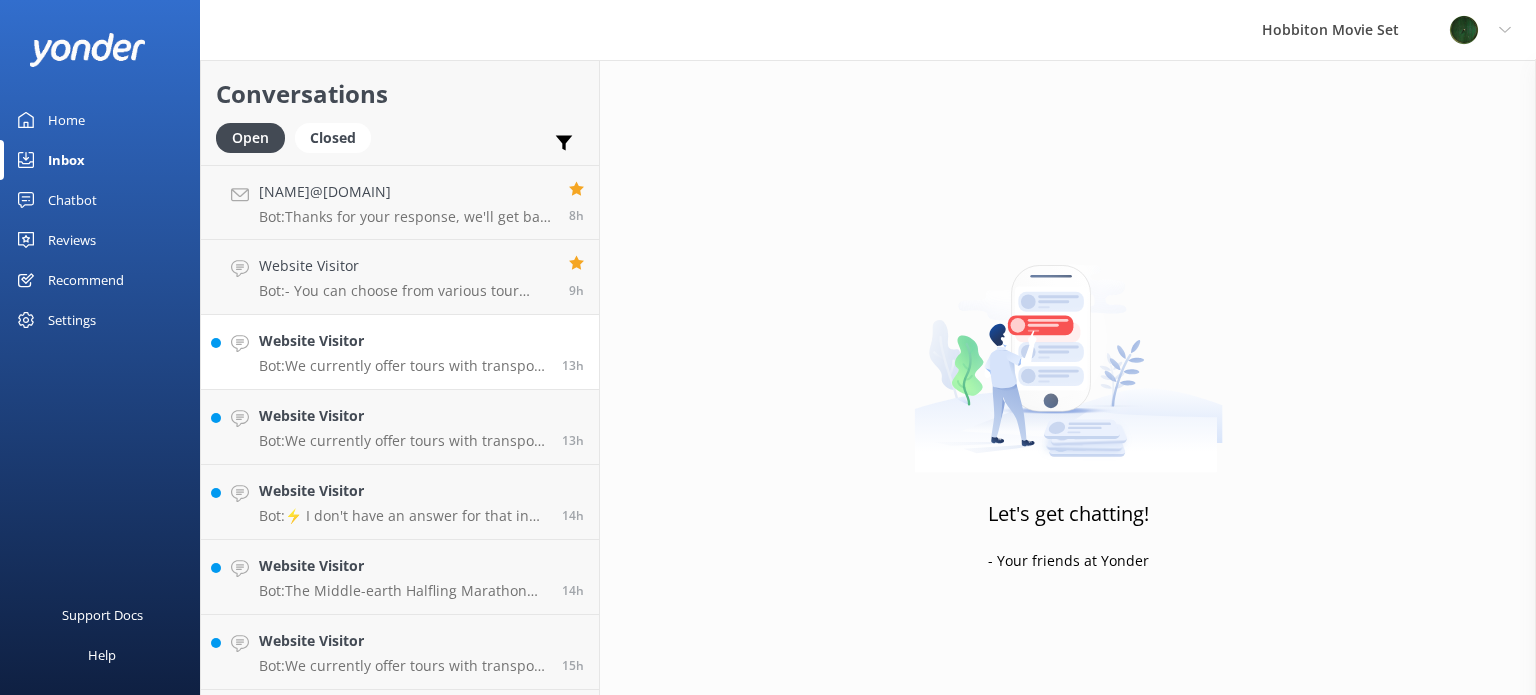 click on "Bot:  We currently offer tours with transport from The Shire's Rest and Matamata site only.
We do not offer drop-offs and pick-ups, although we have a list of partners who offer tour packages including transport from Auckland, Rotorua, Tauranga, and Hamilton for those without their own transportation or car. Visit https://www.hobbitontours.com/plan-visit/transfers/.
Please be advised that there are no train stations nearby - the nearest train station is a 45-minute drive from Hobbiton, in Hamilton." at bounding box center (403, 366) 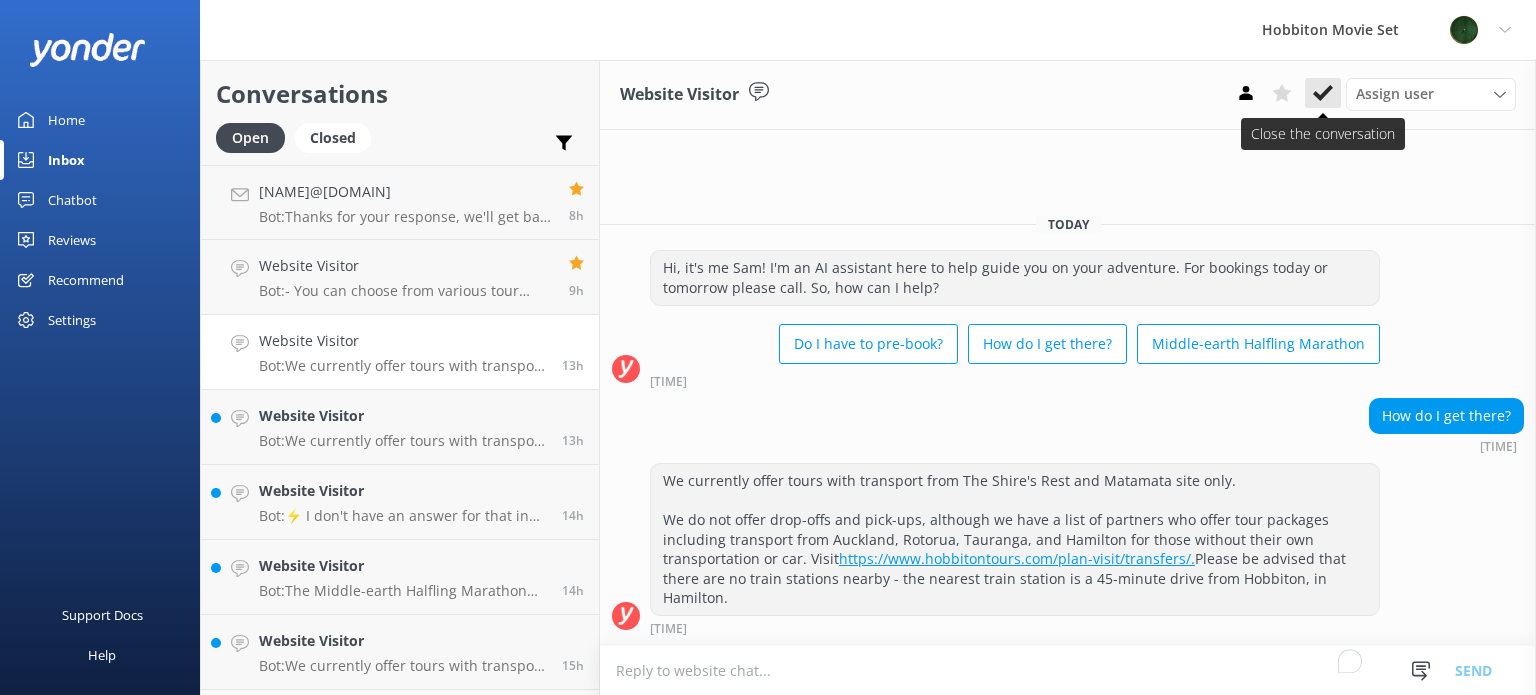 click 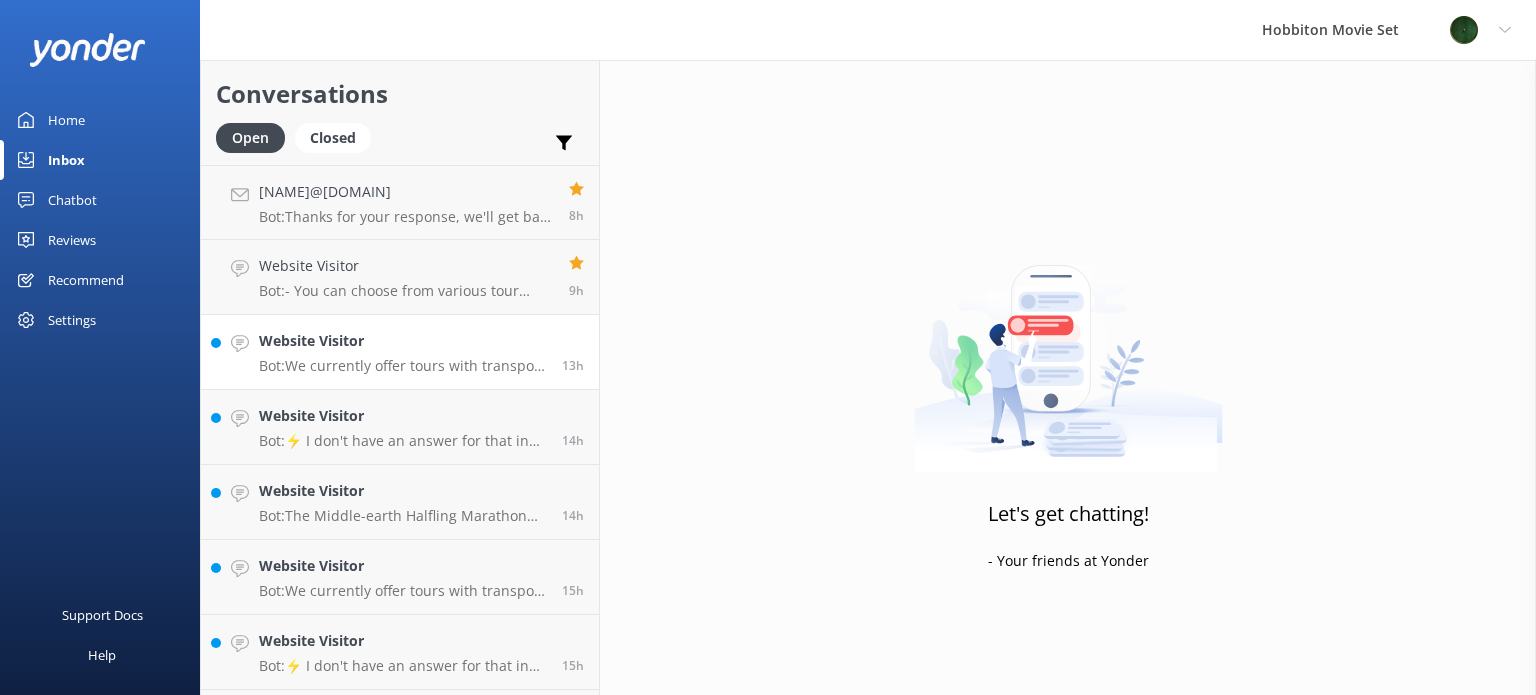 click on "Bot:  We currently offer tours with transport from The Shire's Rest and Matamata site only.
We do not offer drop-offs and pick-ups, although we have a list of partners who offer tour packages including transport from Auckland, Rotorua, Tauranga, and Hamilton for those without their own transportation or car. Visit https://www.hobbitontours.com/plan-visit/transfers/.
Please be advised that there are no train stations nearby - the nearest train station is a 45-minute drive from Hobbiton, in Hamilton." at bounding box center [403, 366] 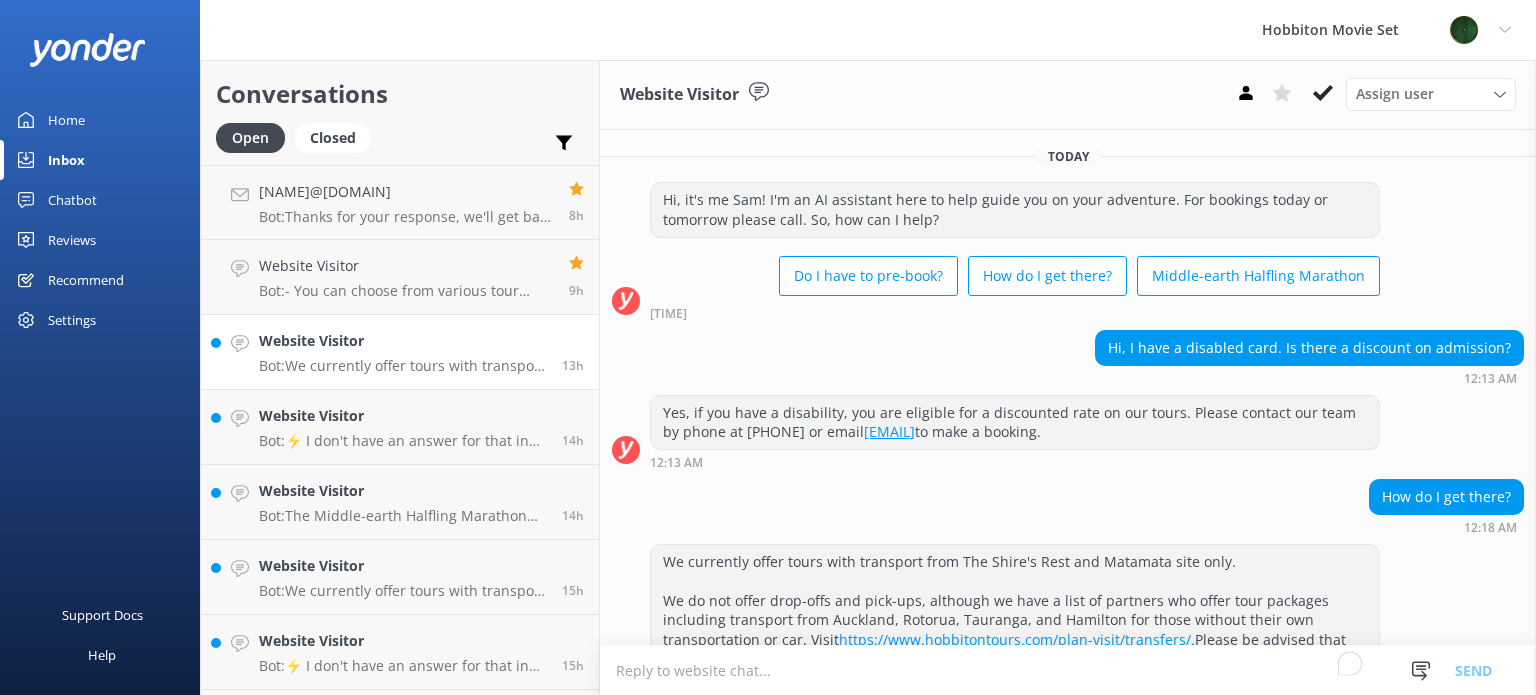 scroll, scrollTop: 97, scrollLeft: 0, axis: vertical 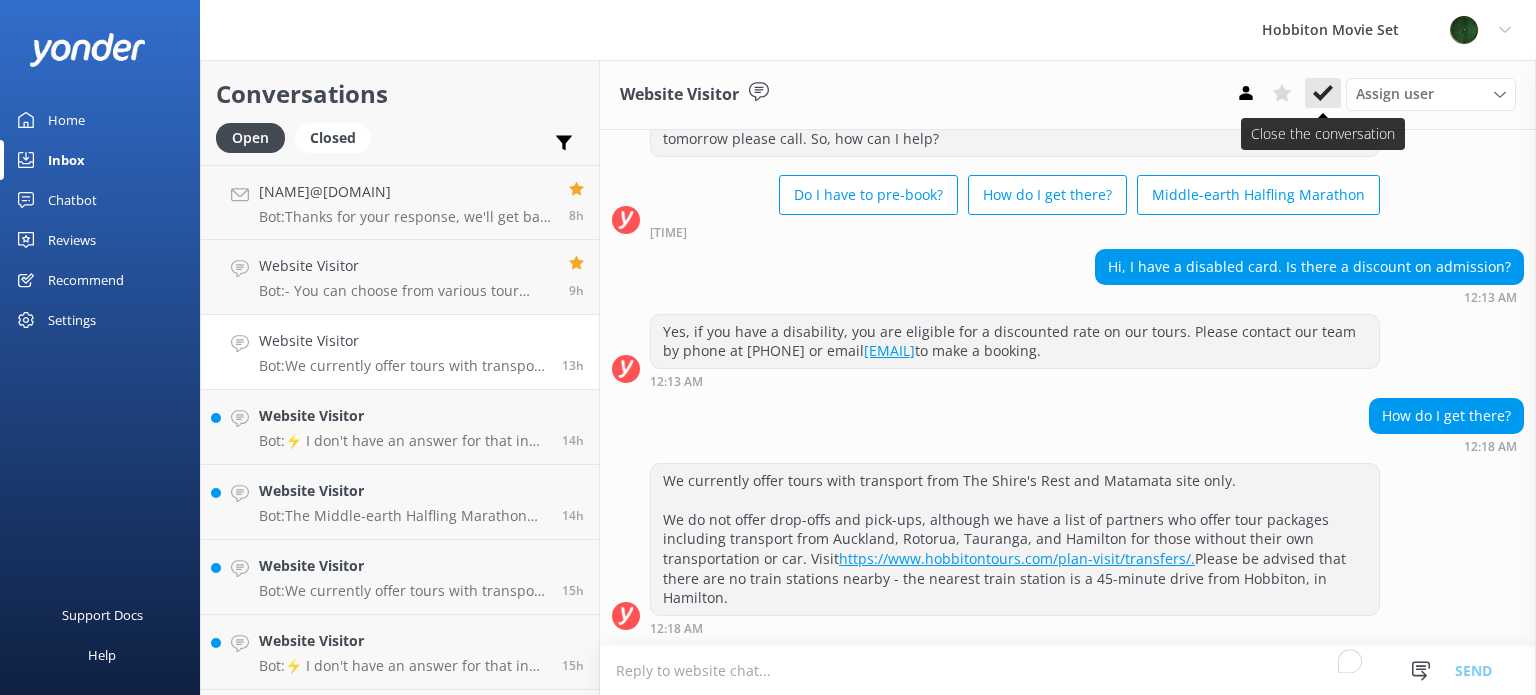 click 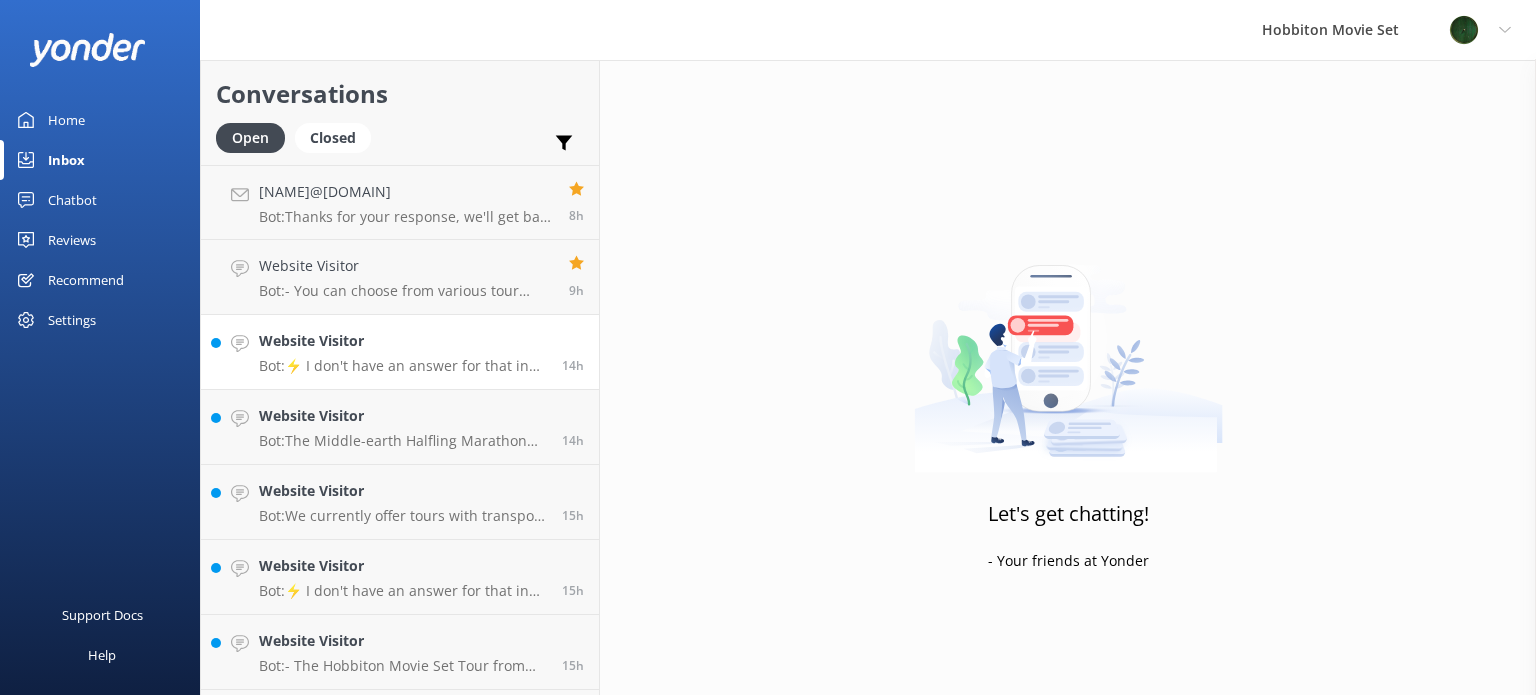 click on "Bot:  ⚡ I don't have an answer for that in my knowledge base. Please try and rephrase your question, I work best when full phrases are used. Please leave your email address if you would like our team to get in touch with you." at bounding box center [403, 366] 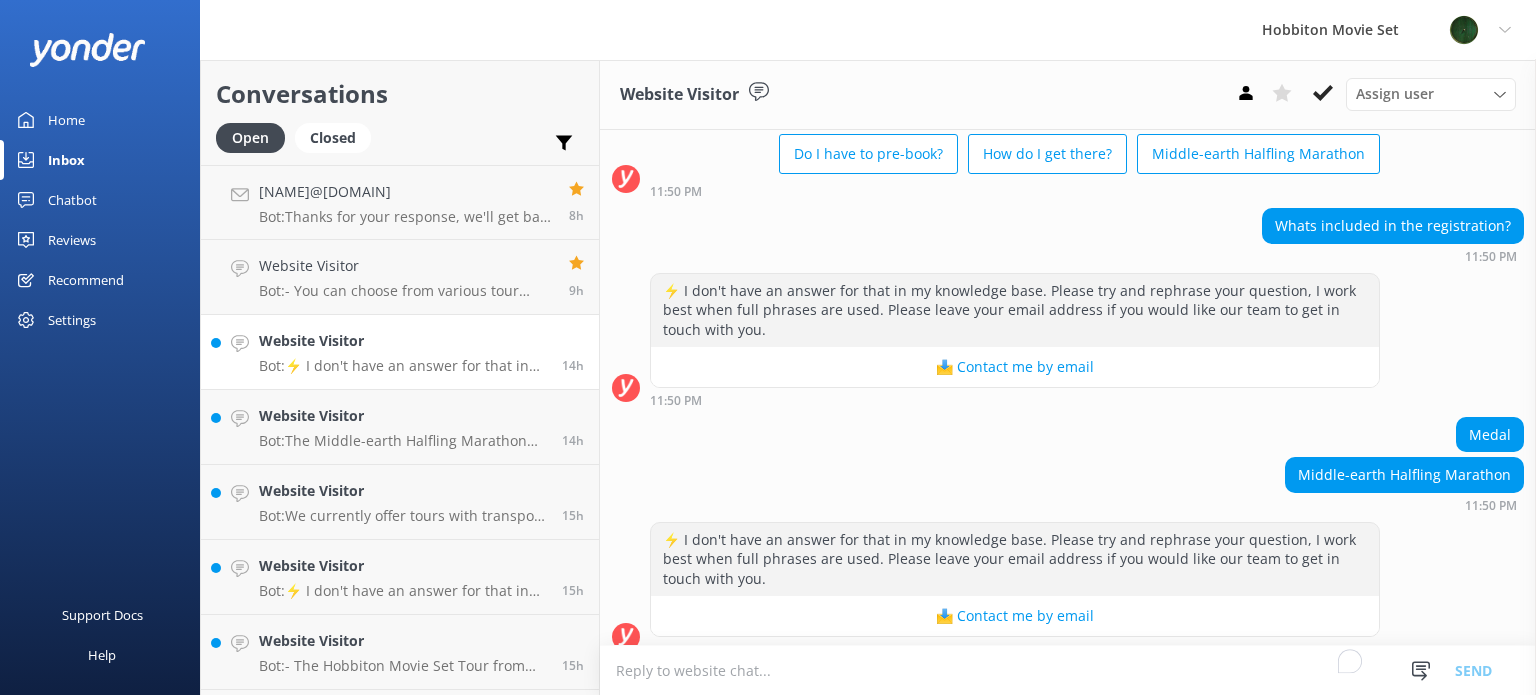 scroll, scrollTop: 139, scrollLeft: 0, axis: vertical 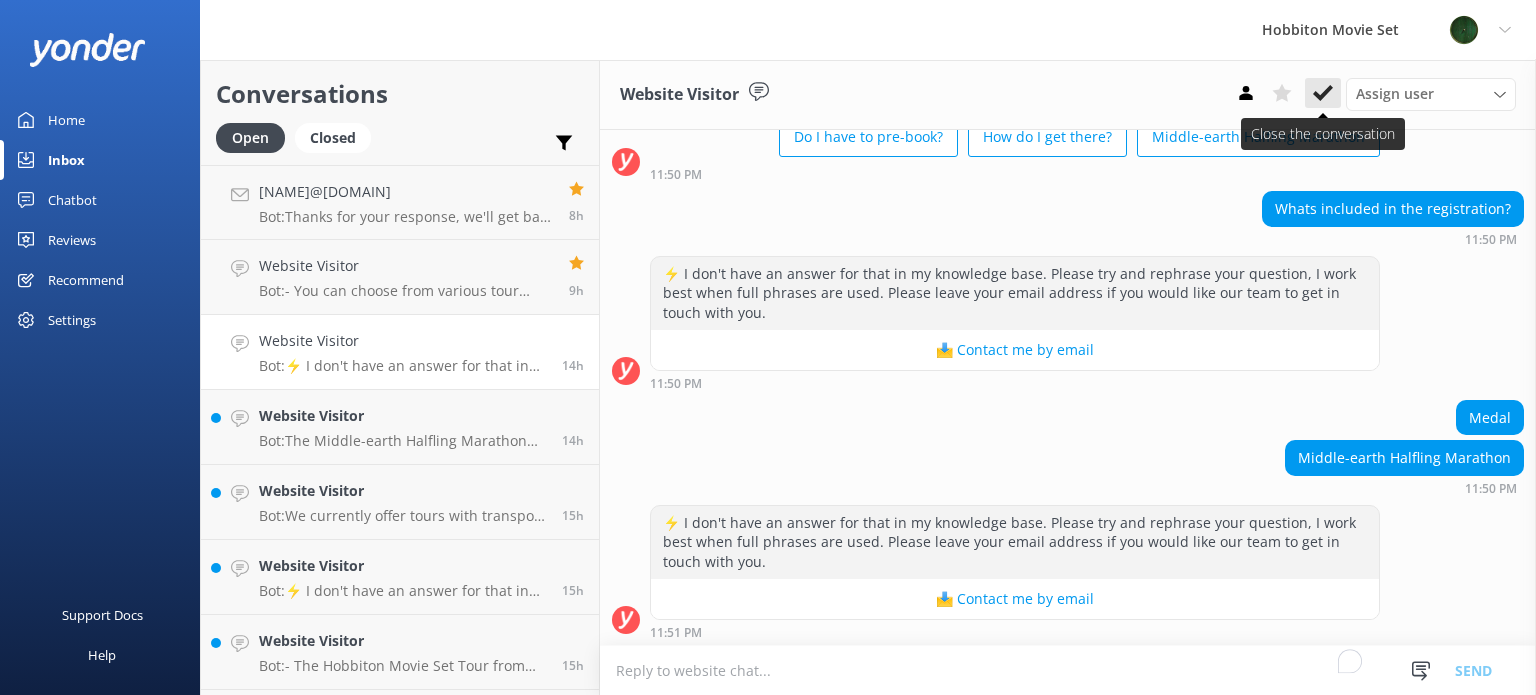 click 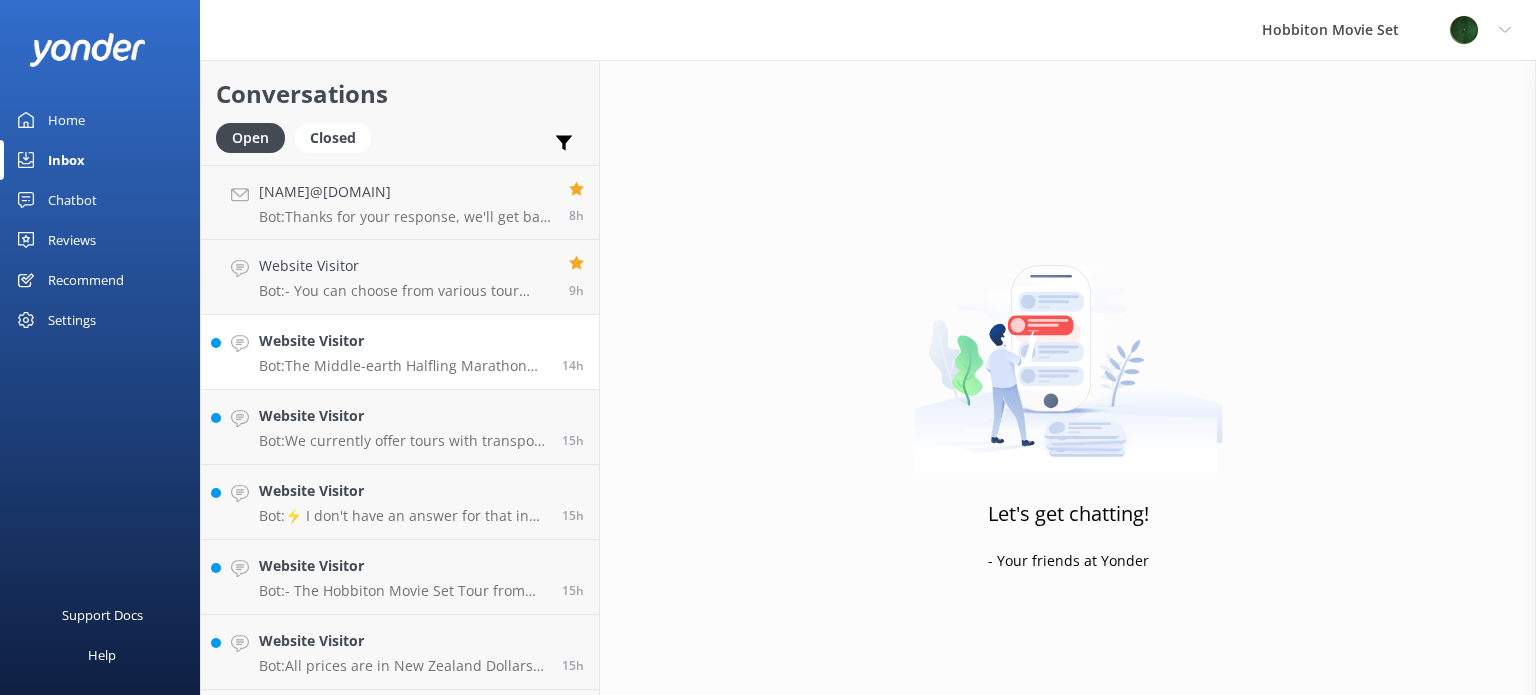 click on "Bot:  The Middle-earth Halfling Marathon takes participants through iconic sites from the epic trilogies, including Hobbiton and The Green Dragon™ Inn. The next event is on 28 March 2026, with registrations opening on 3 September 2025 at 11.00am NZST. For more information, visit https://www.hobbitontours.com/halflingmarathon/." at bounding box center [403, 366] 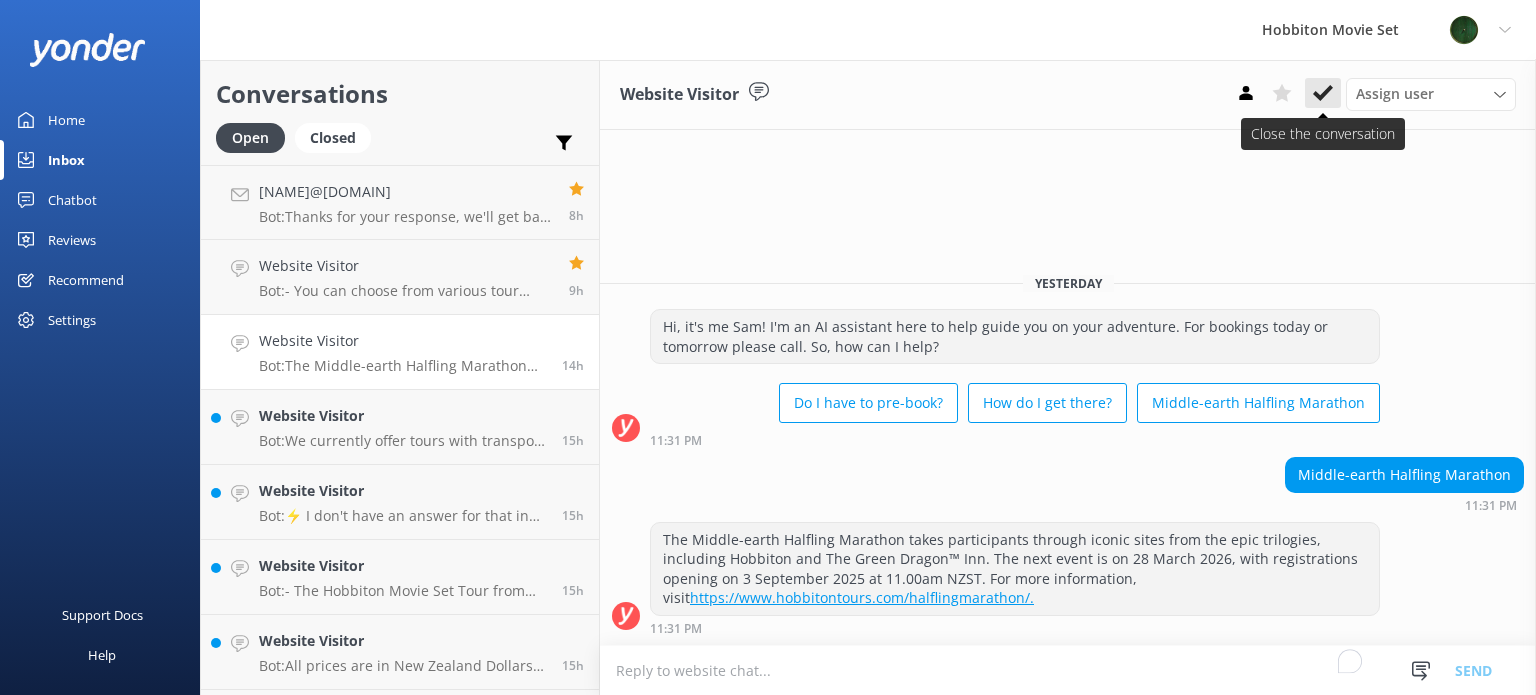 click at bounding box center (1323, 93) 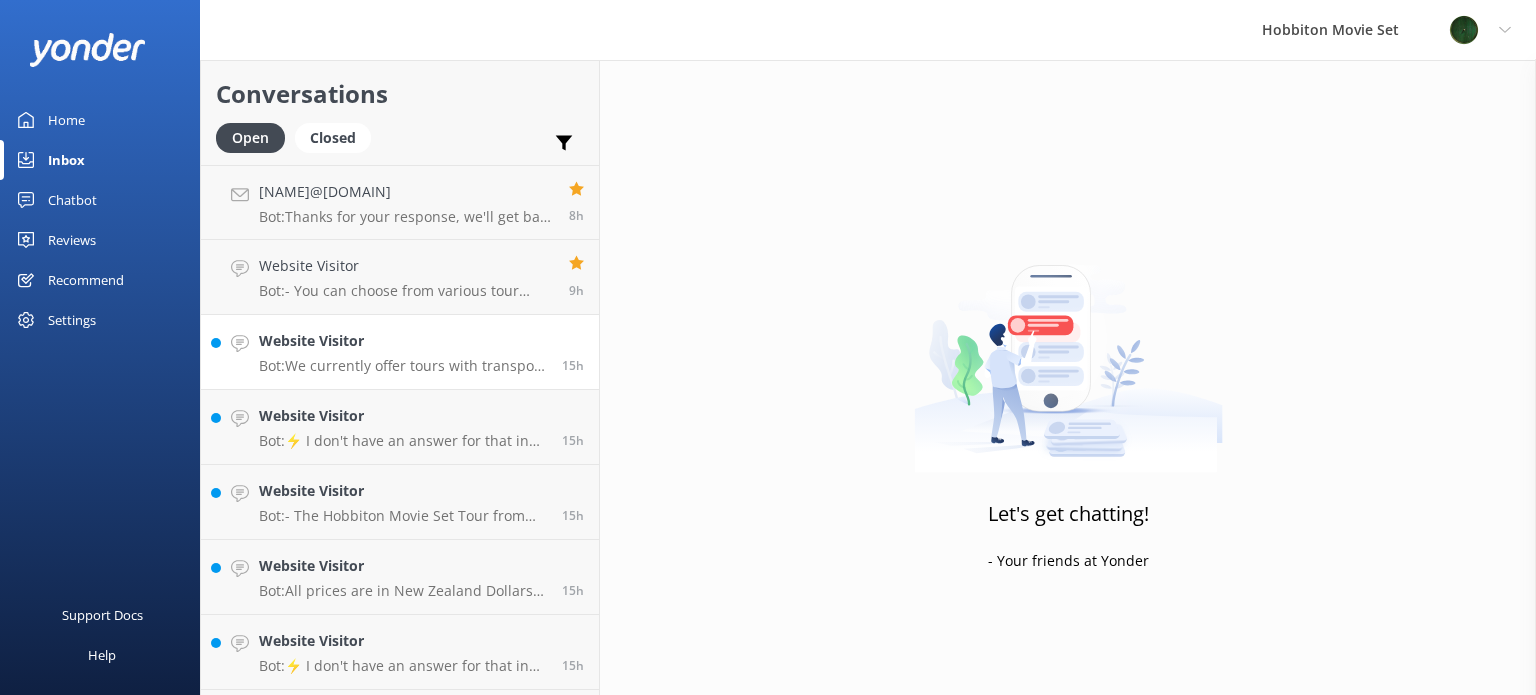 click on "Website Visitor Bot:  We currently offer tours with transport from The Shire's Rest and Matamata site only.
We do not offer drop-offs and pick-ups, although we have a list of partners who offer tour packages including transport from Auckland, Rotorua, Tauranga, and Hamilton for those without their own transportation or car. Visit https://www.hobbitontours.com/plan-visit/transfers/.
Please be advised that there are no train stations nearby - the nearest train station is a 45-minute drive from Hobbiton, in Hamilton." at bounding box center (403, 352) 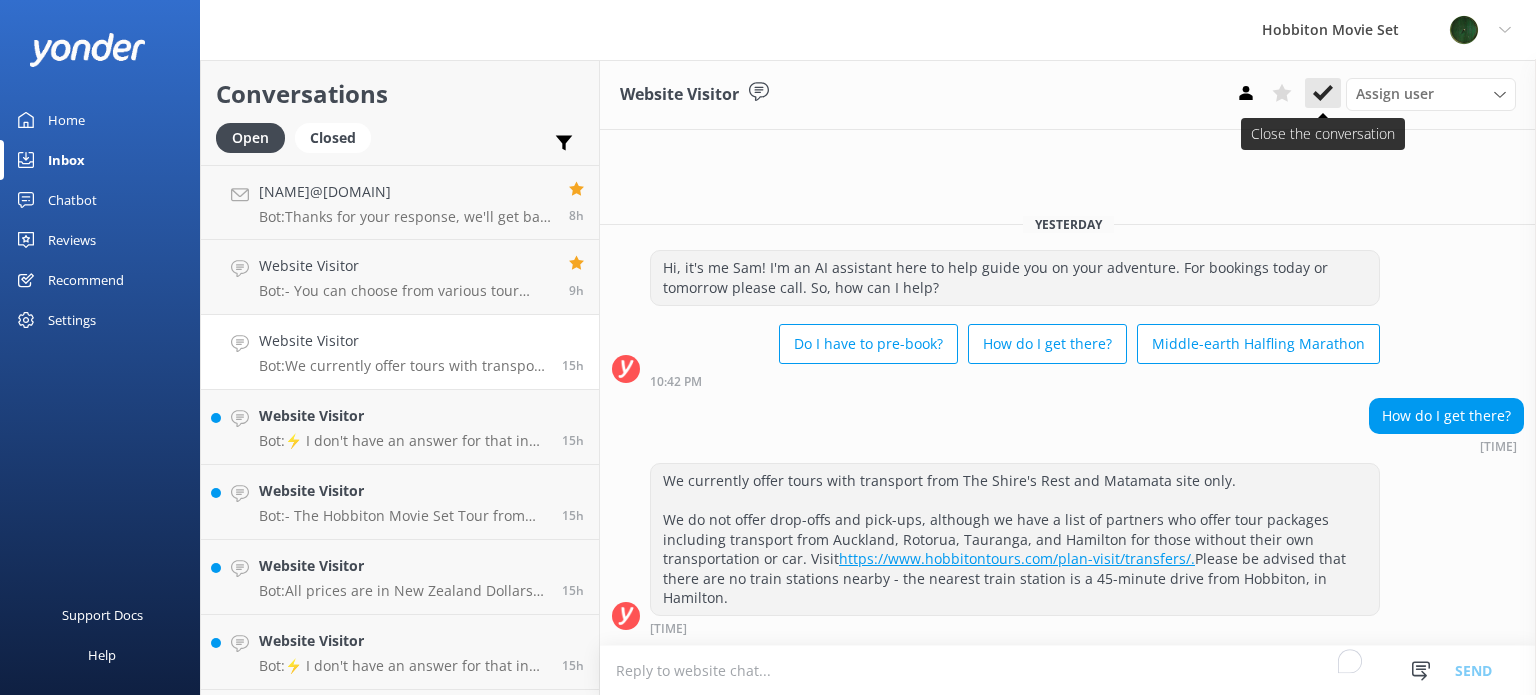 click 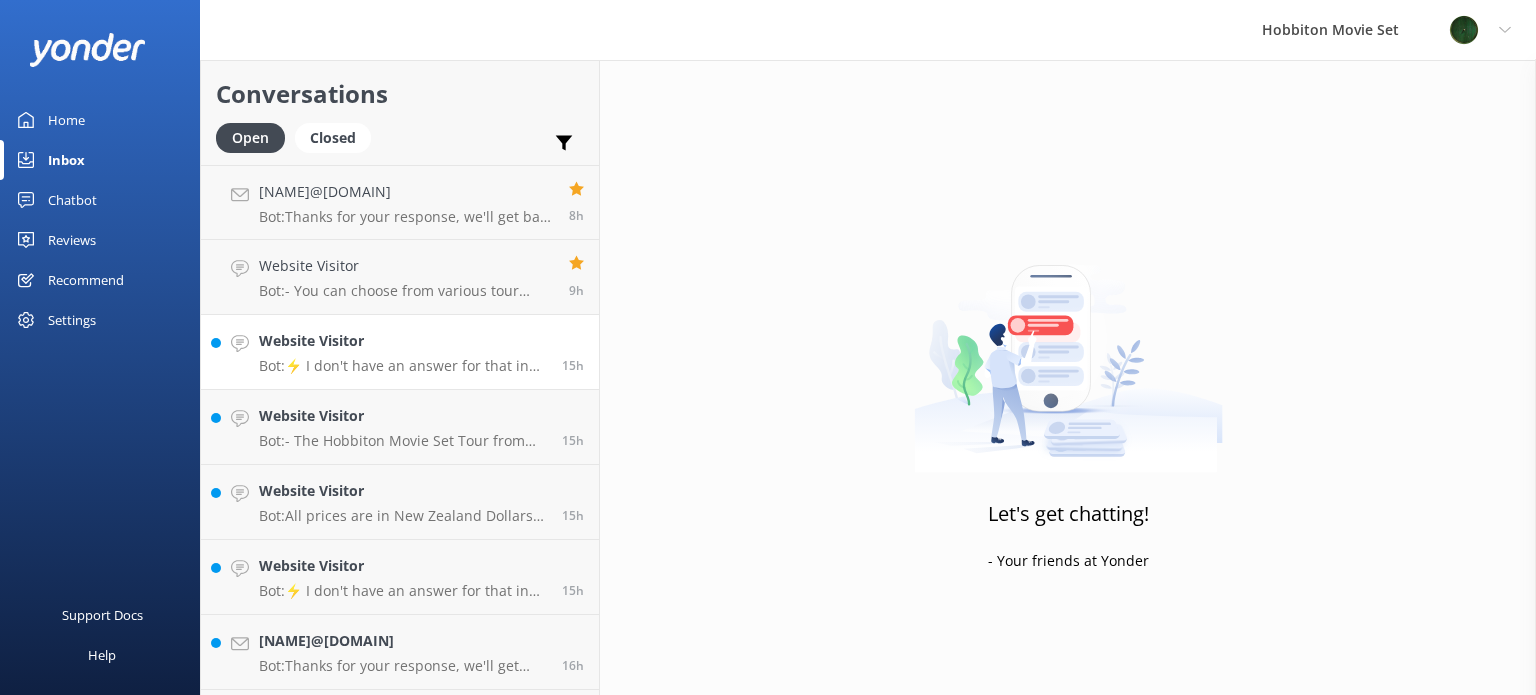 click on "Website Visitor Bot:  ⚡ I don't have an answer for that in my knowledge base. Please try and rephrase your question, I work best when full phrases are used. Please leave your email address if you would like our team to get in touch with you." at bounding box center [403, 352] 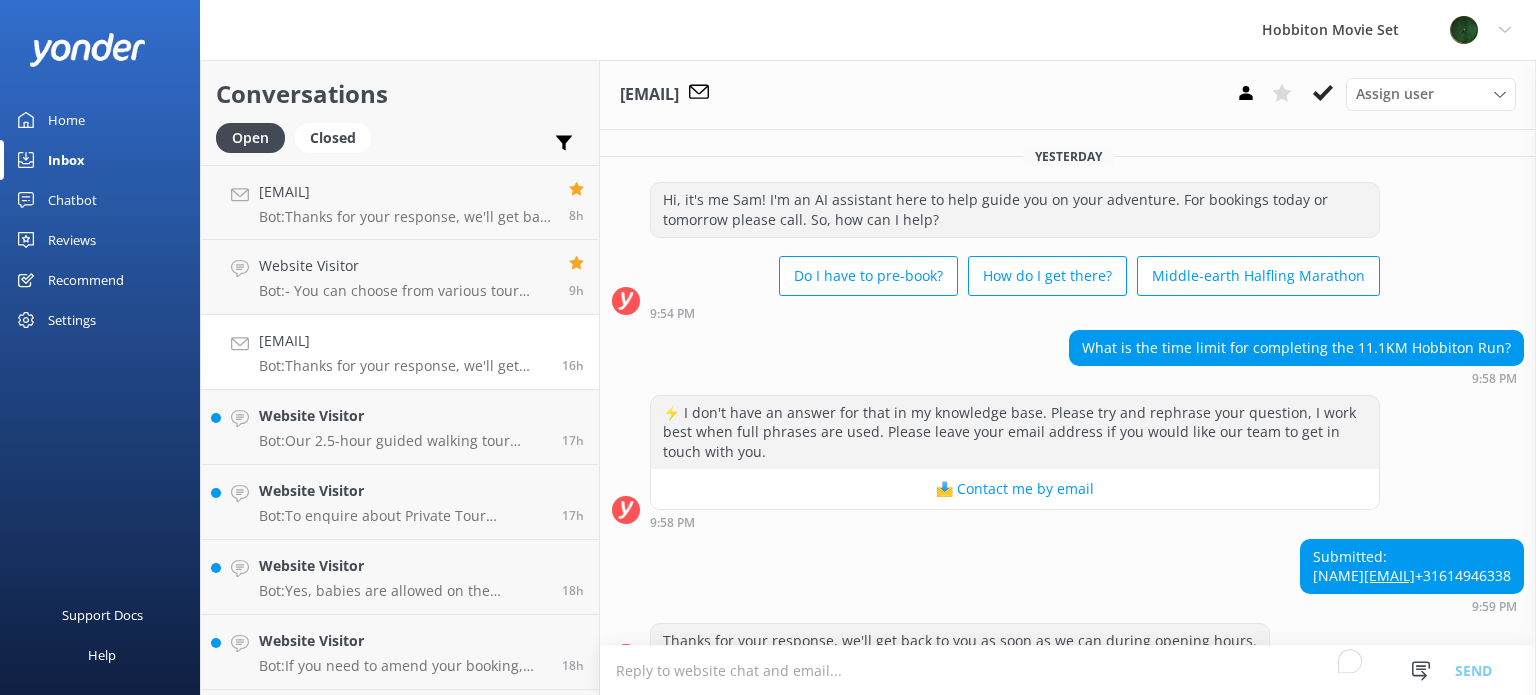 scroll, scrollTop: 0, scrollLeft: 0, axis: both 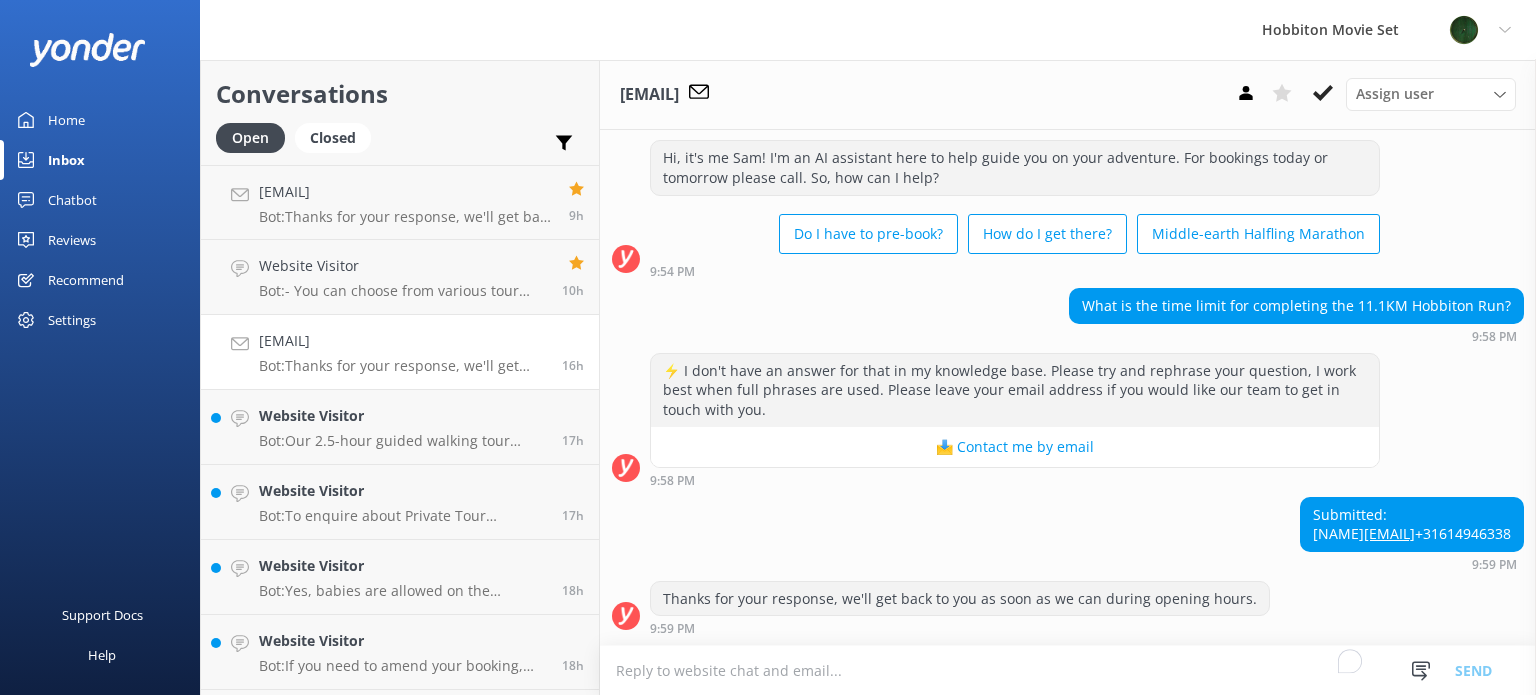 click on "Submitted:
Wessel
wesselstuijt@gmail.com
+31614946338
9:59 PM" at bounding box center [1068, 534] 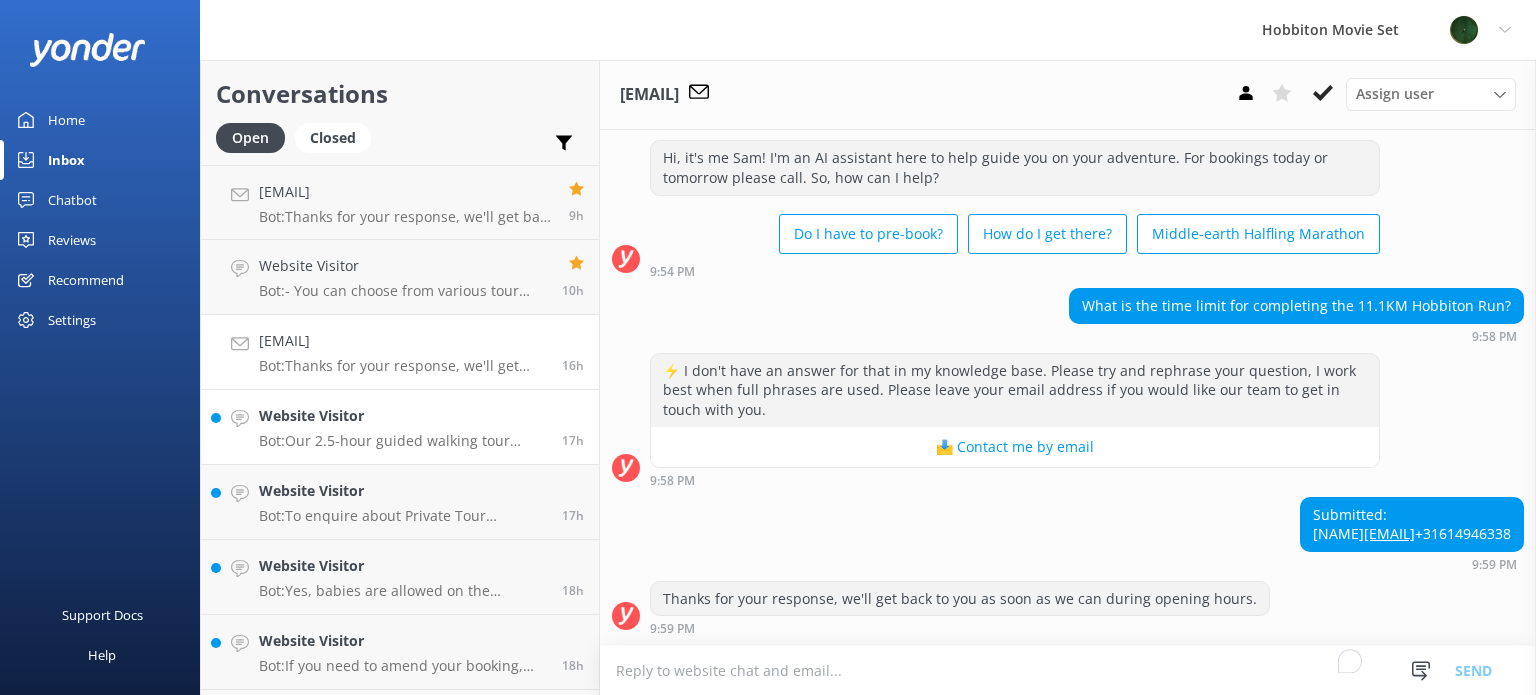click on "Bot:  Our 2.5-hour guided walking tour covers approximately 2km, with about 1.5 hours of walking/standing. If you can manage this distance, including a steep incline, and board or disembark the bus unaided, you should handle the tour well. If you have a walker, it must be collapsible and stored in the bus's undercarriage during transport. Please be prepared to carry it throughout the tour." at bounding box center (403, 441) 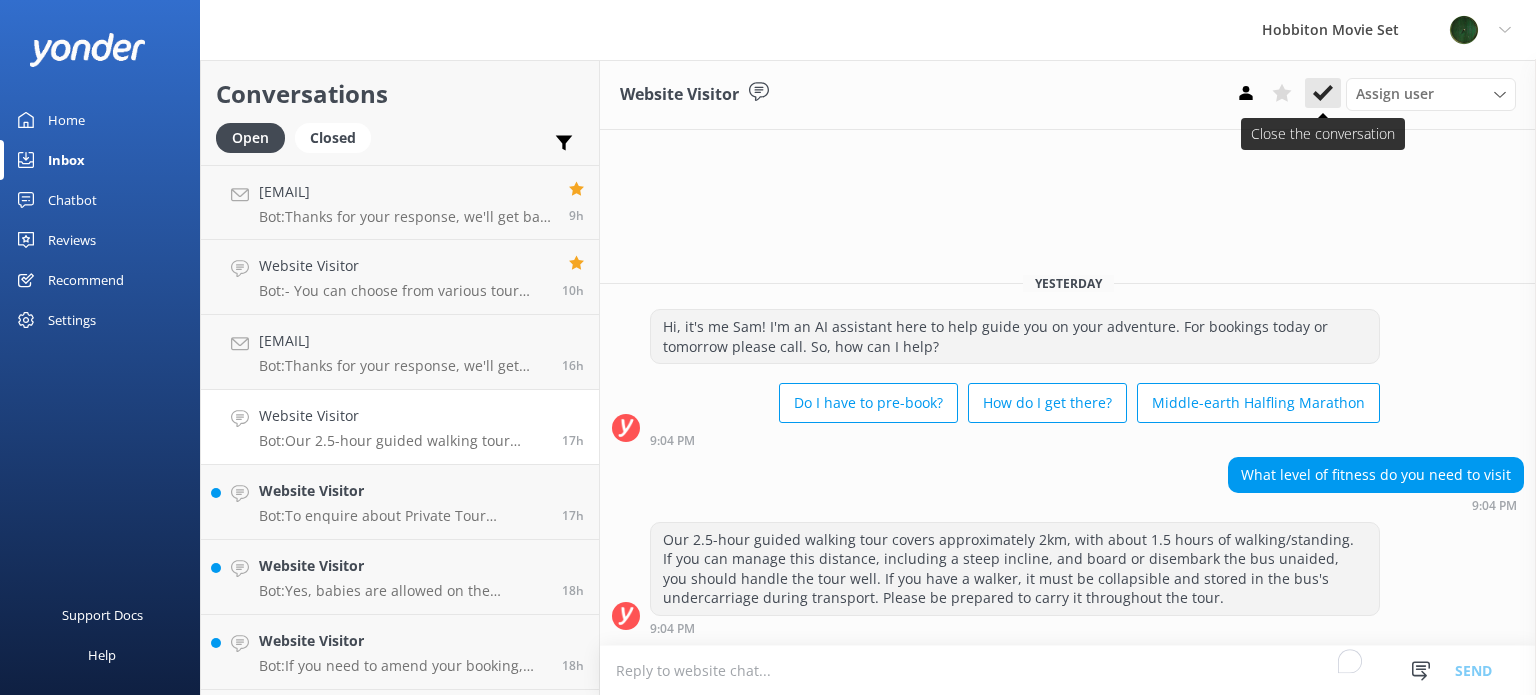 drag, startPoint x: 1315, startPoint y: 98, endPoint x: 1348, endPoint y: 121, distance: 40.22437 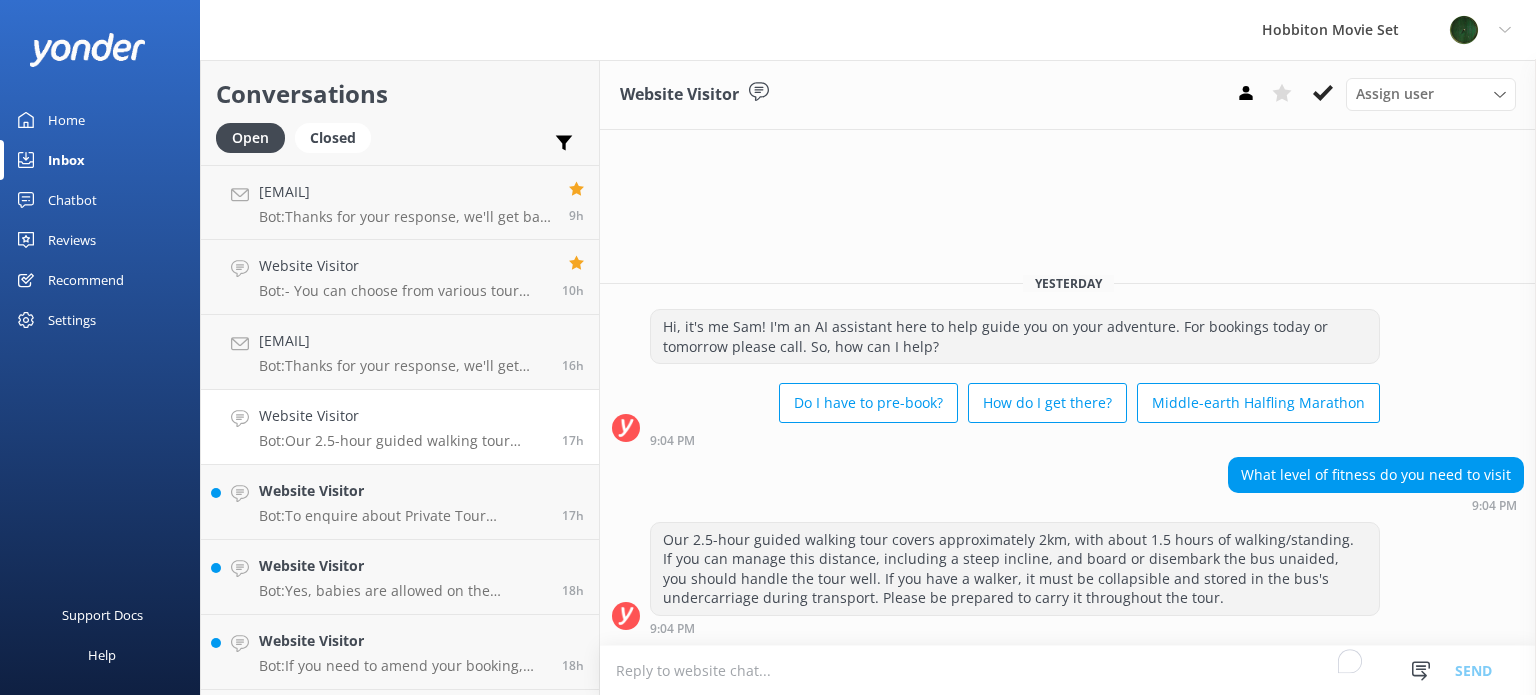 click 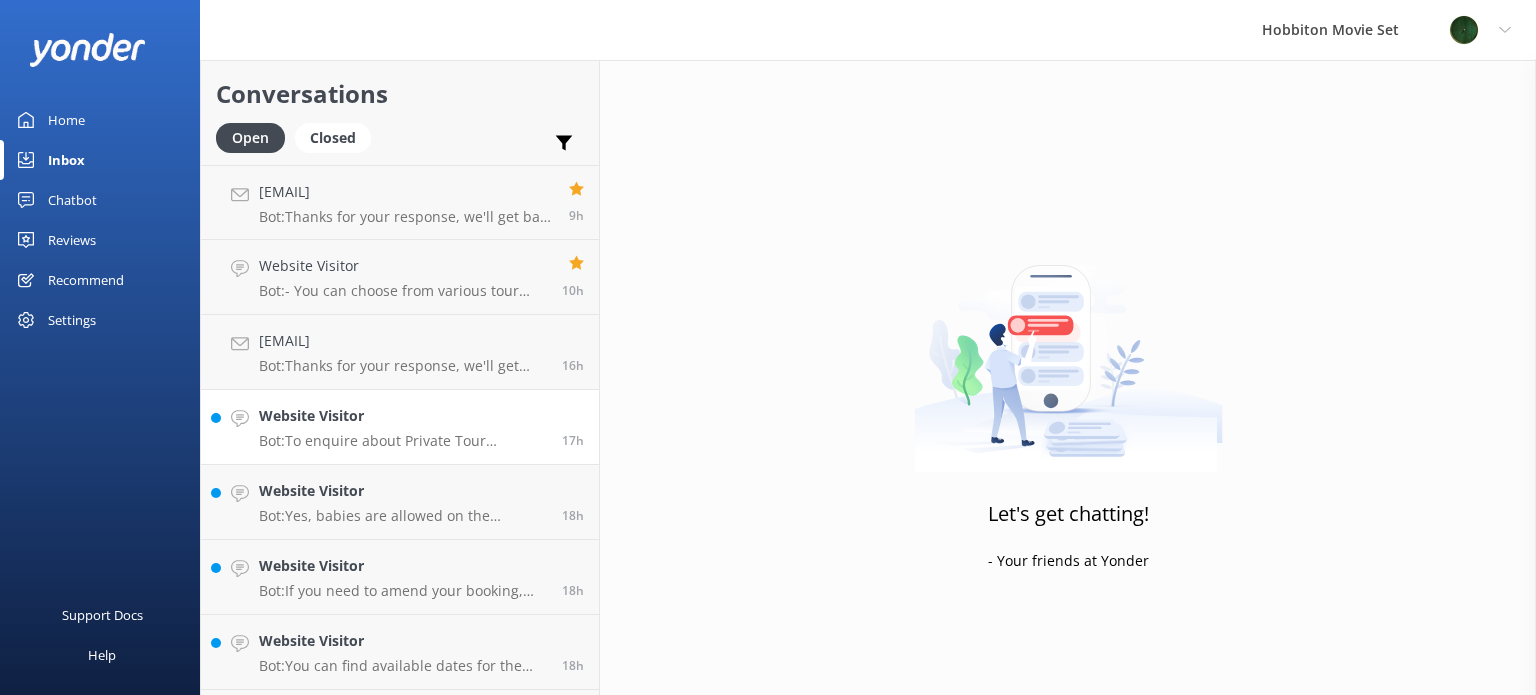 click on "Bot:  To enquire about Private Tour bookings, please visit www.hobbitontours.com/experiences/private-tour/." at bounding box center (403, 441) 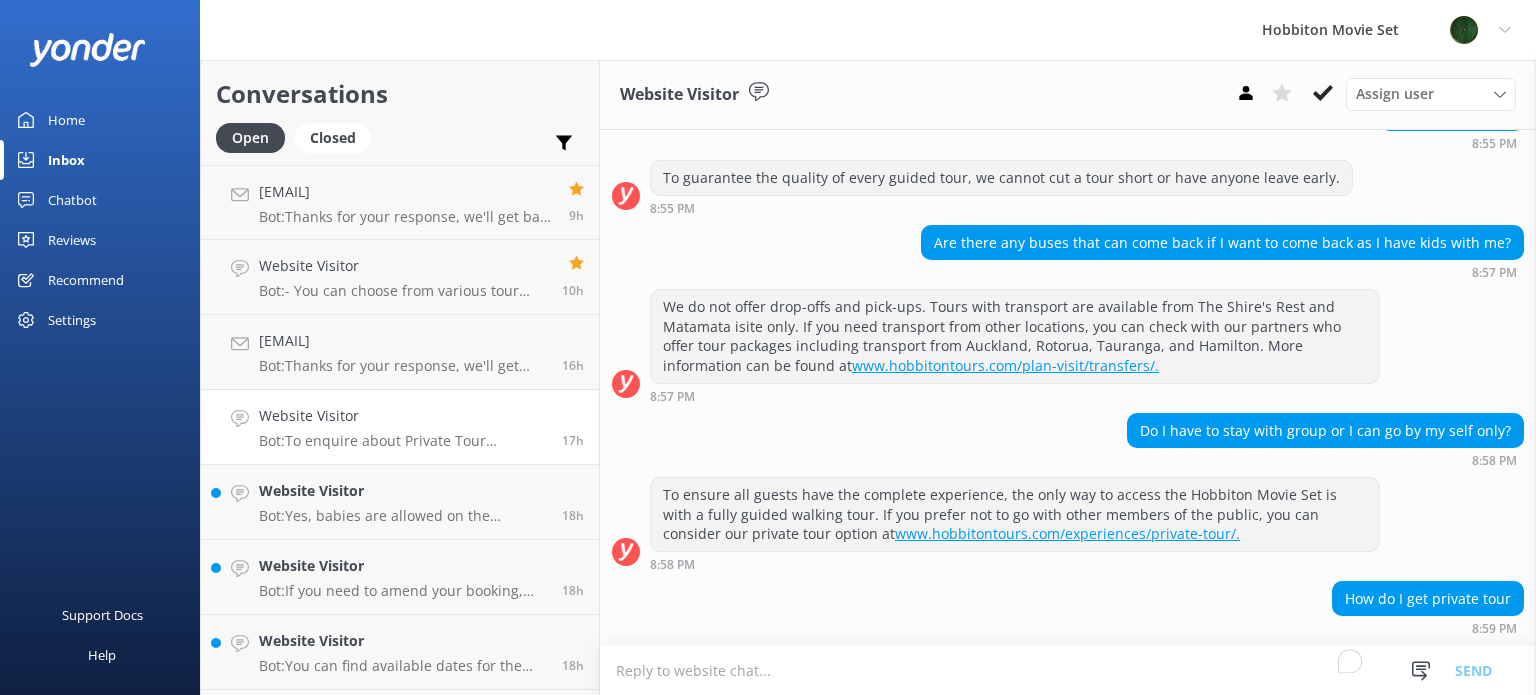 scroll, scrollTop: 424, scrollLeft: 0, axis: vertical 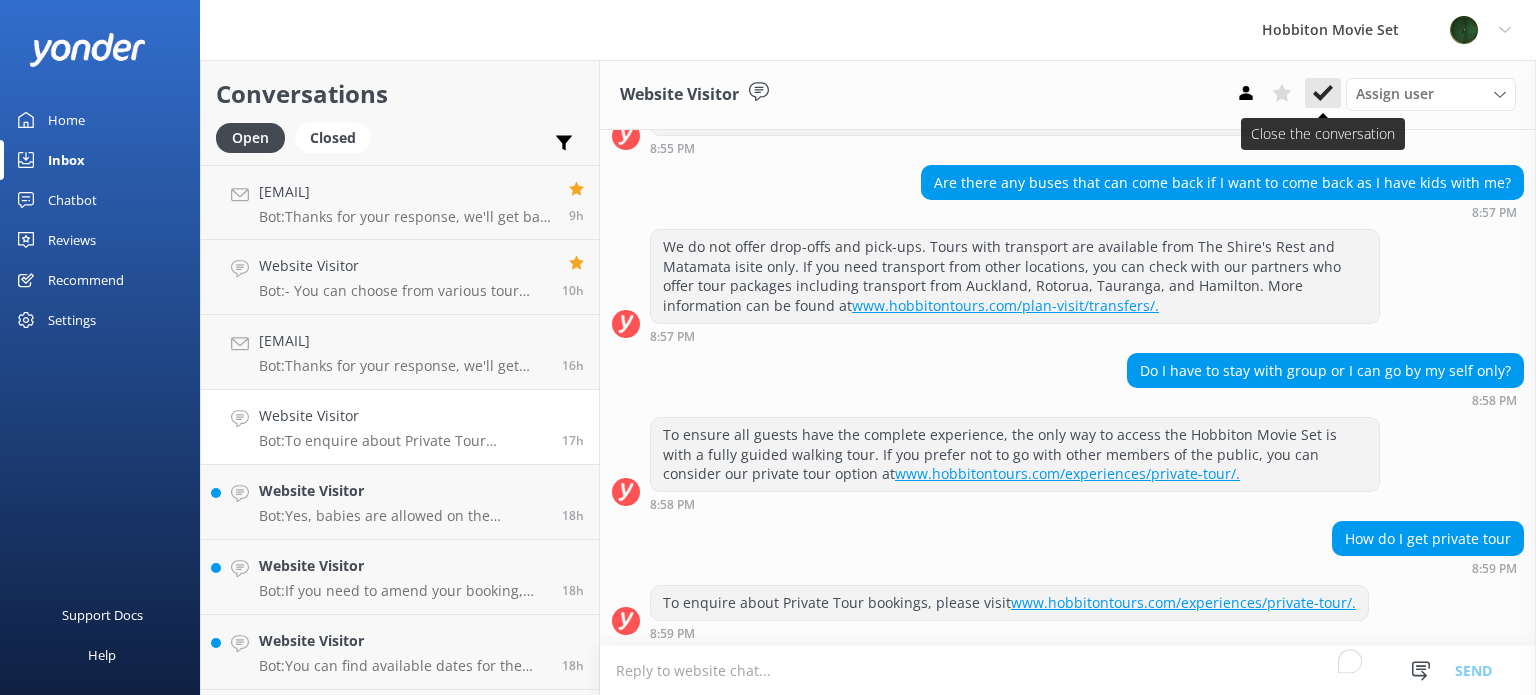 click 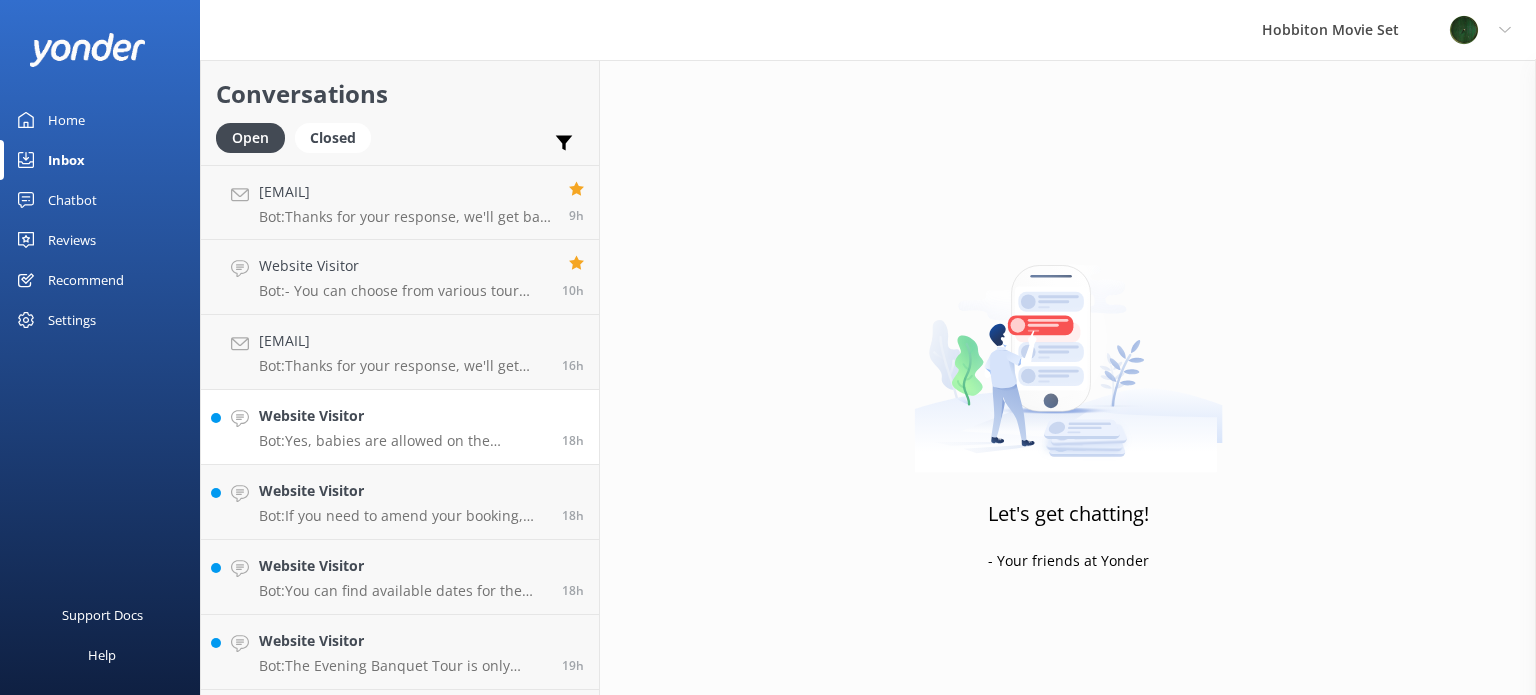 click on "Website Visitor Bot:  Yes, babies are allowed on the Hobbiton Movie Set Tour. Children and infants (0-10 years) can join the tour for free, but tickets must be booked for all children and infants traveling in your group." at bounding box center (403, 427) 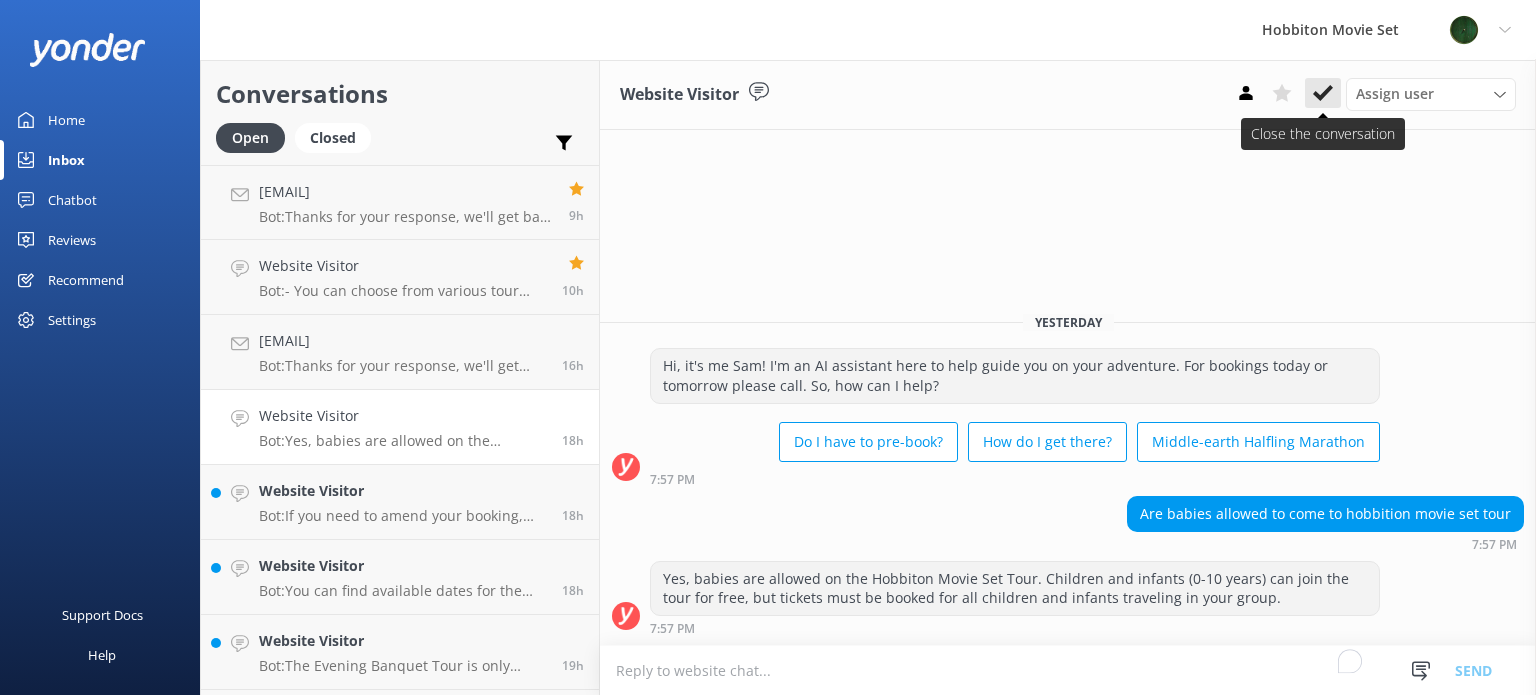 click 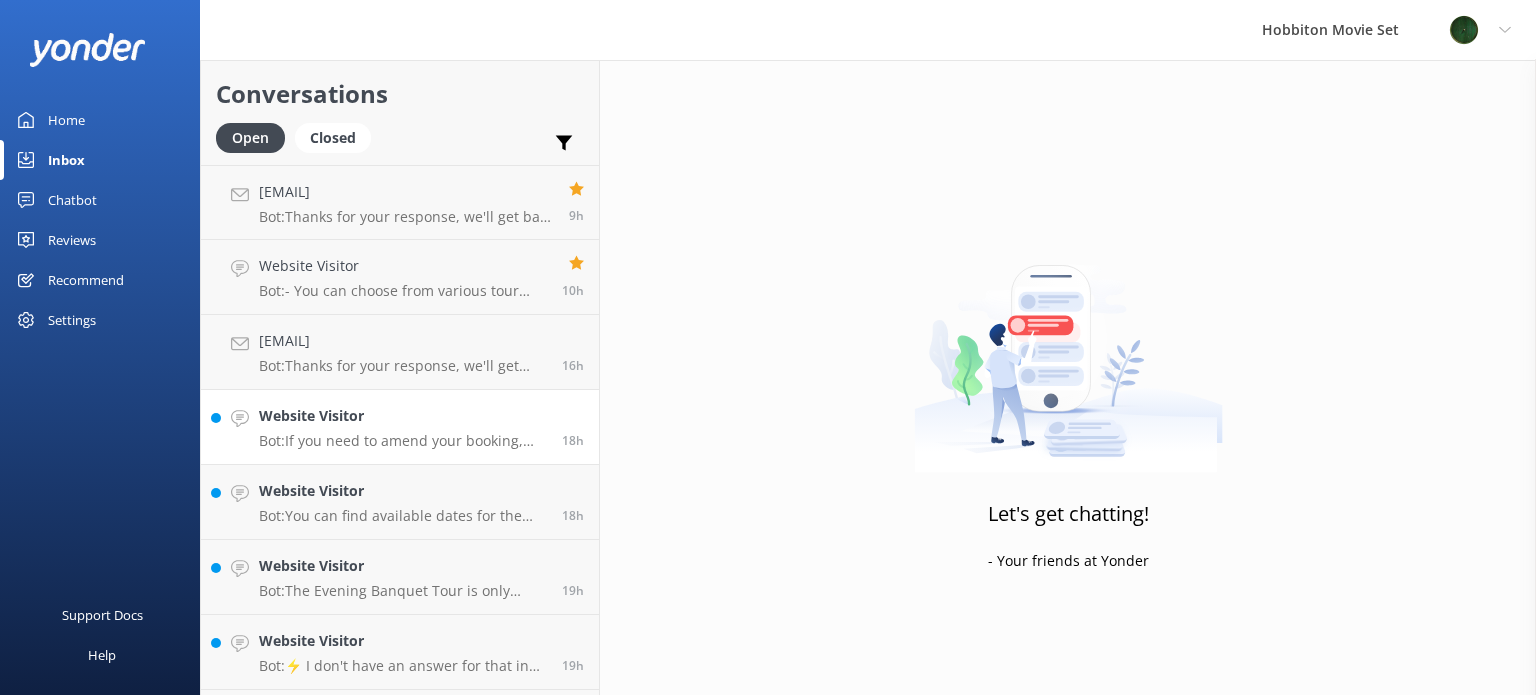 click on "Bot:  If you need to amend your booking, please contact our team at office@hobbitontours.com or call us on +64 (7) 888 1505 and quote your reference number. Changes can be made up to 24 hours before your scheduled tour time, subject to availability." at bounding box center [403, 441] 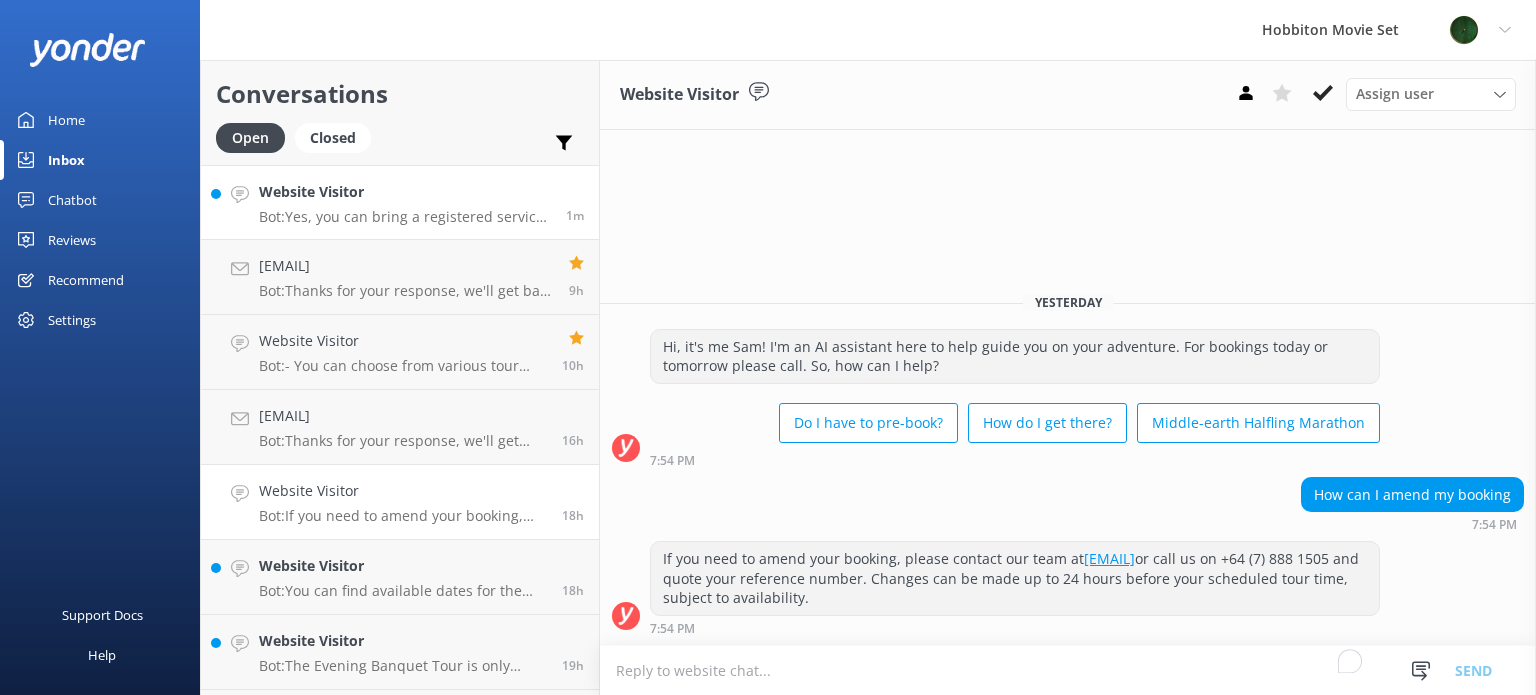 click on "Website Visitor Bot:  Yes, you can bring a registered service dog with you on the tour. Please contact our team in advance if you require a service dog to join you." at bounding box center (405, 202) 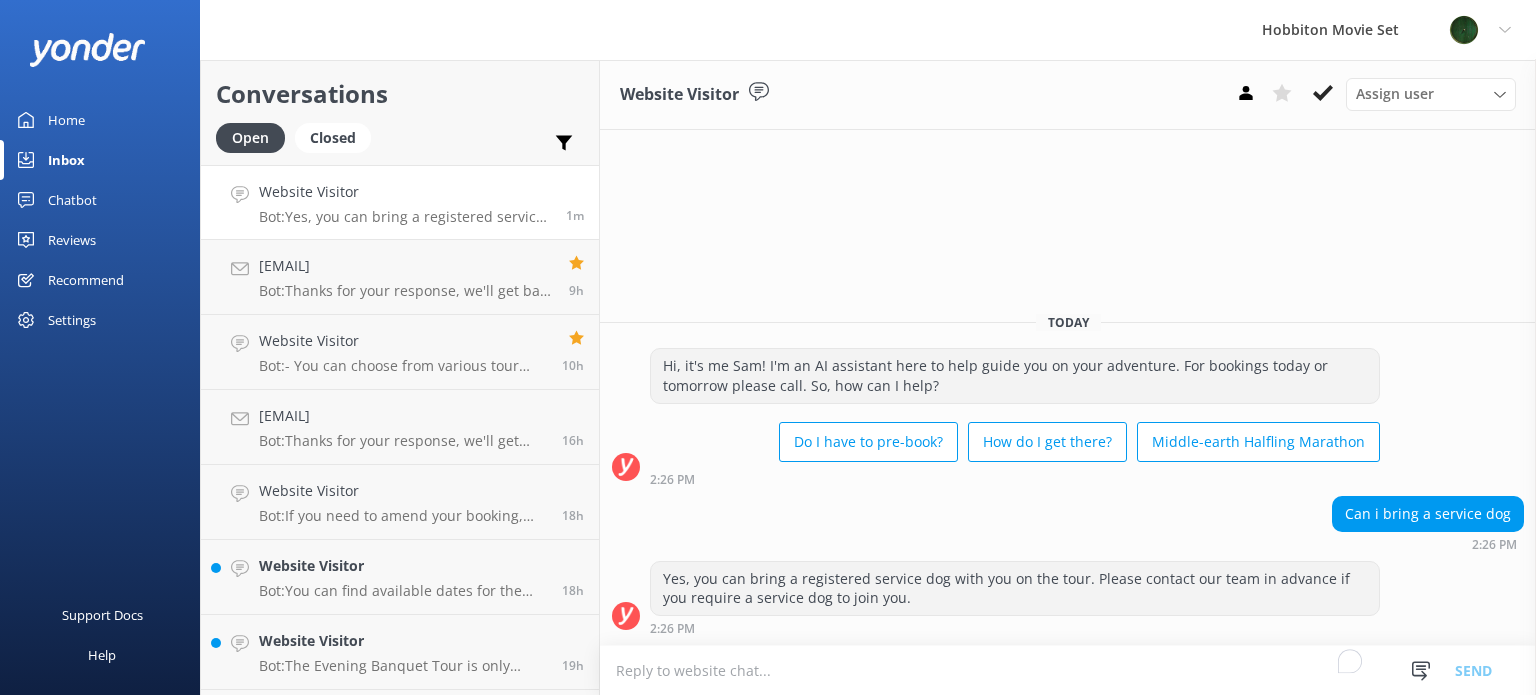 click on "Assign user Hannah Team Member Lily Shayne Christian Mikayla  Sonny Bryn Isabelle Ellis Senior Reservations Assistant Josie Jay Anna Austin" at bounding box center [1372, 94] 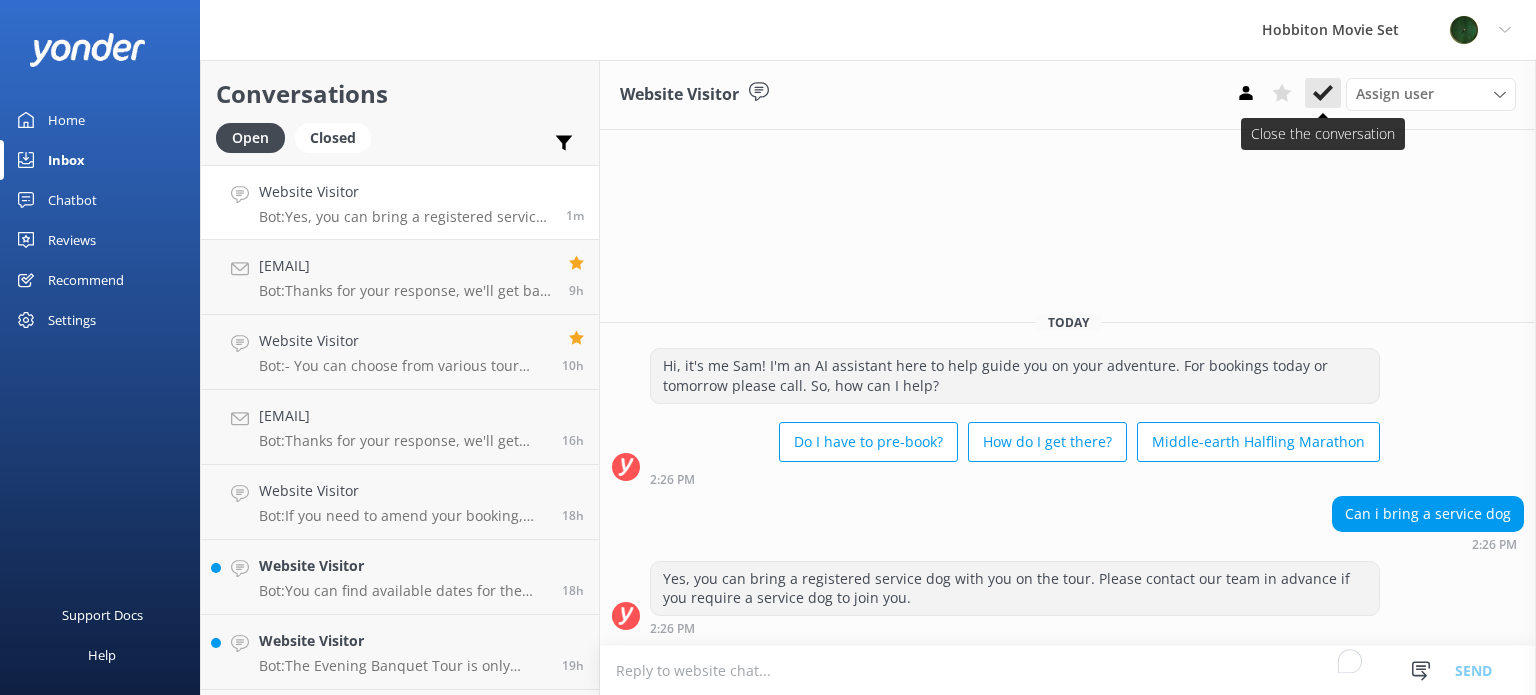 click 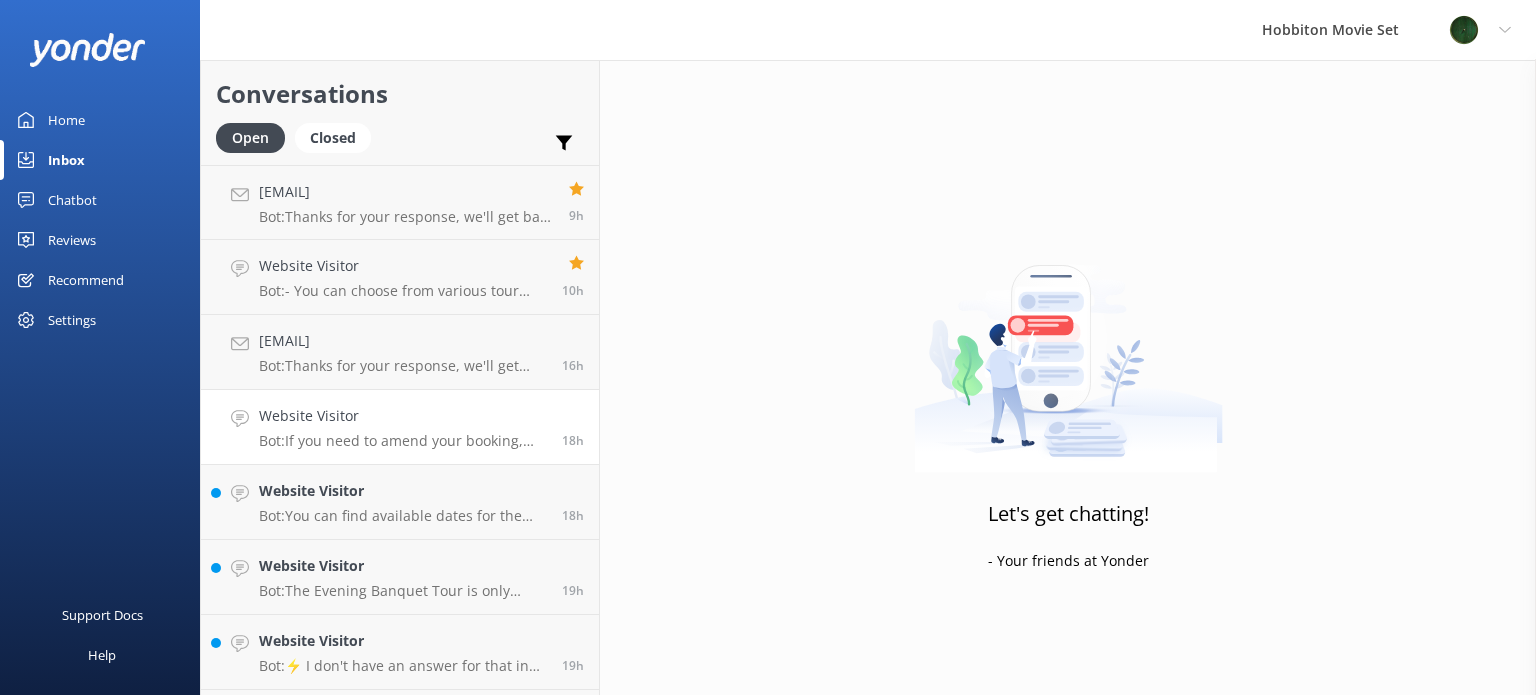 click on "Website Visitor" at bounding box center [403, 416] 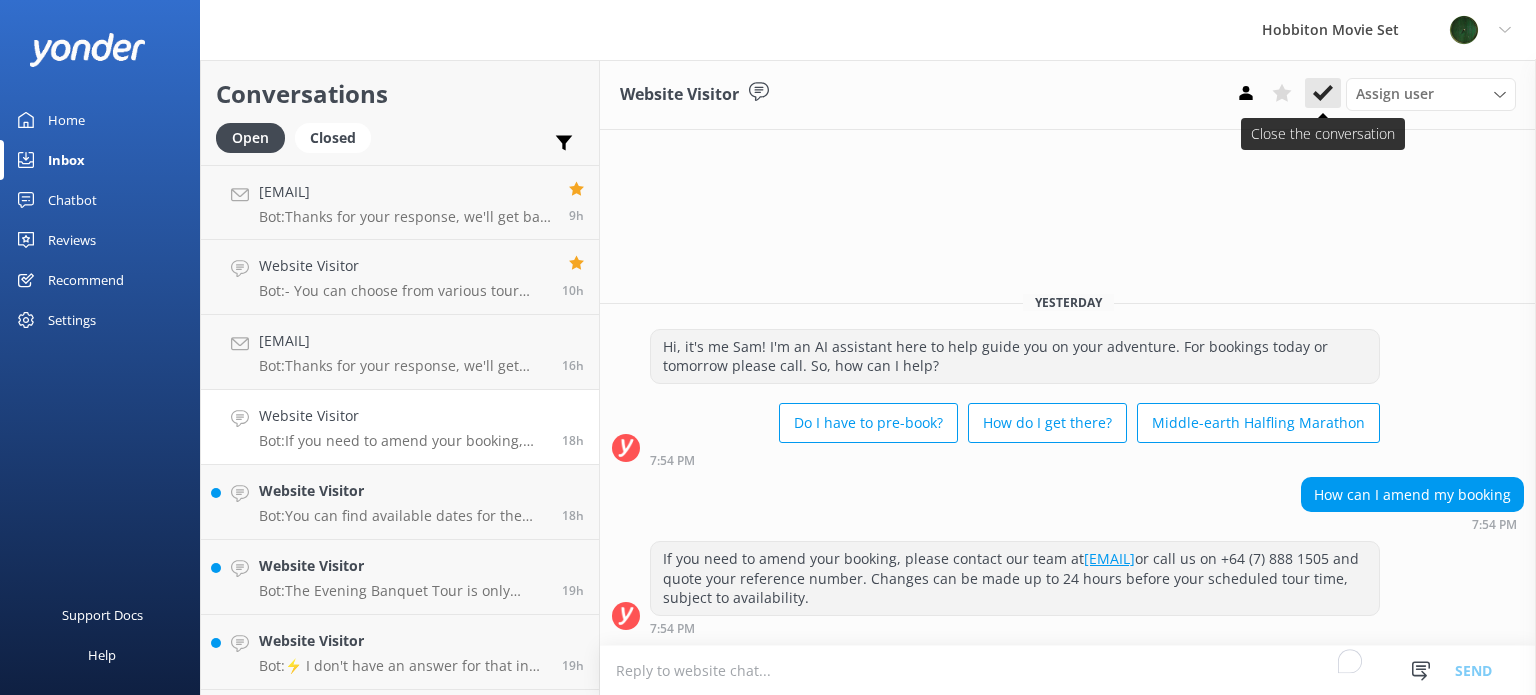 click 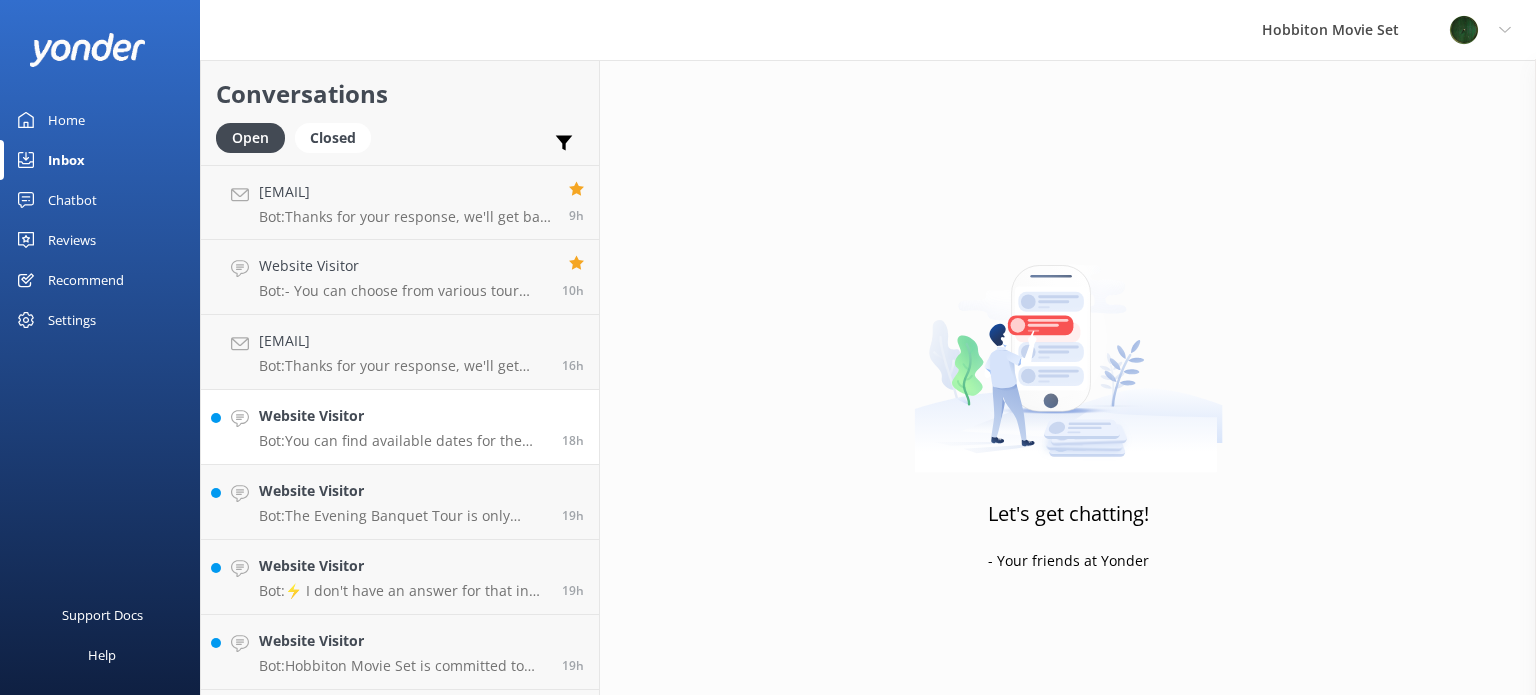 click on "Website Visitor Bot:  You can find available dates for the Evening Banquet Tour by visiting www.hobbitontours.com/experiences/evening-banquet-tour/." at bounding box center [403, 427] 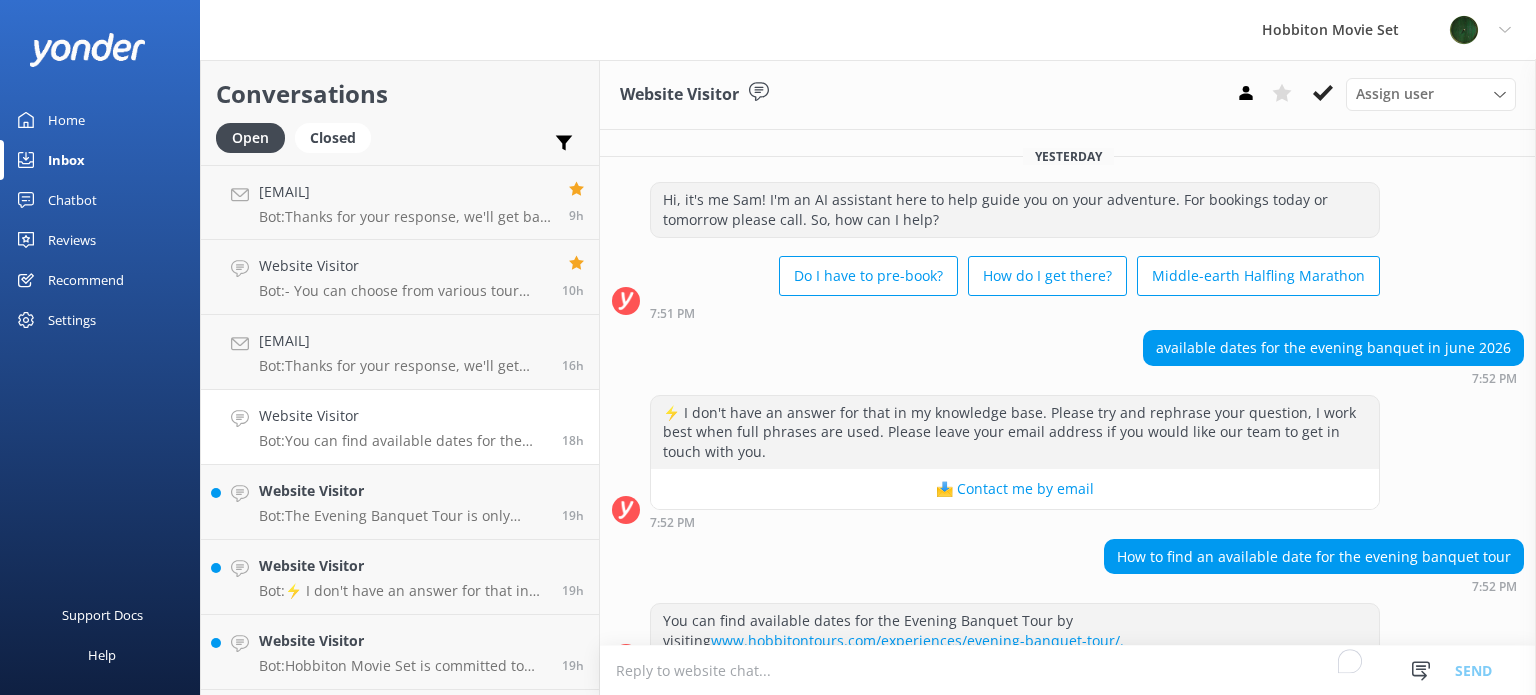 scroll, scrollTop: 39, scrollLeft: 0, axis: vertical 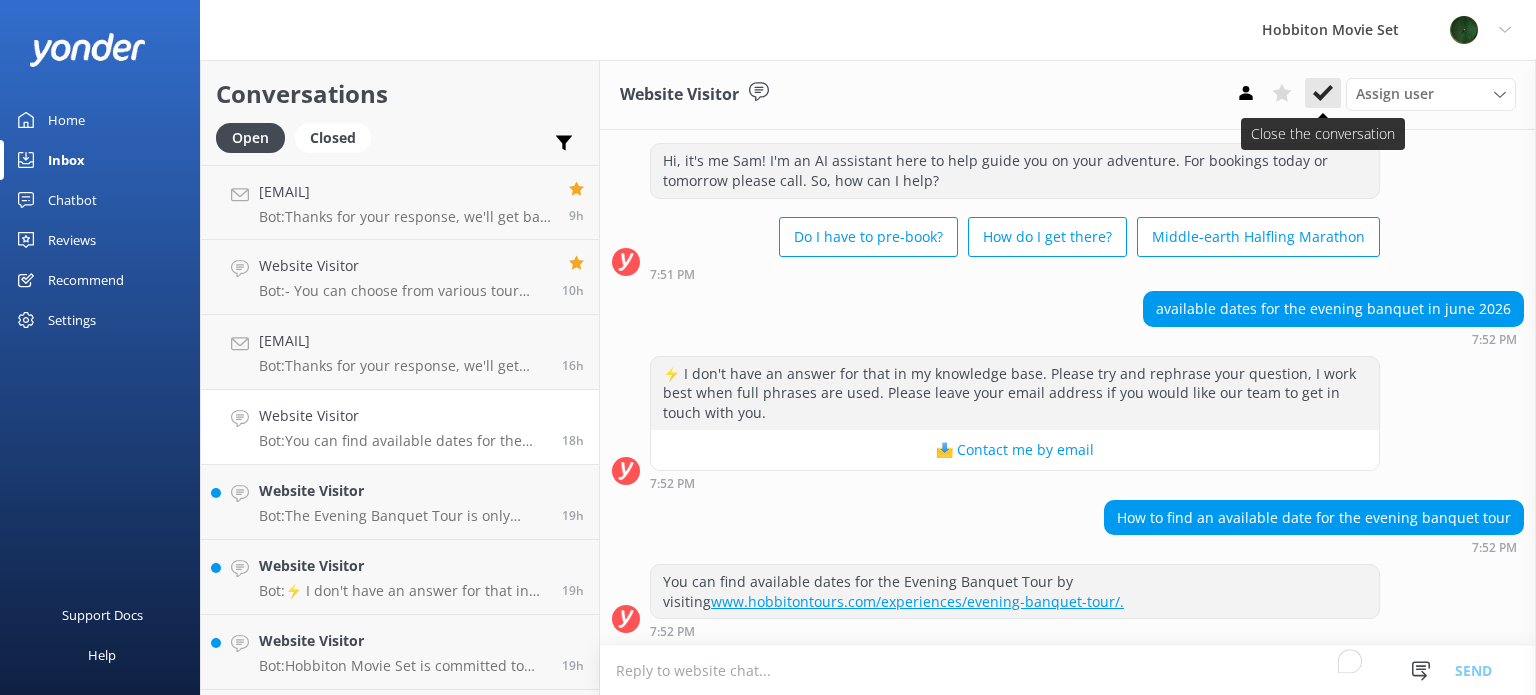 click at bounding box center [1323, 93] 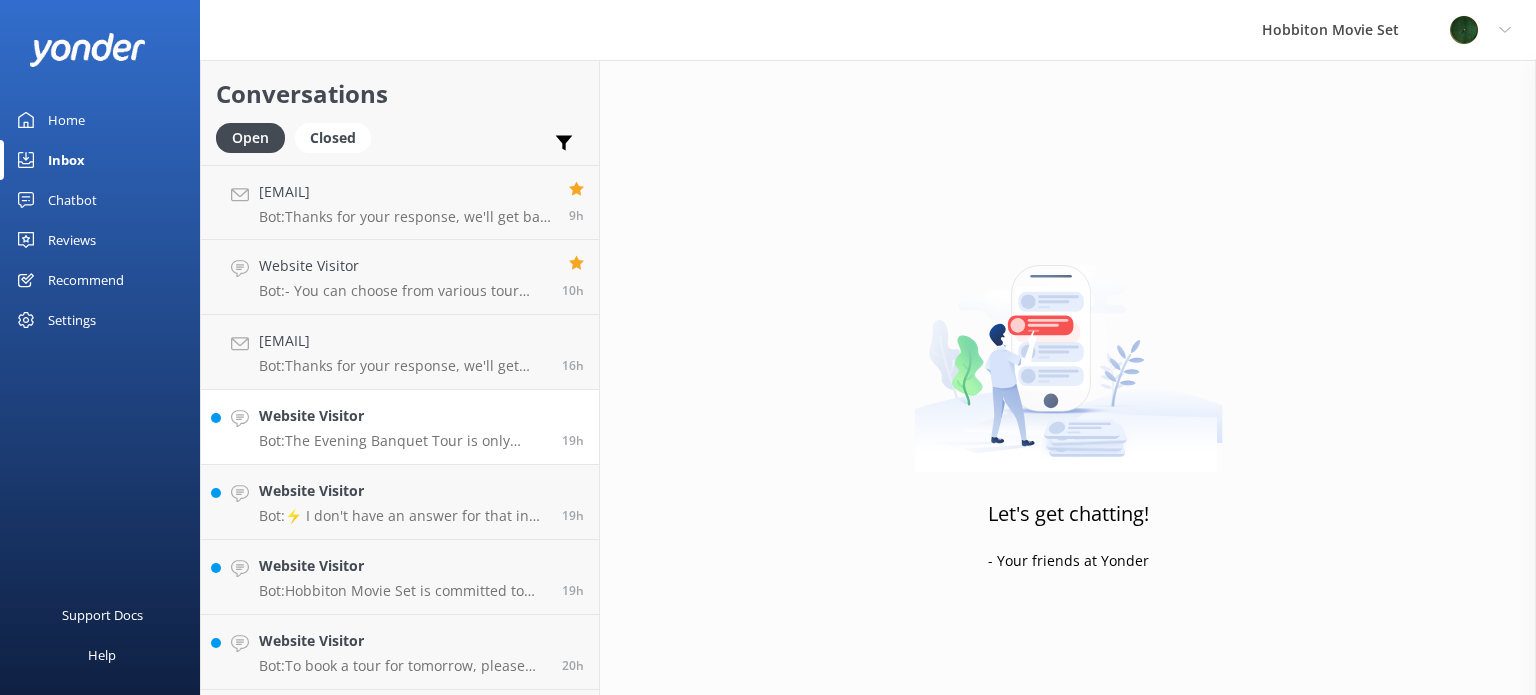 click on "Website Visitor Bot:  The Evening Banquet Tour is only available on selected weekends and weekdays. To check availability for November next year, please visit www.hobbitontours.com/experiences/evening-banquet-tour/." at bounding box center (403, 427) 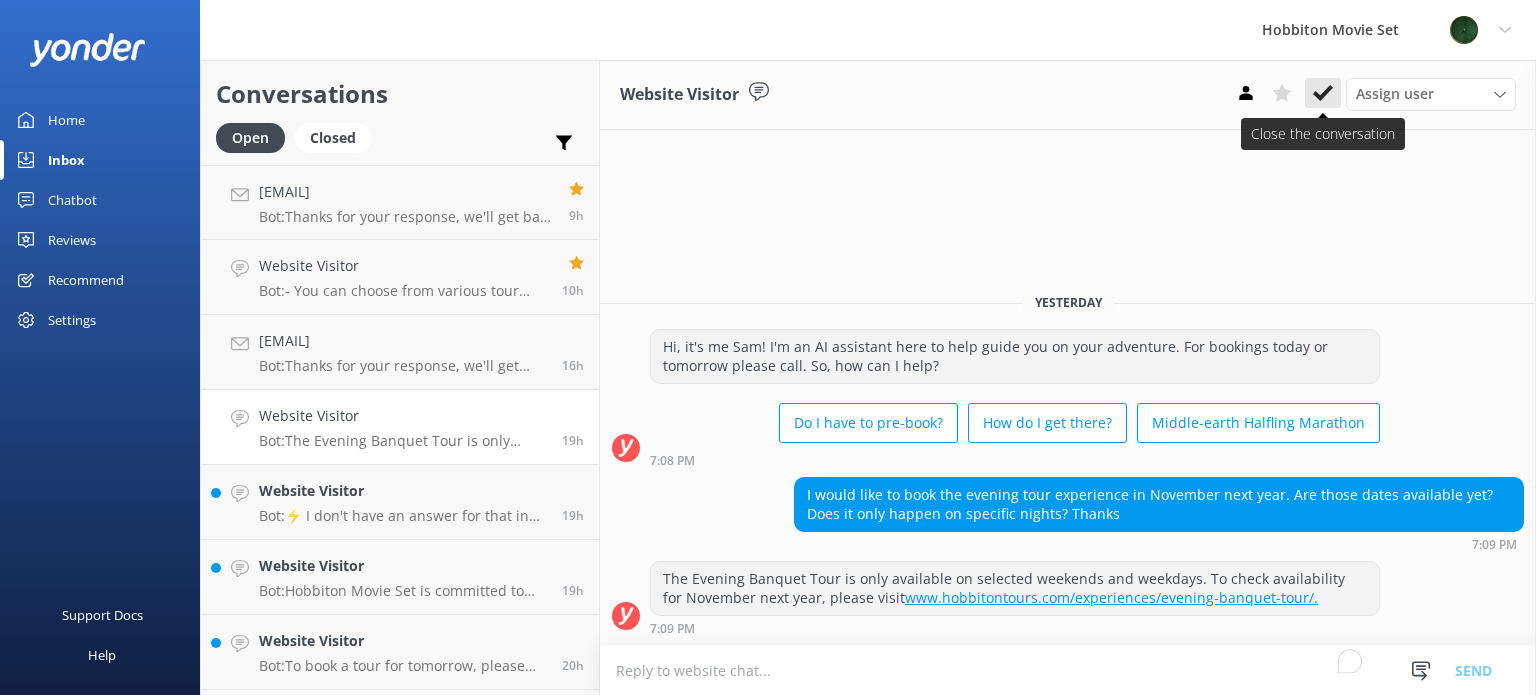 click 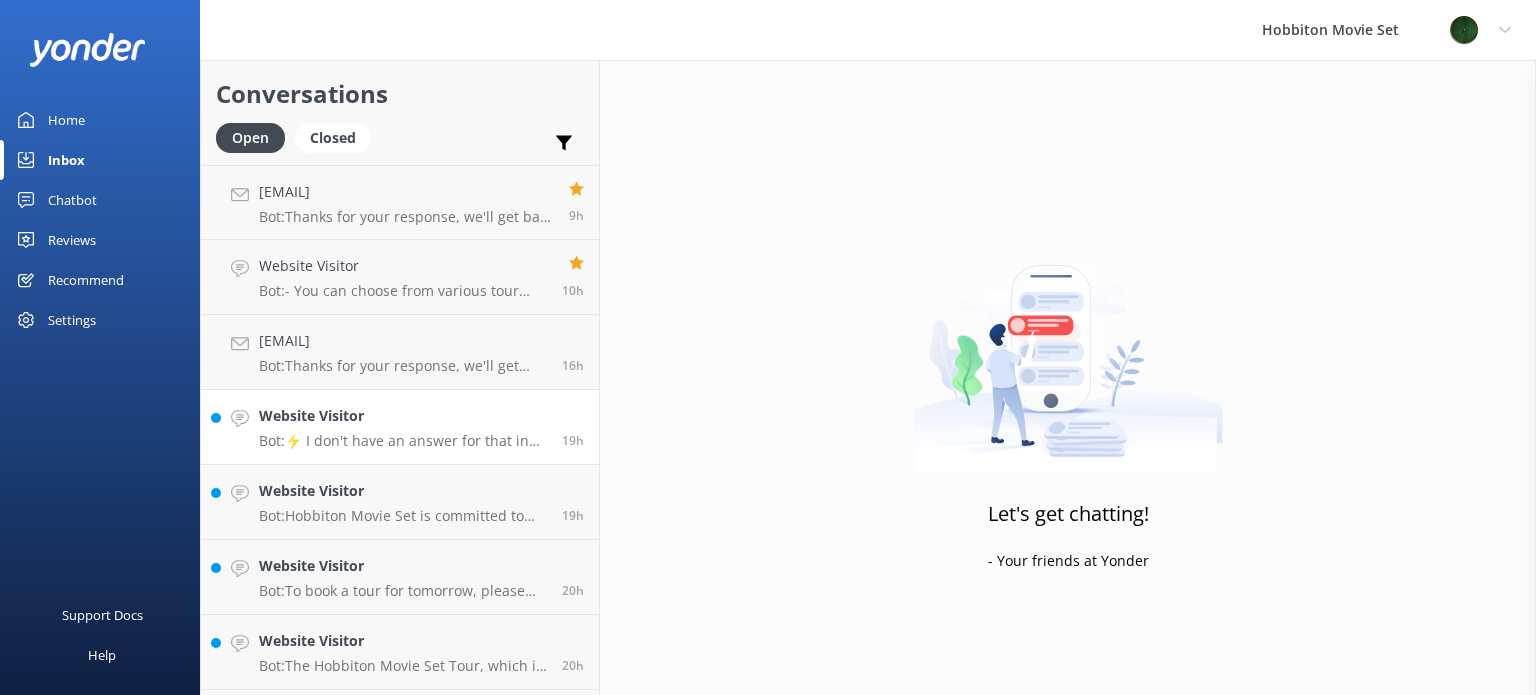 click on "Website Visitor Bot:  ⚡ I don't have an answer for that in my knowledge base. Please try and rephrase your question, I work best when full phrases are used. Please leave your email address if you would like our team to get in touch with you. 19h" at bounding box center (400, 427) 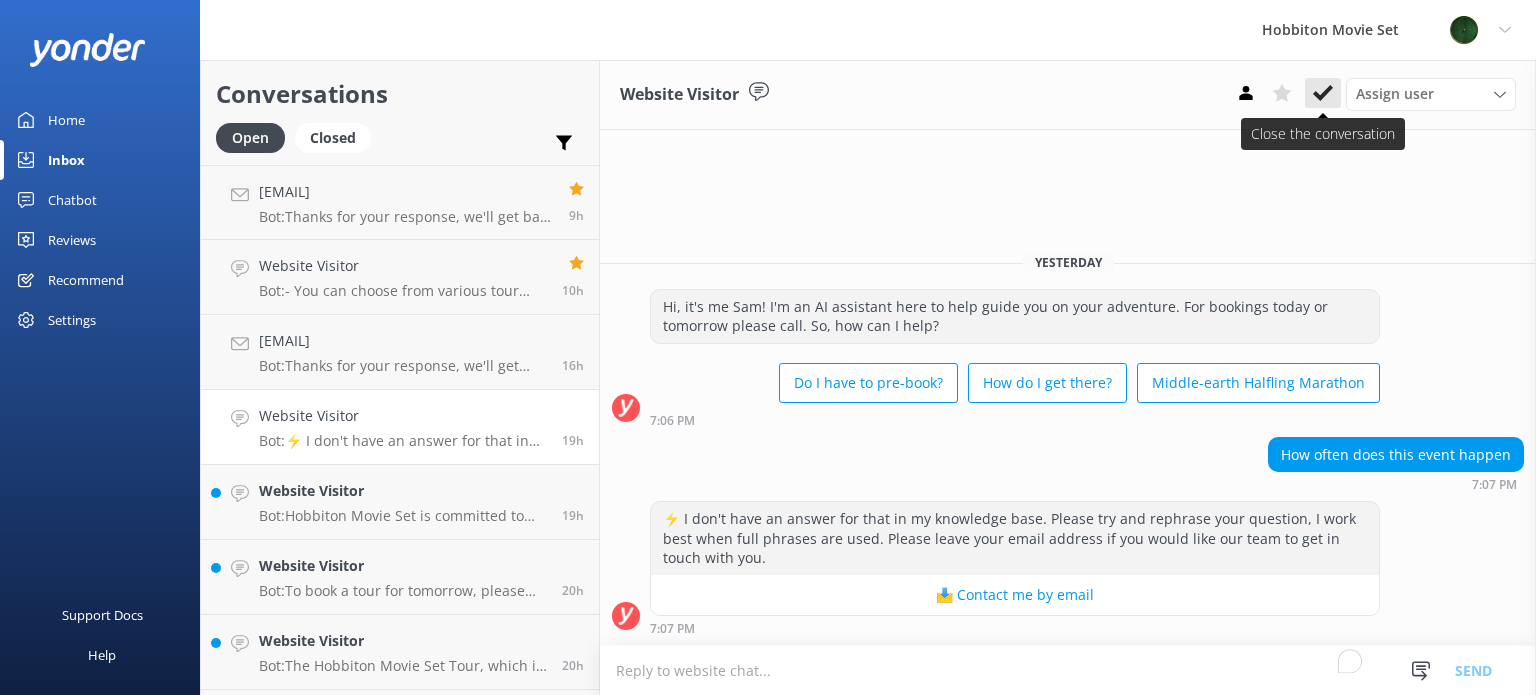 click 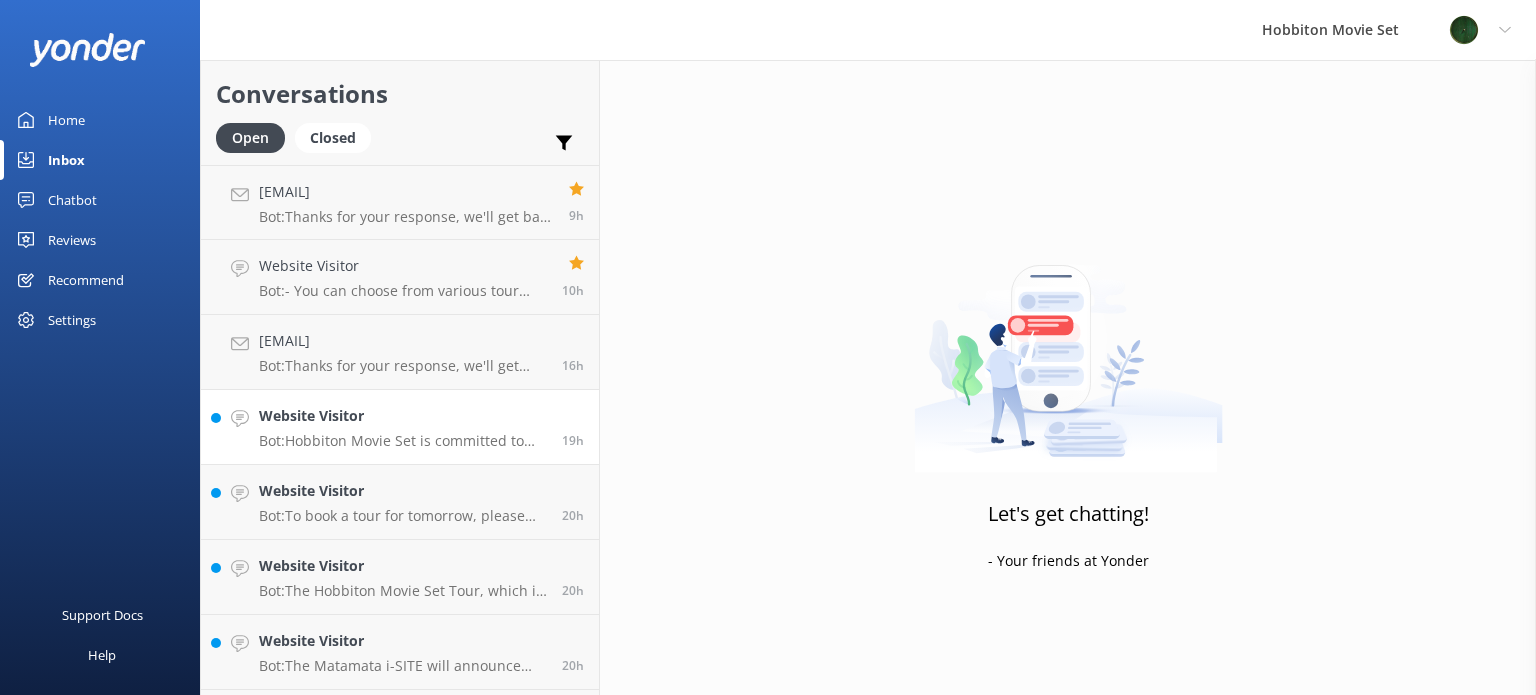 click on "Bot:  Hobbiton Movie Set is committed to having a positive impact on the natural and cultural environment. They focus on managing waste, enhancing native habitats and biodiversity, and engaging with local initiatives and community groups. For more information, visit their sustainability page at www.hobbitontours.com/our-story/sustainability/ or email sustainability@hobbitontours.com." at bounding box center [403, 441] 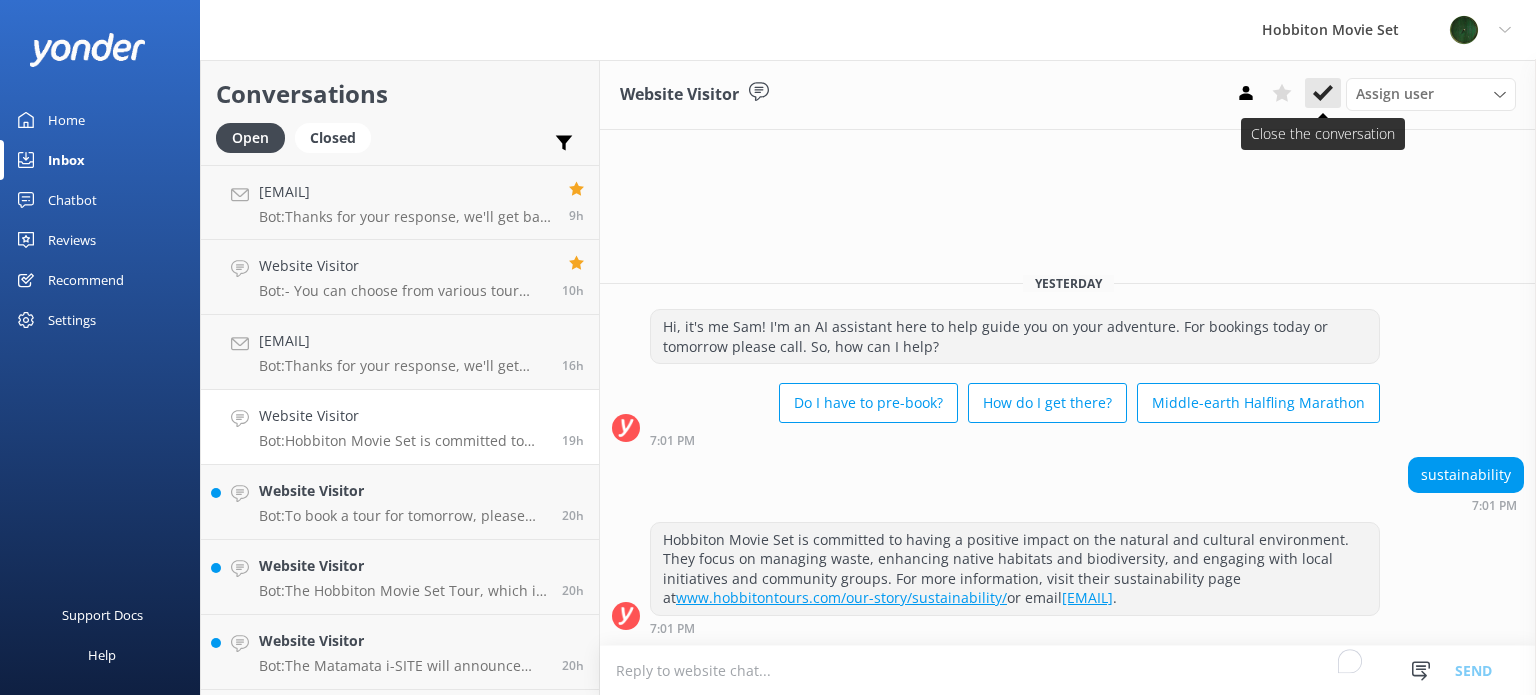 click at bounding box center (1323, 93) 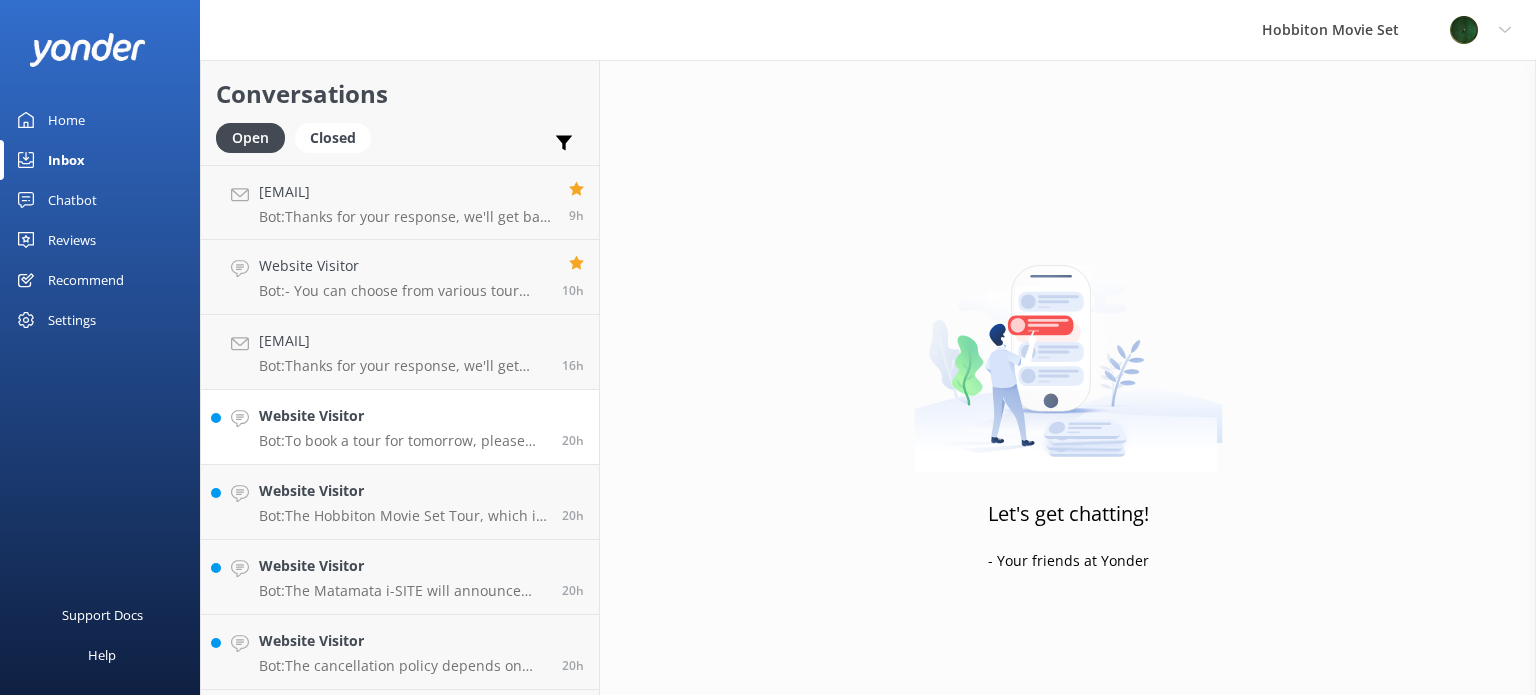 click on "Website Visitor Bot:  To book a tour for tomorrow, please check live availability and make your booking online at www.hobbitontours.com/experiences/. Alternatively, you can contact our team at +64 (7) 888 1505." at bounding box center (403, 427) 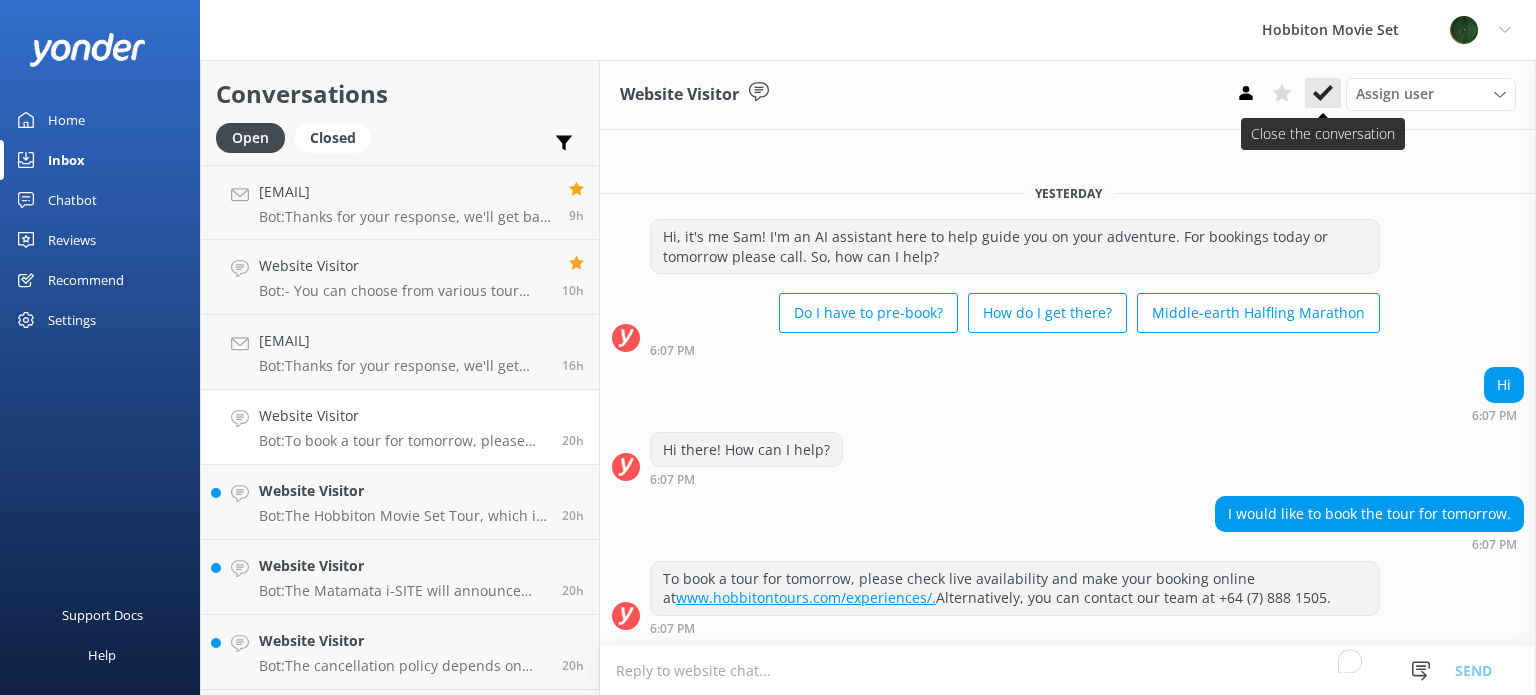 click 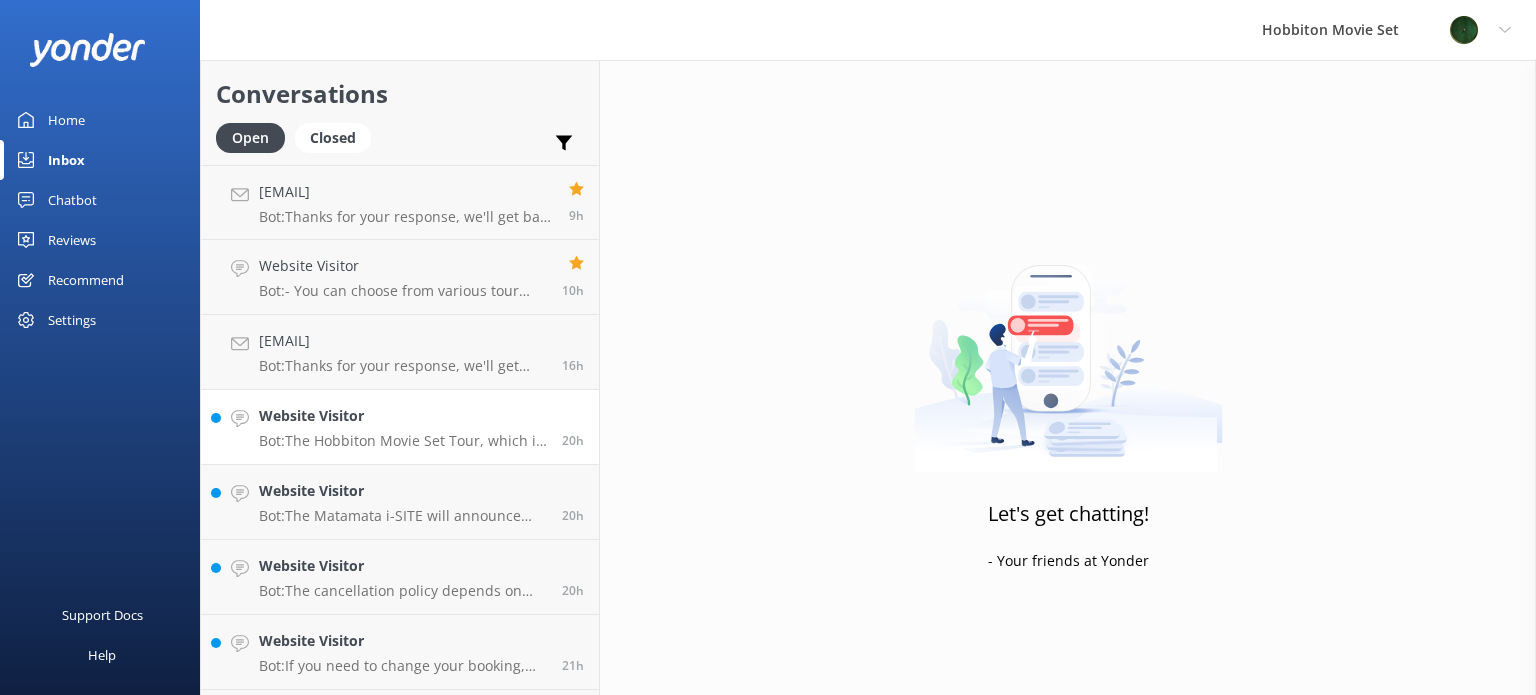 click on "Bot:  The Hobbiton Movie Set Tour, which is the standard tour, accommodates up to 40 people." at bounding box center (403, 441) 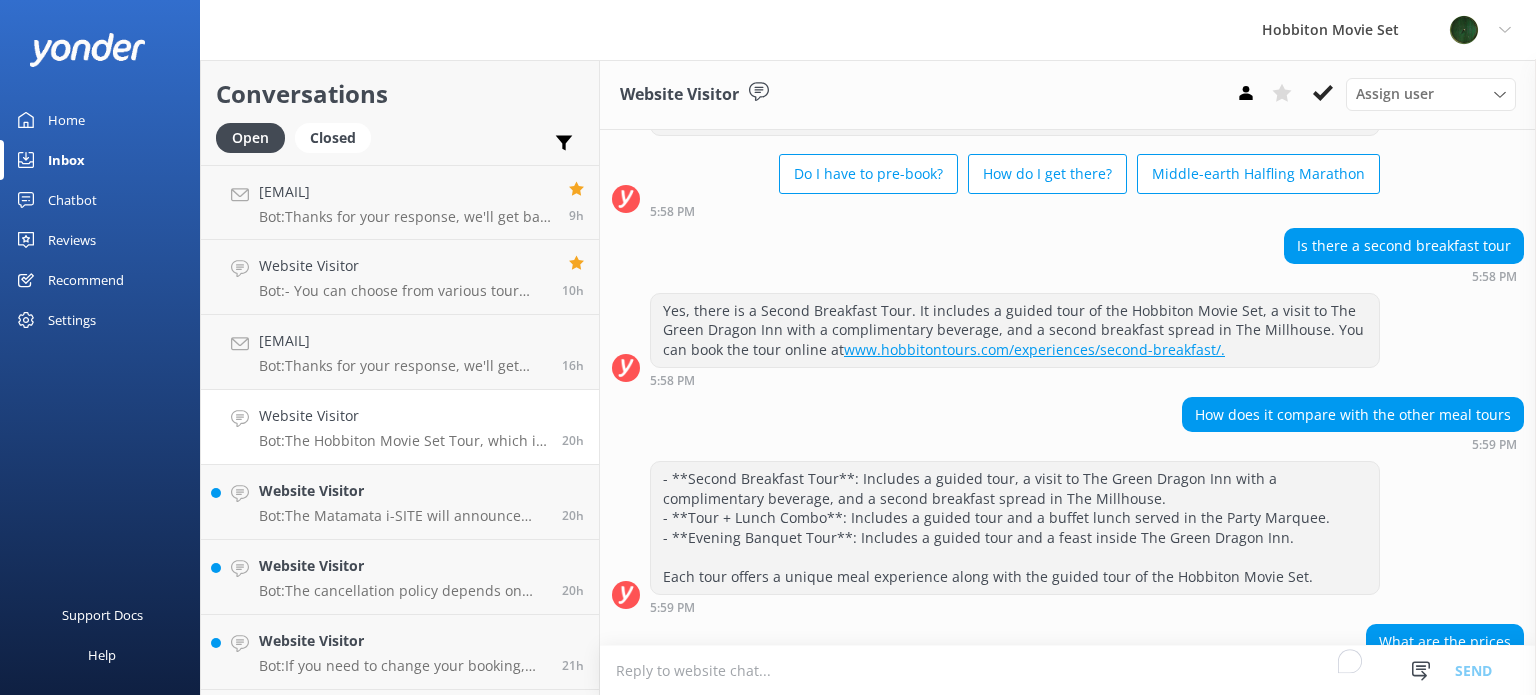 scroll, scrollTop: 0, scrollLeft: 0, axis: both 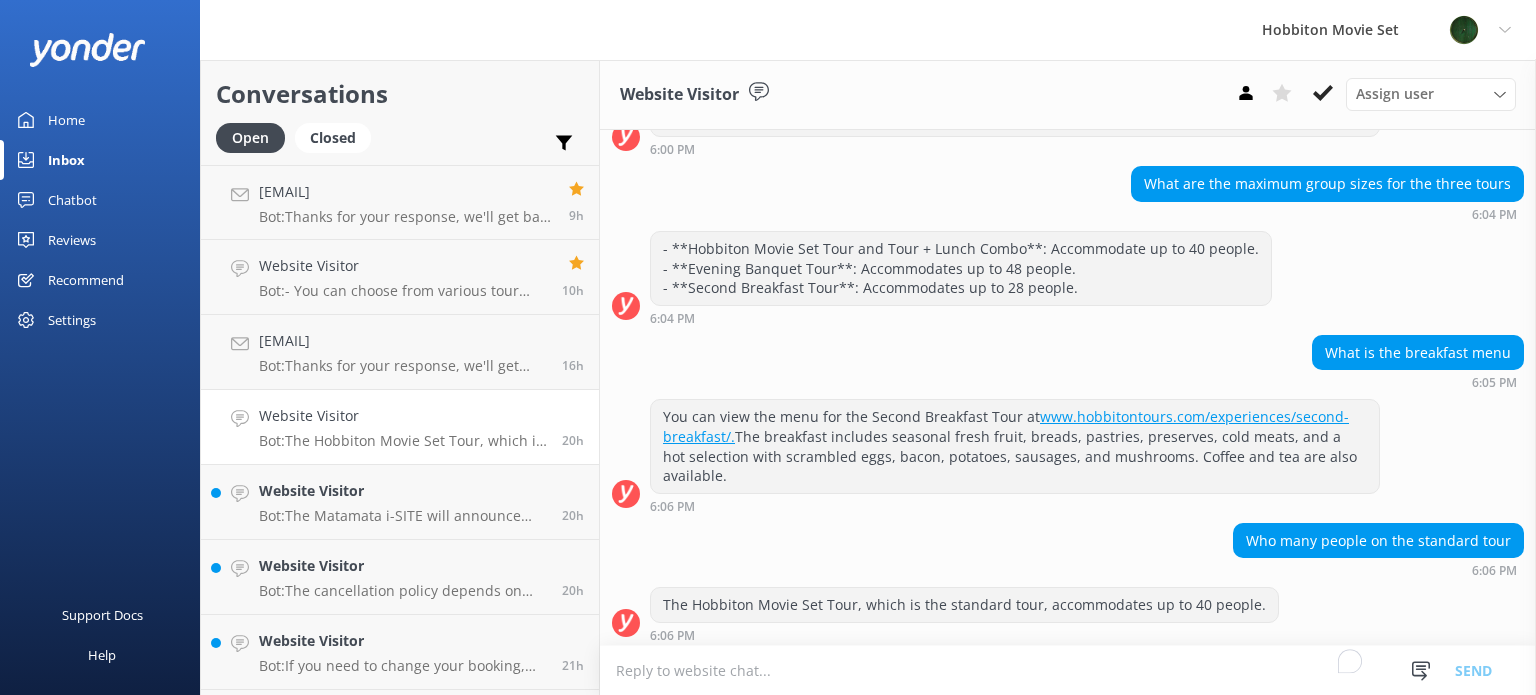 click on "Website Visitor" at bounding box center [403, 416] 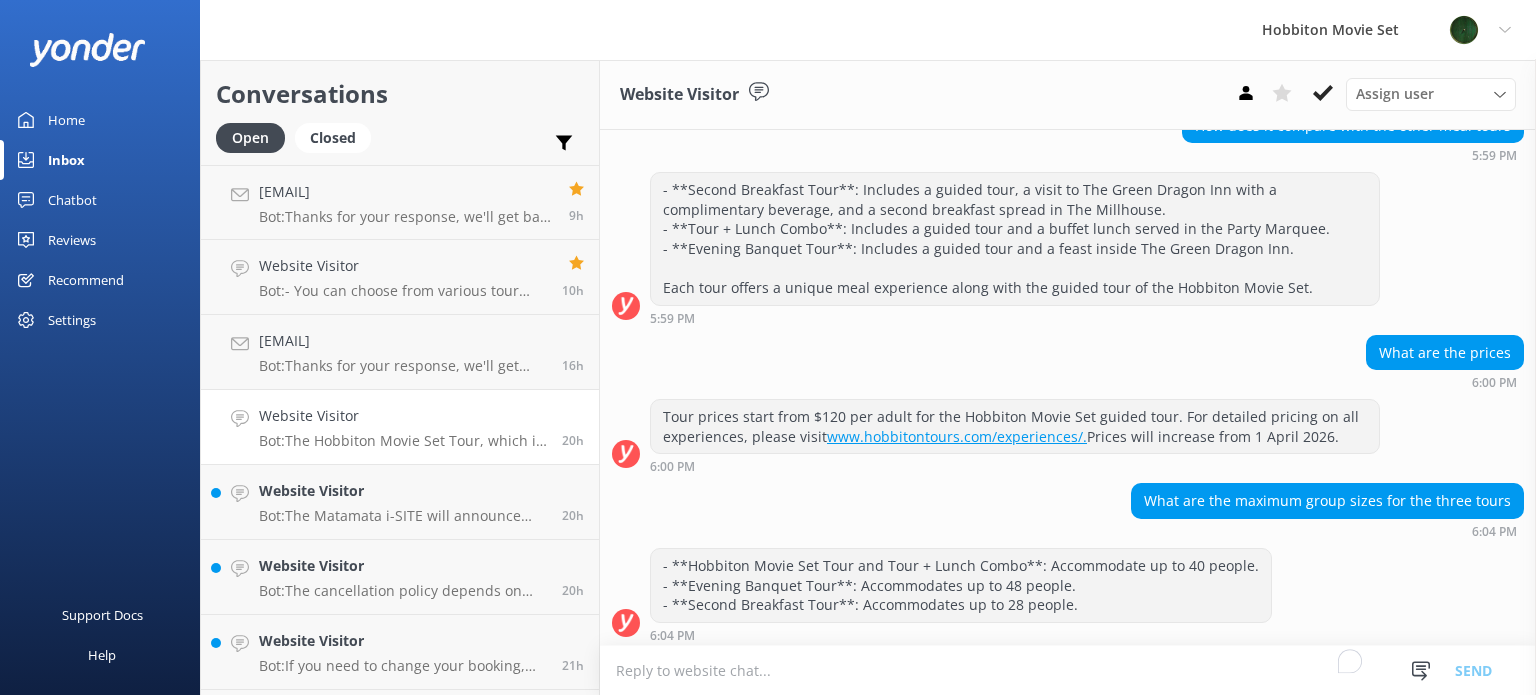 scroll, scrollTop: 208, scrollLeft: 0, axis: vertical 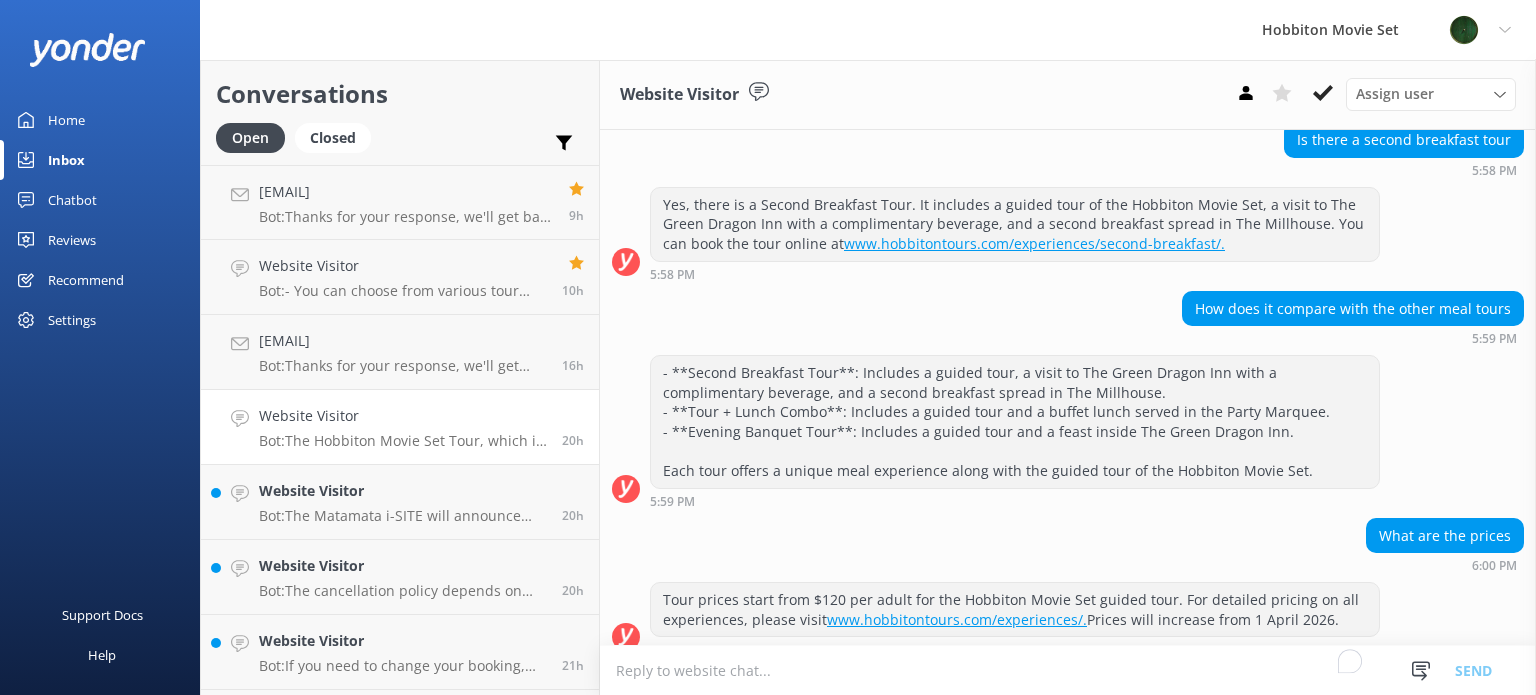 click 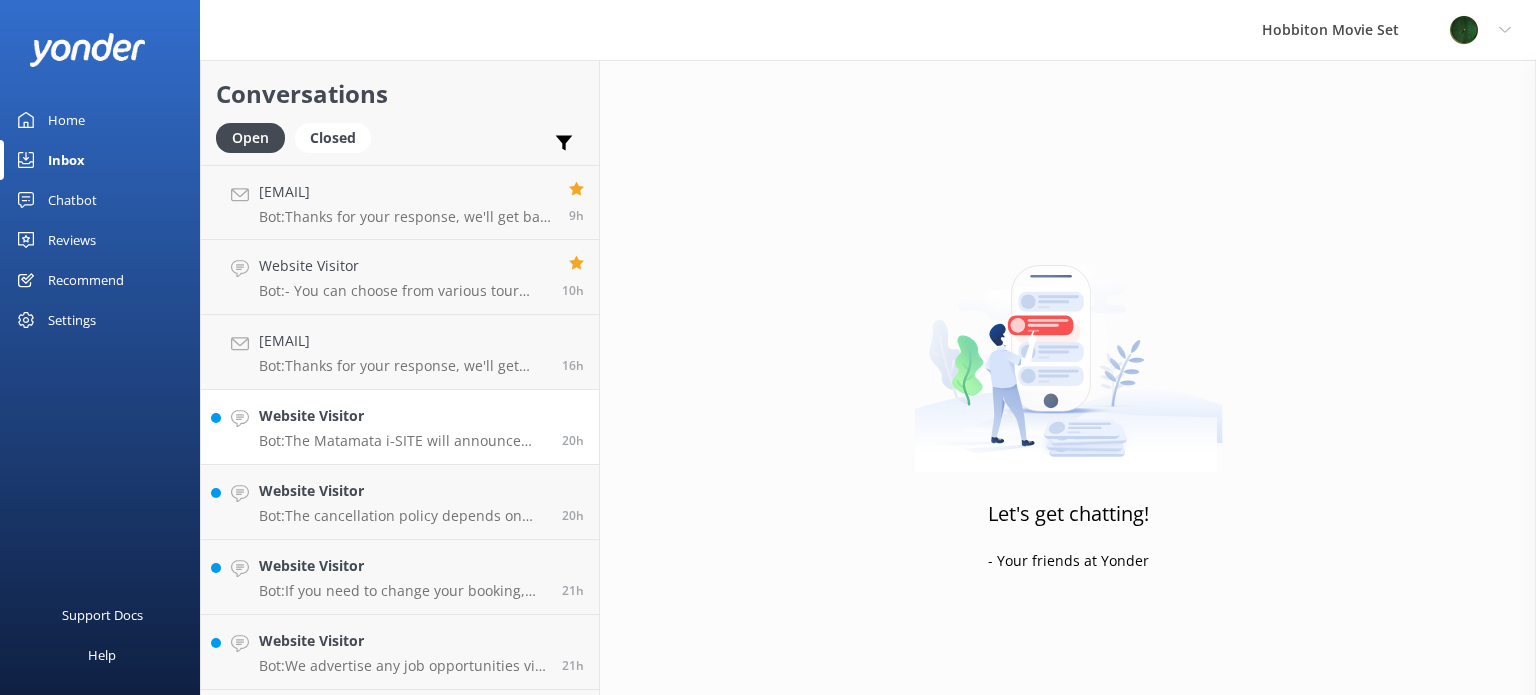 click on "Website Visitor Bot:  The Matamata i-SITE will announce when locals tours for Matamata residents are scheduled. These tours will be bookable through the i-SITE only. For more information, you can contact Matamata i-SITE." at bounding box center [403, 427] 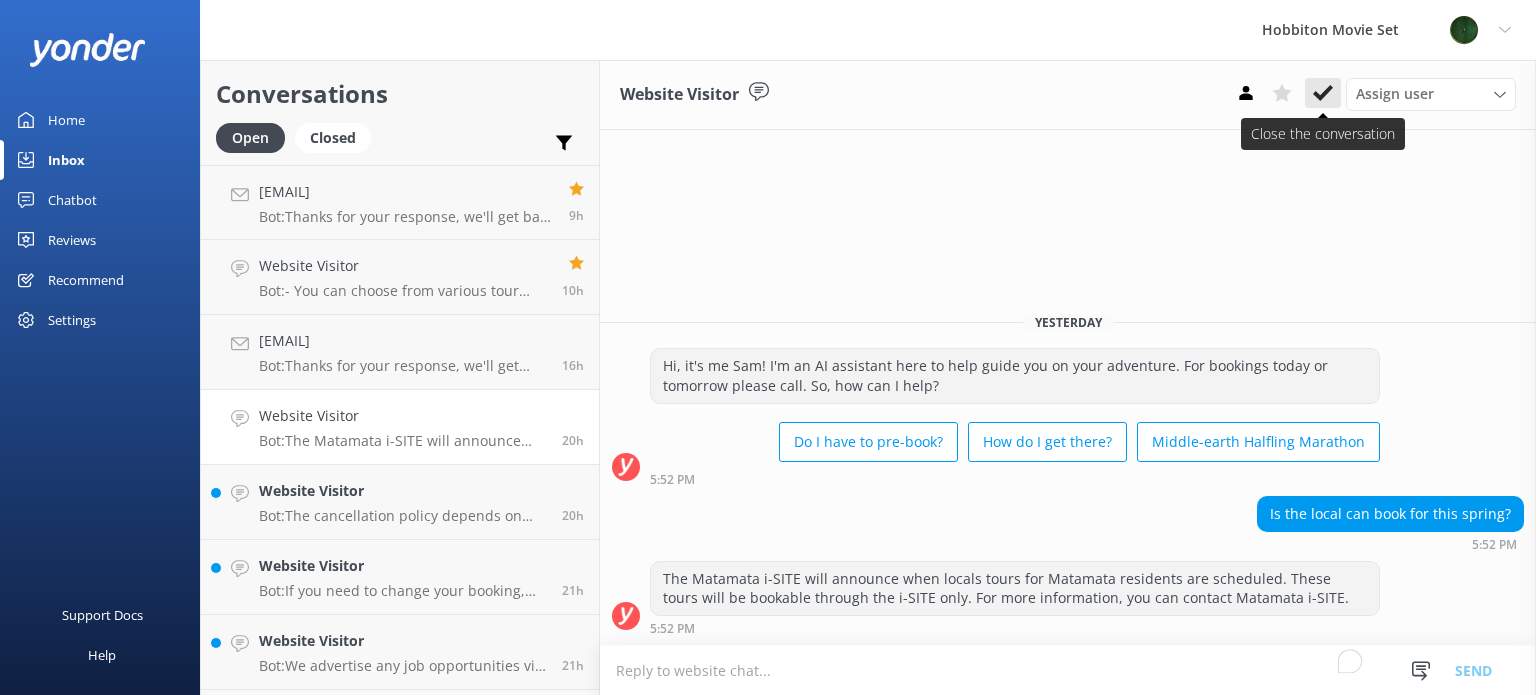 click 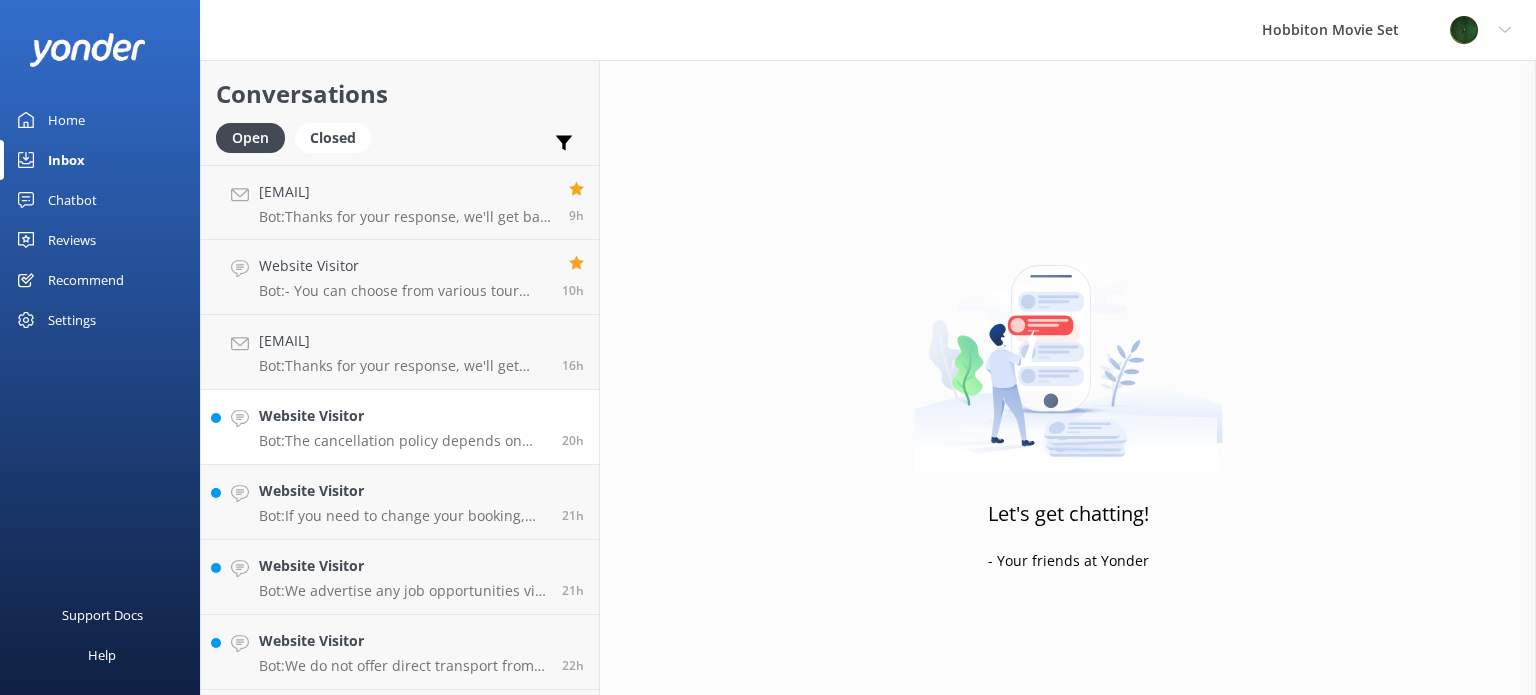 click on "Website Visitor" at bounding box center (403, 416) 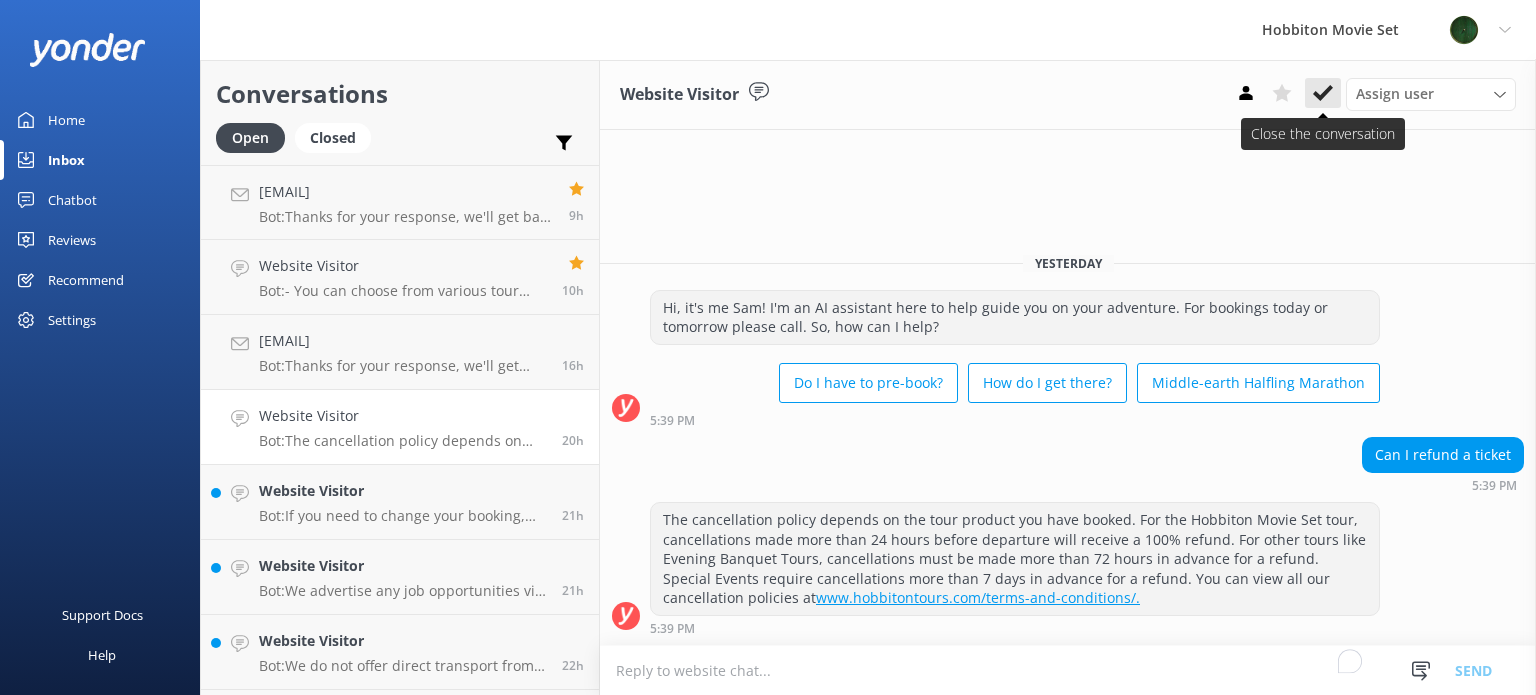 click 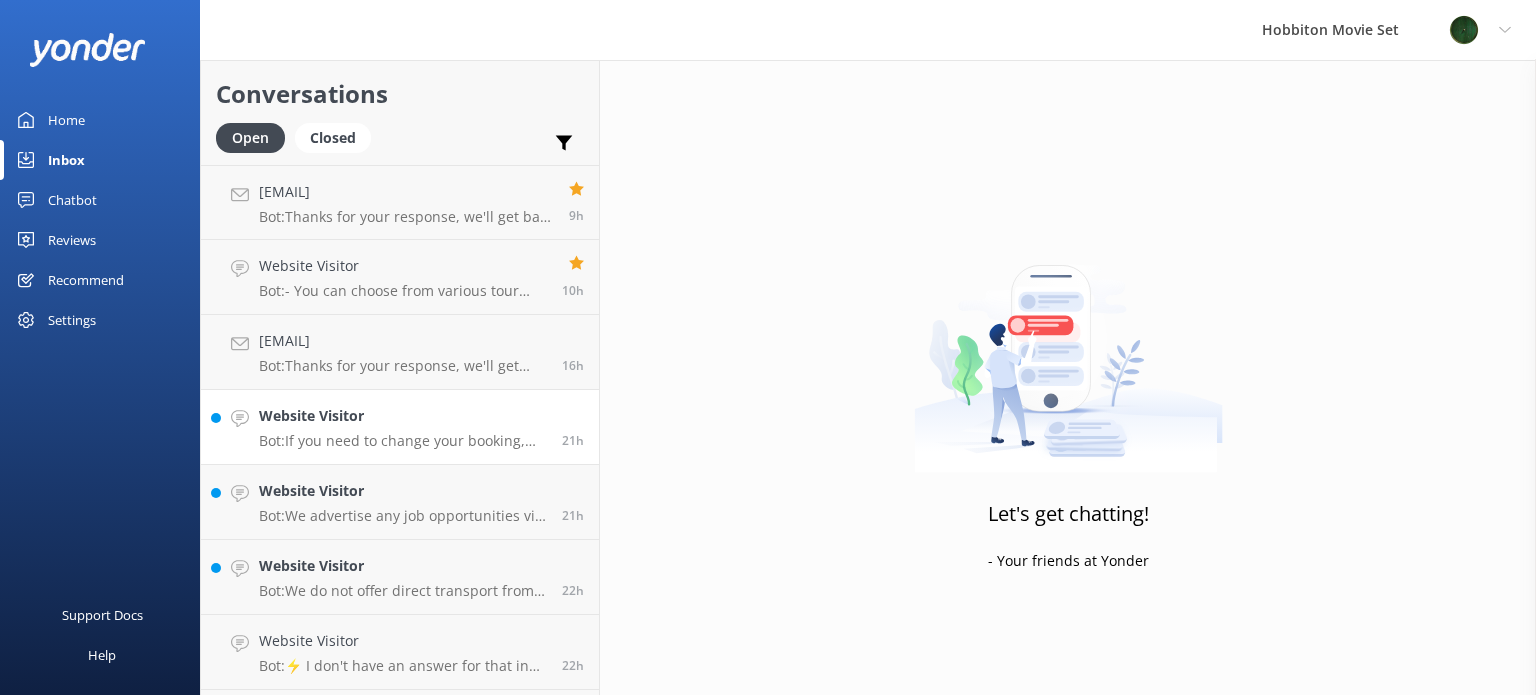 click on "Website Visitor Bot:  If you need to change your booking, please contact our team at office@hobbitontours.com or call us on +64 (7) 888 1505 and quote your reference number. Changes and amendments are subject to availability and can be made up to 24 hours before your scheduled tour time. 21h" at bounding box center [400, 427] 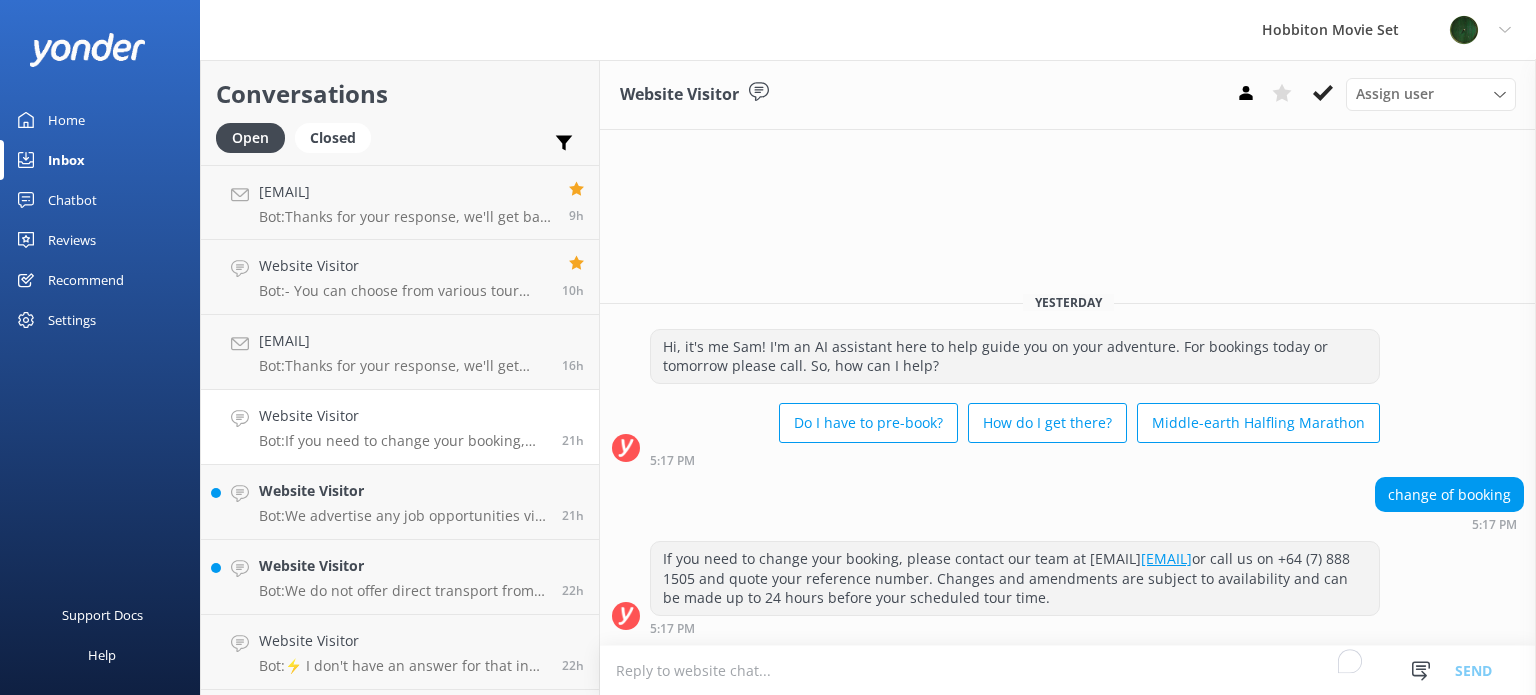click at bounding box center (1323, 93) 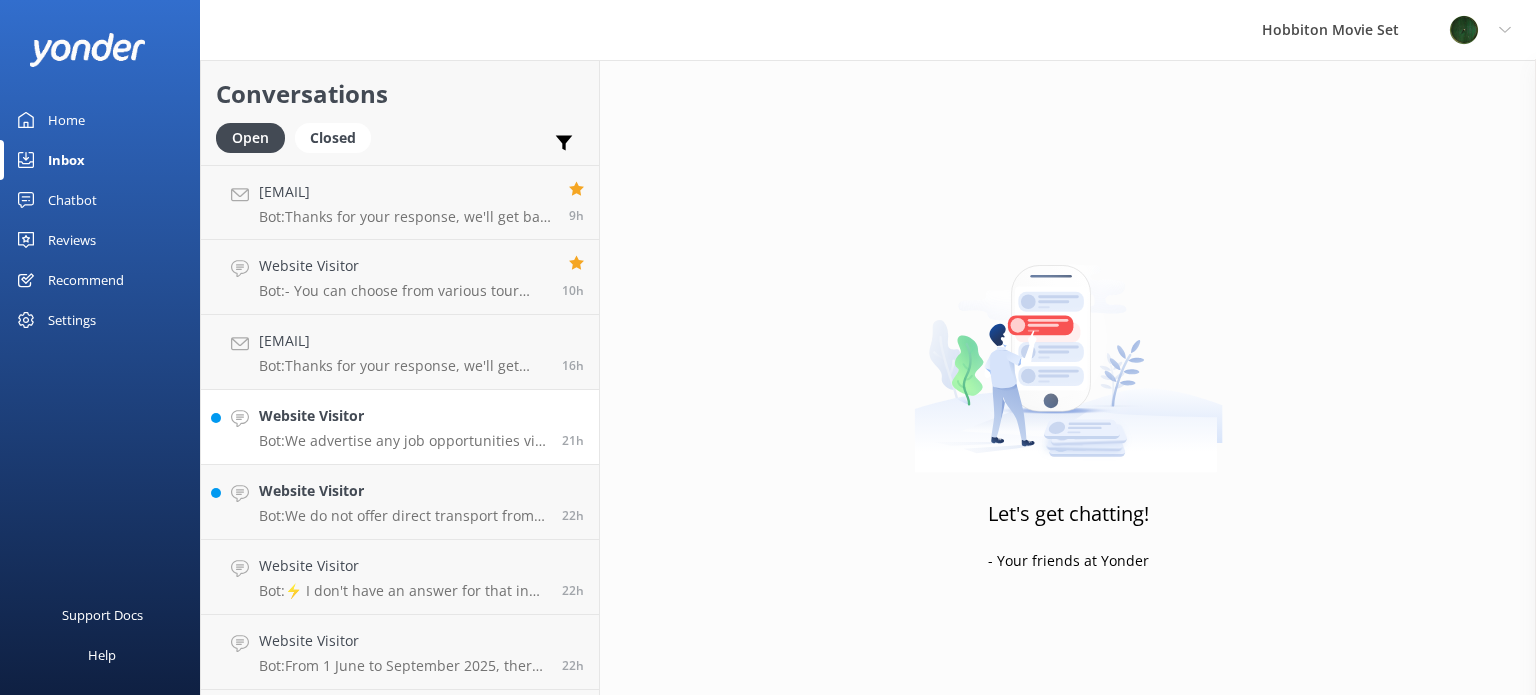 click on "Bot:  We advertise any job opportunities via Seek. You can find more information at https://www.hobbitontours.com/careers/." at bounding box center (403, 441) 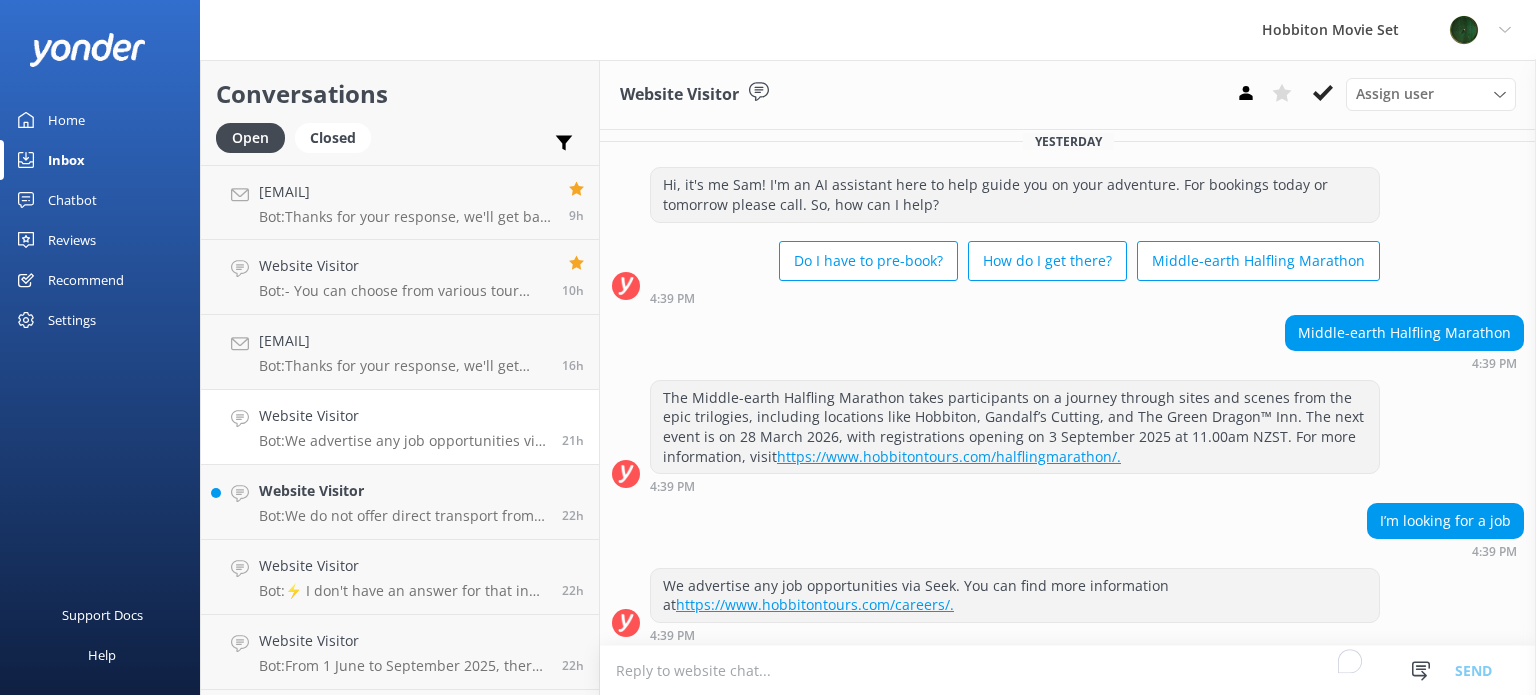 scroll, scrollTop: 19, scrollLeft: 0, axis: vertical 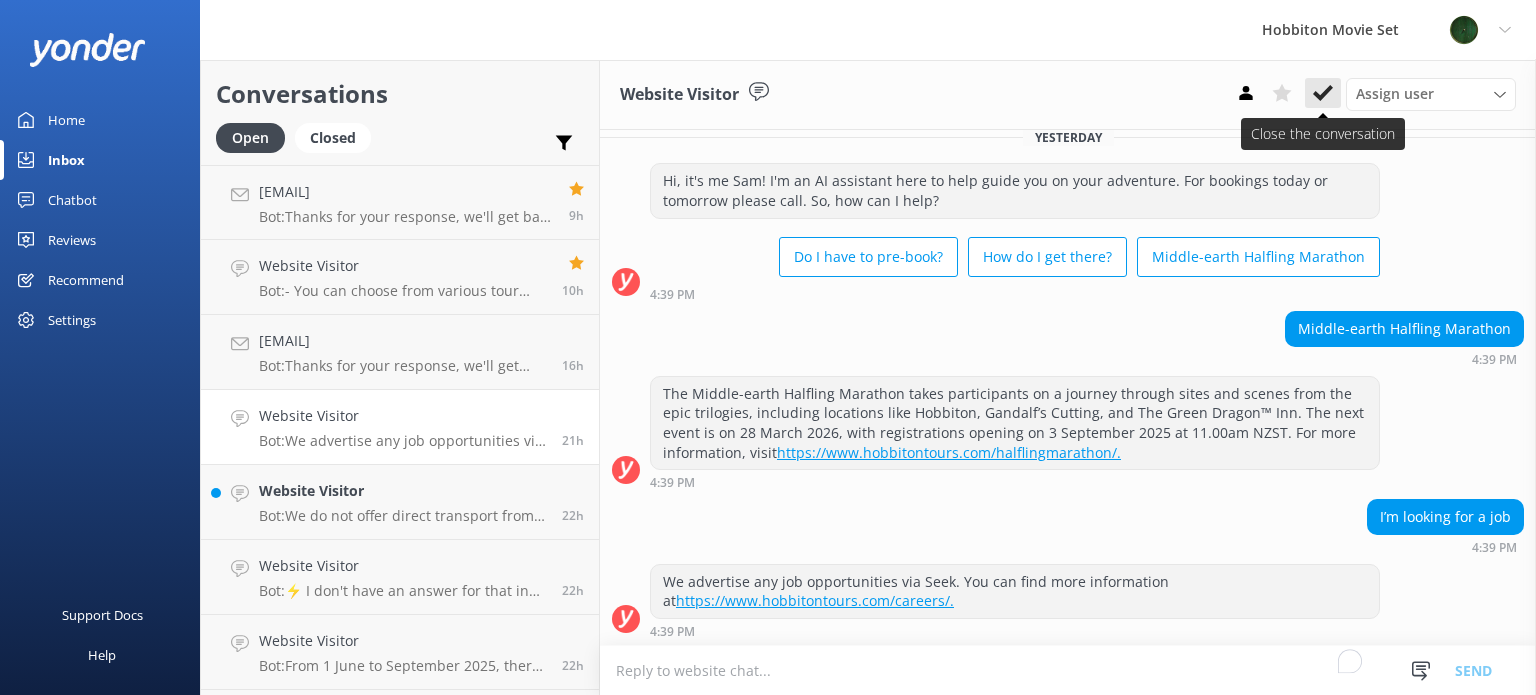 click 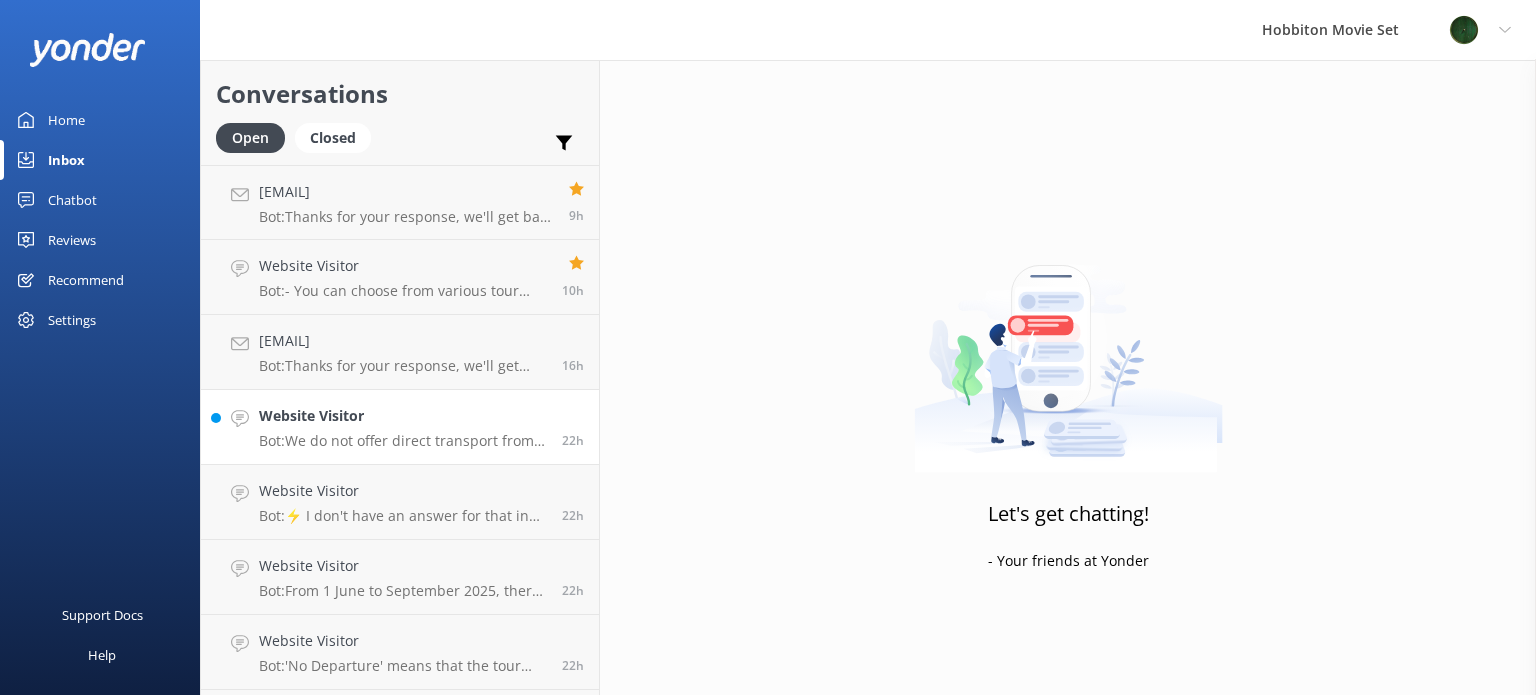 click on "Bot:  We do not offer direct transport from Auckland, but there are partners who offer tour packages including transport from Auckland. You can find more information at www.hobbitontours.com/plan-visit/transfers/." at bounding box center (403, 441) 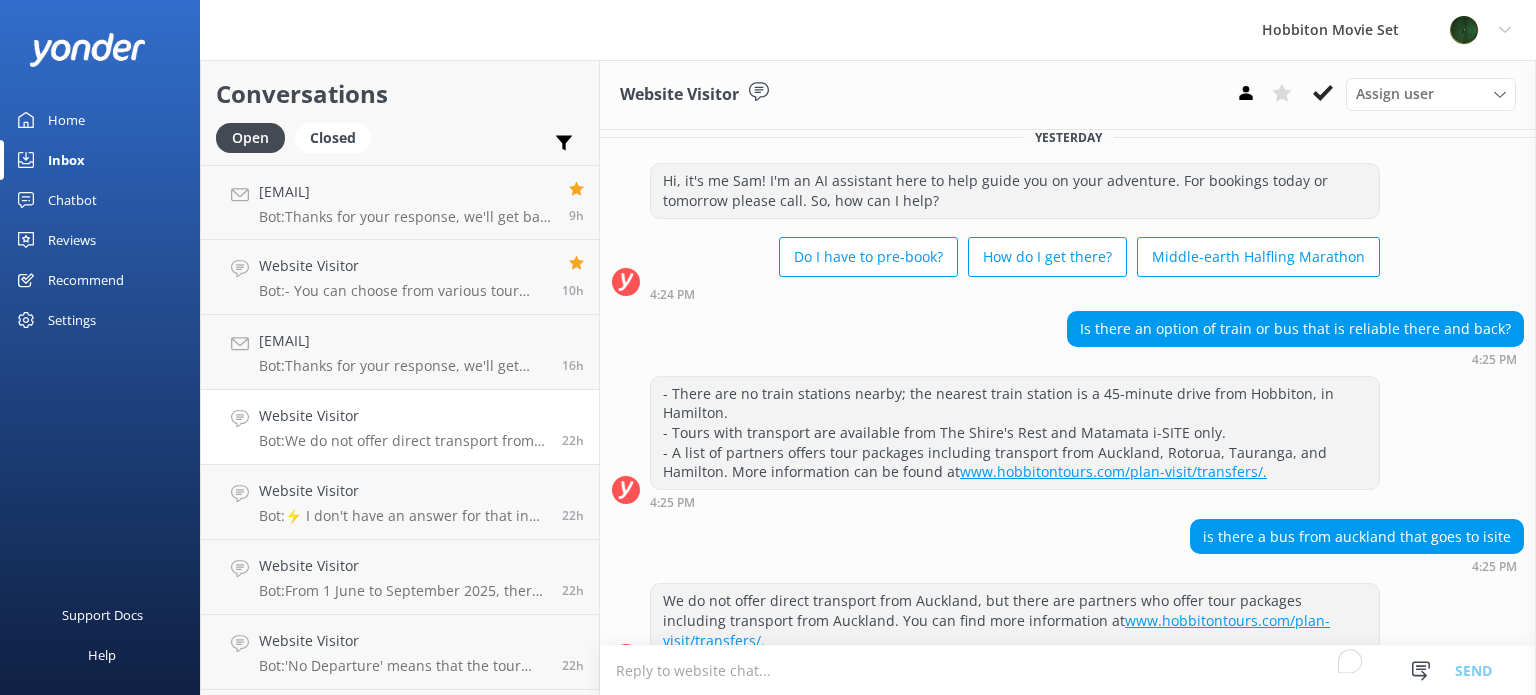 scroll, scrollTop: 0, scrollLeft: 0, axis: both 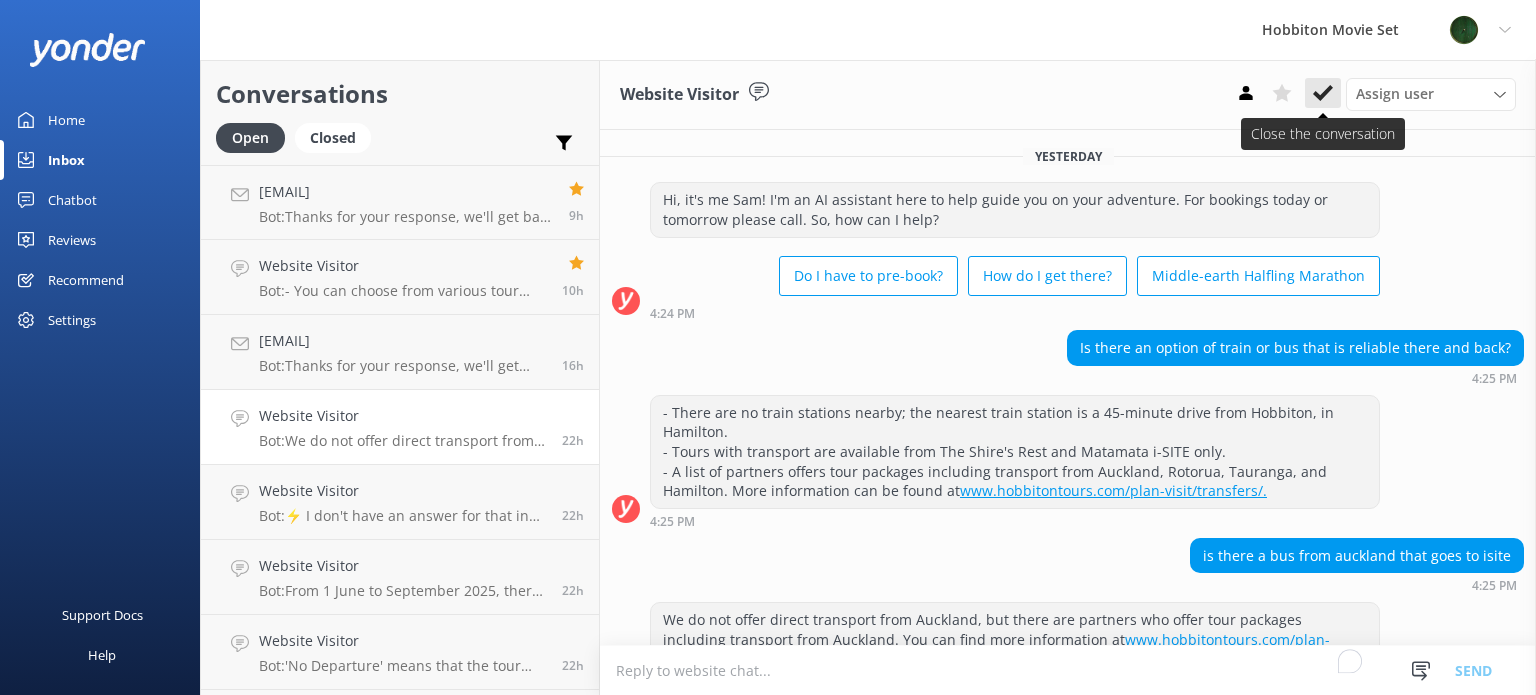 click 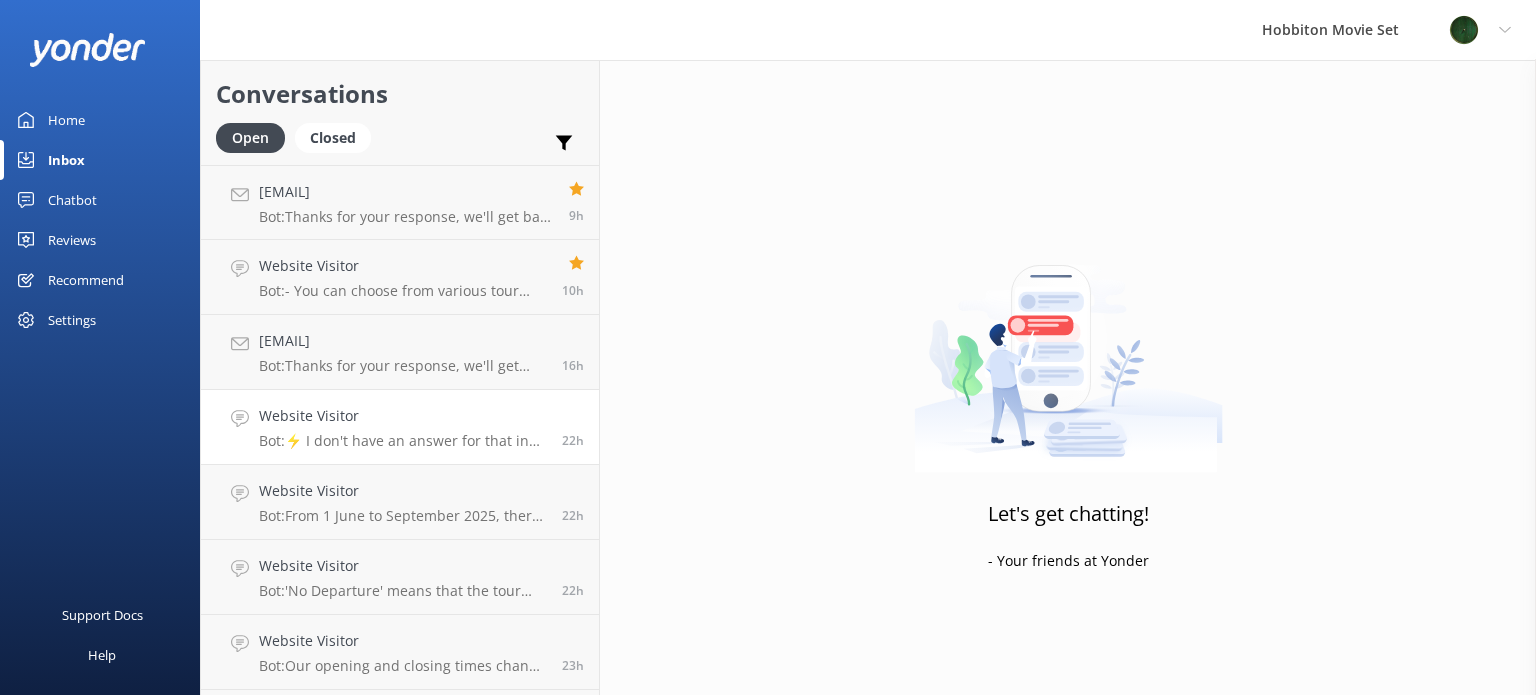click on "Bot:  ⚡ I don't have an answer for that in my knowledge base. Please try and rephrase your question, I work best when full phrases are used. Please leave your email address if you would like our team to get in touch with you." at bounding box center (403, 441) 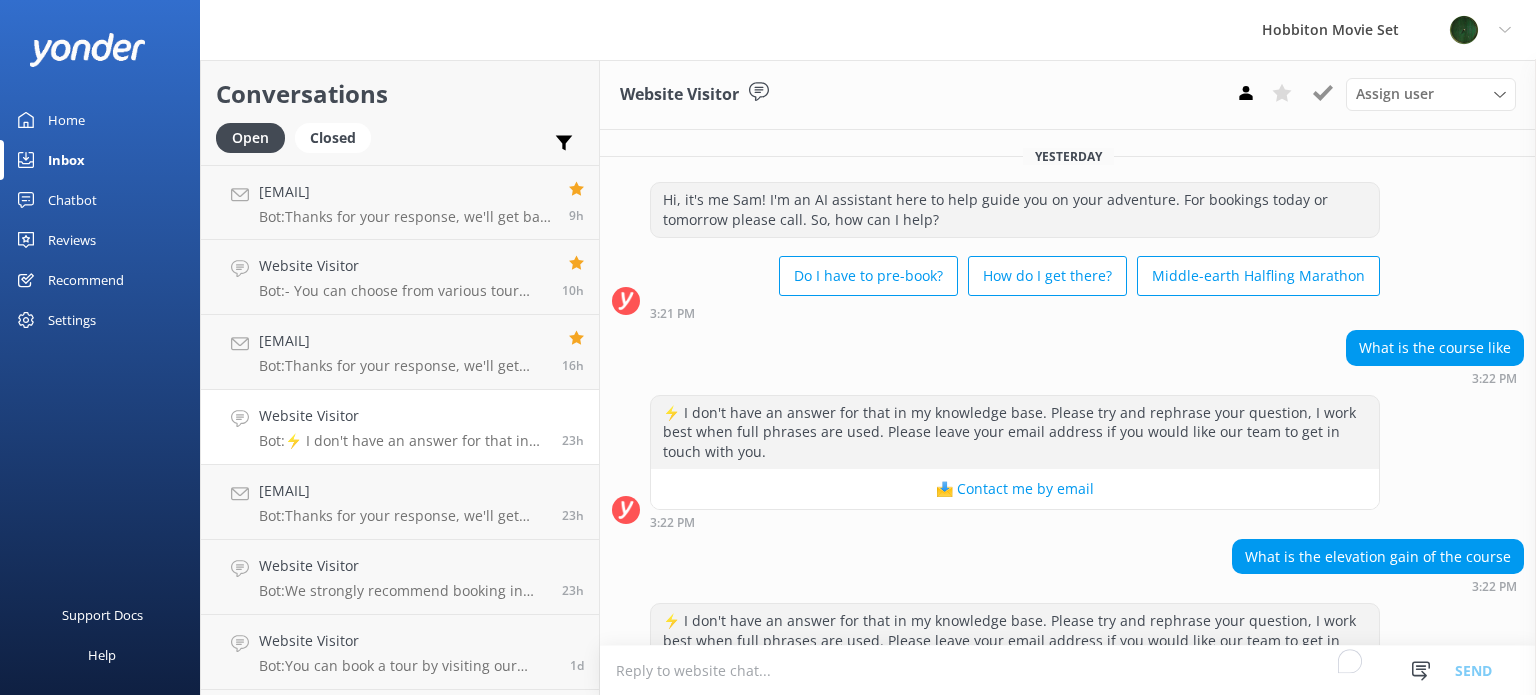 scroll, scrollTop: 0, scrollLeft: 0, axis: both 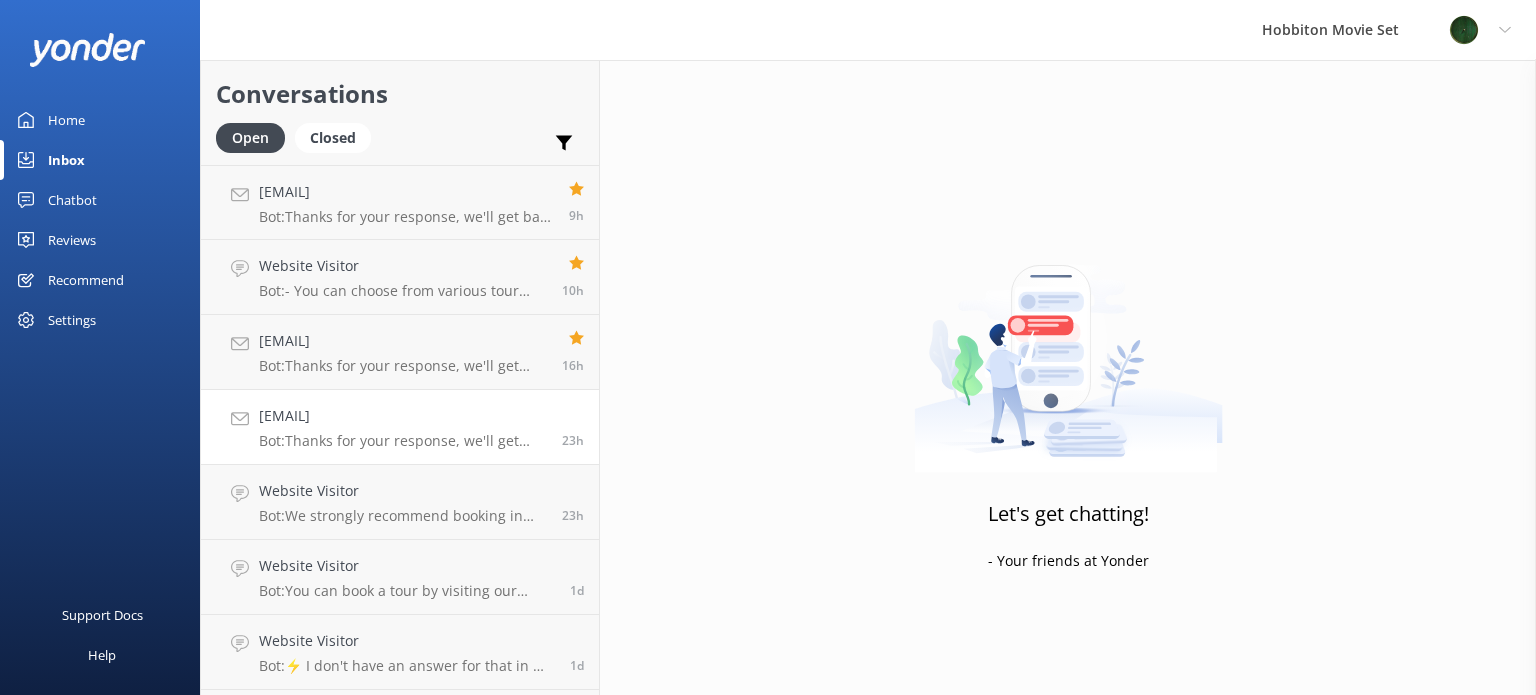 click on "[NAME]@[DOMAIN]" at bounding box center [403, 416] 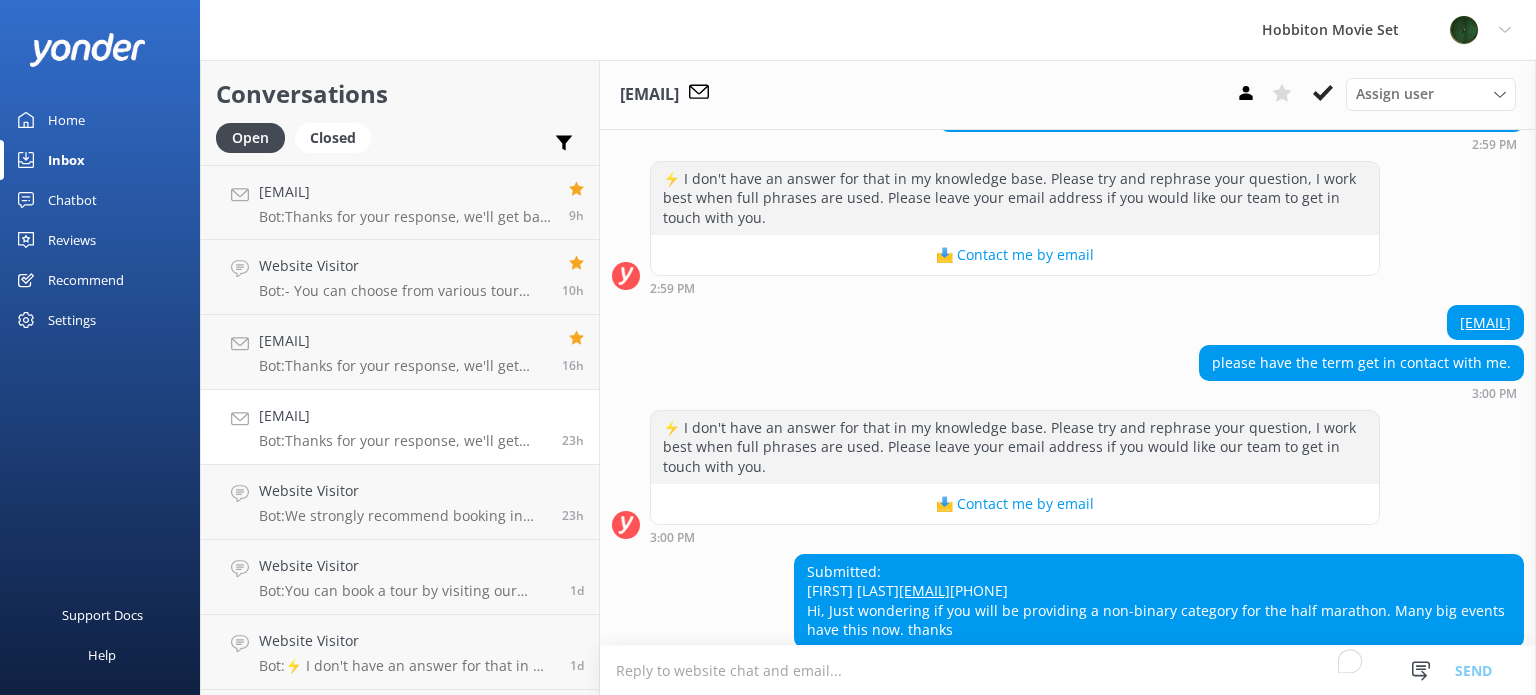 scroll, scrollTop: 385, scrollLeft: 0, axis: vertical 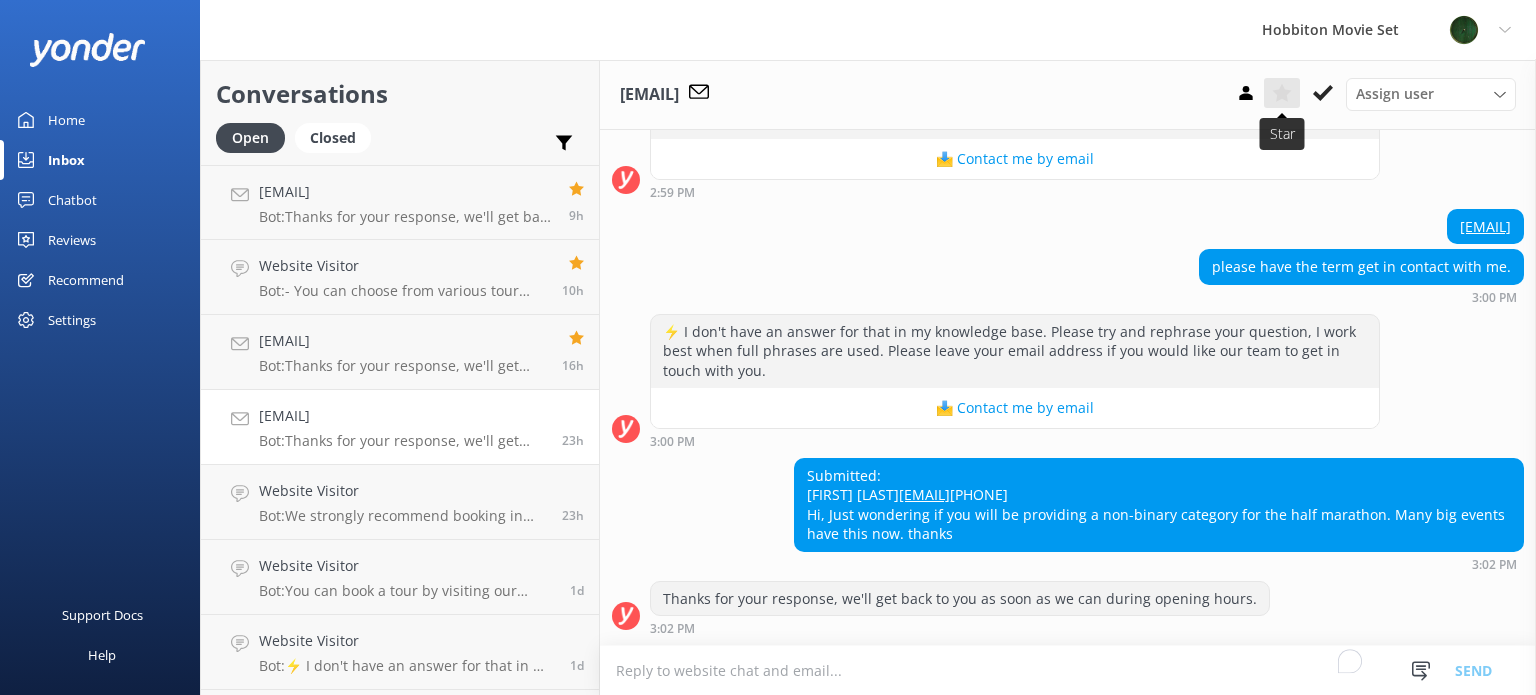 click 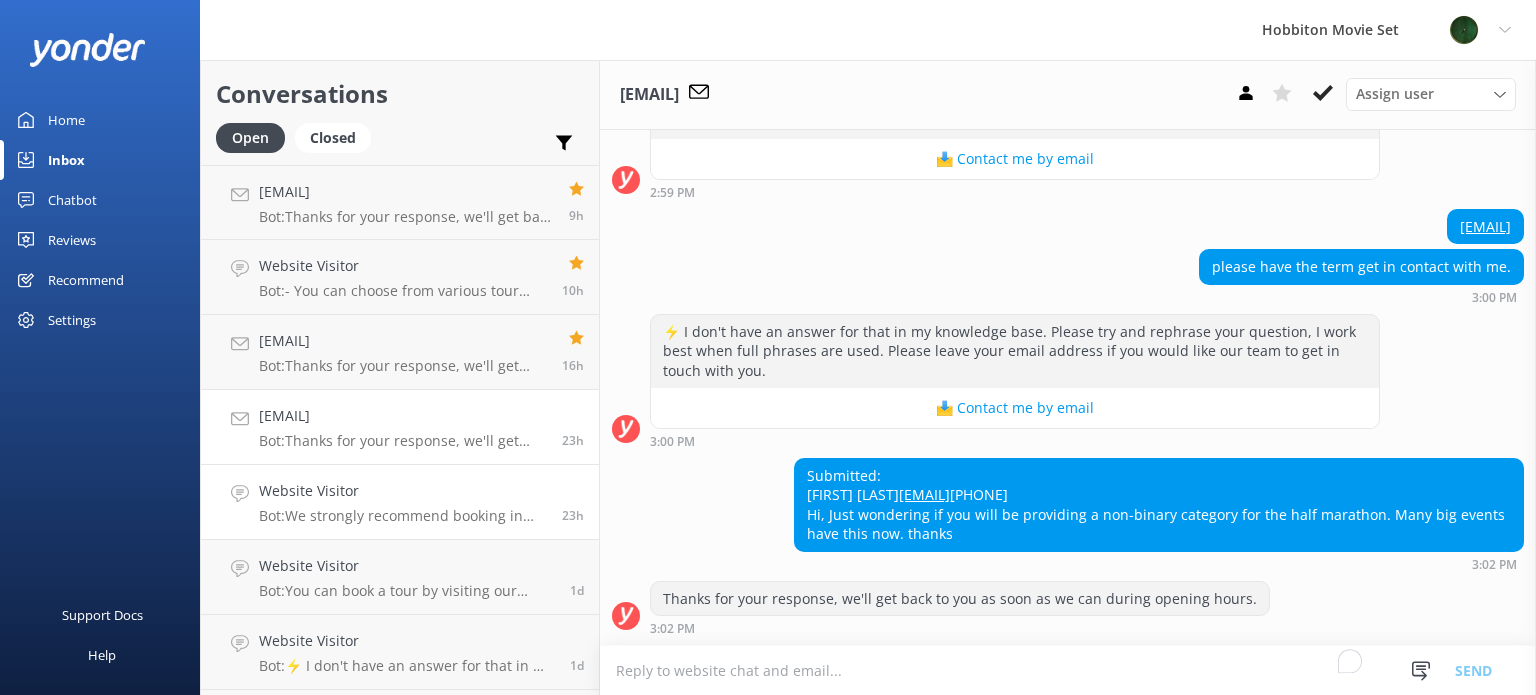 click on "Website Visitor" at bounding box center (403, 491) 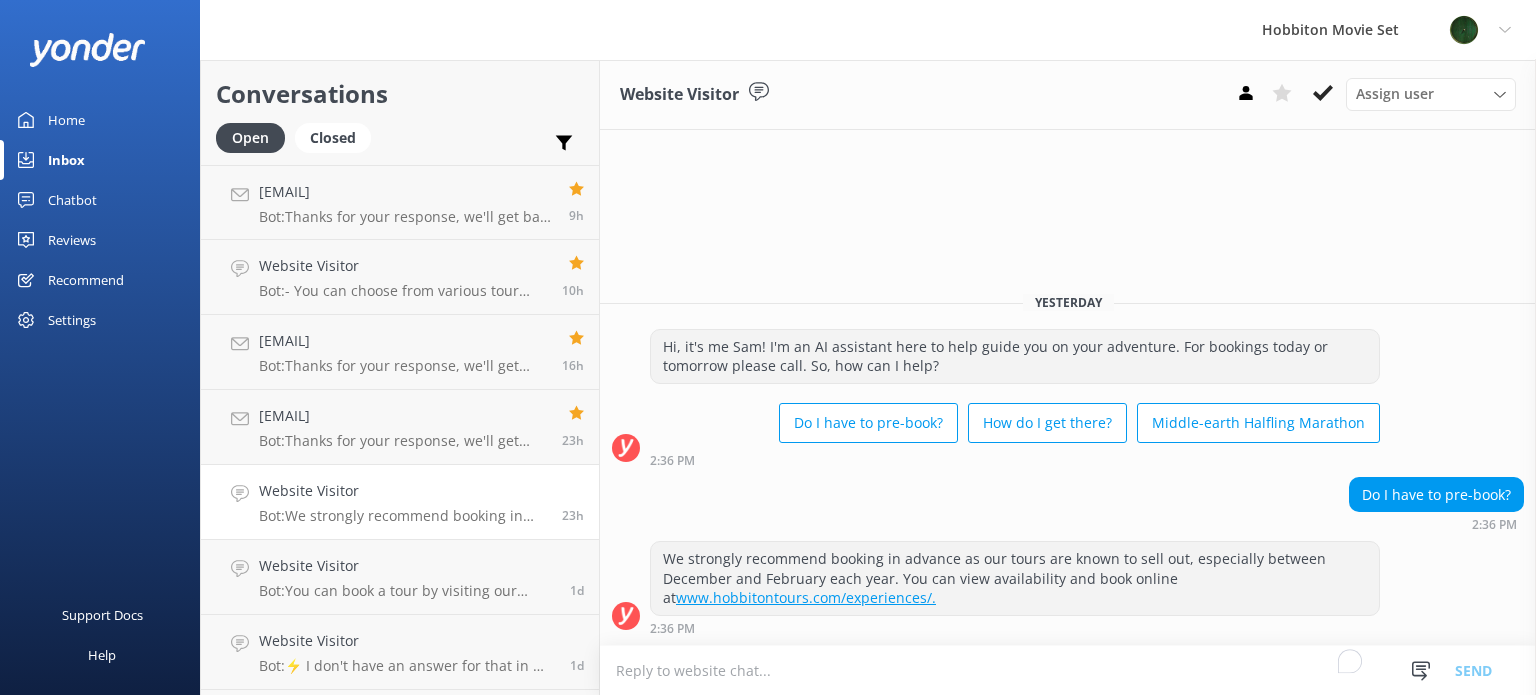 click 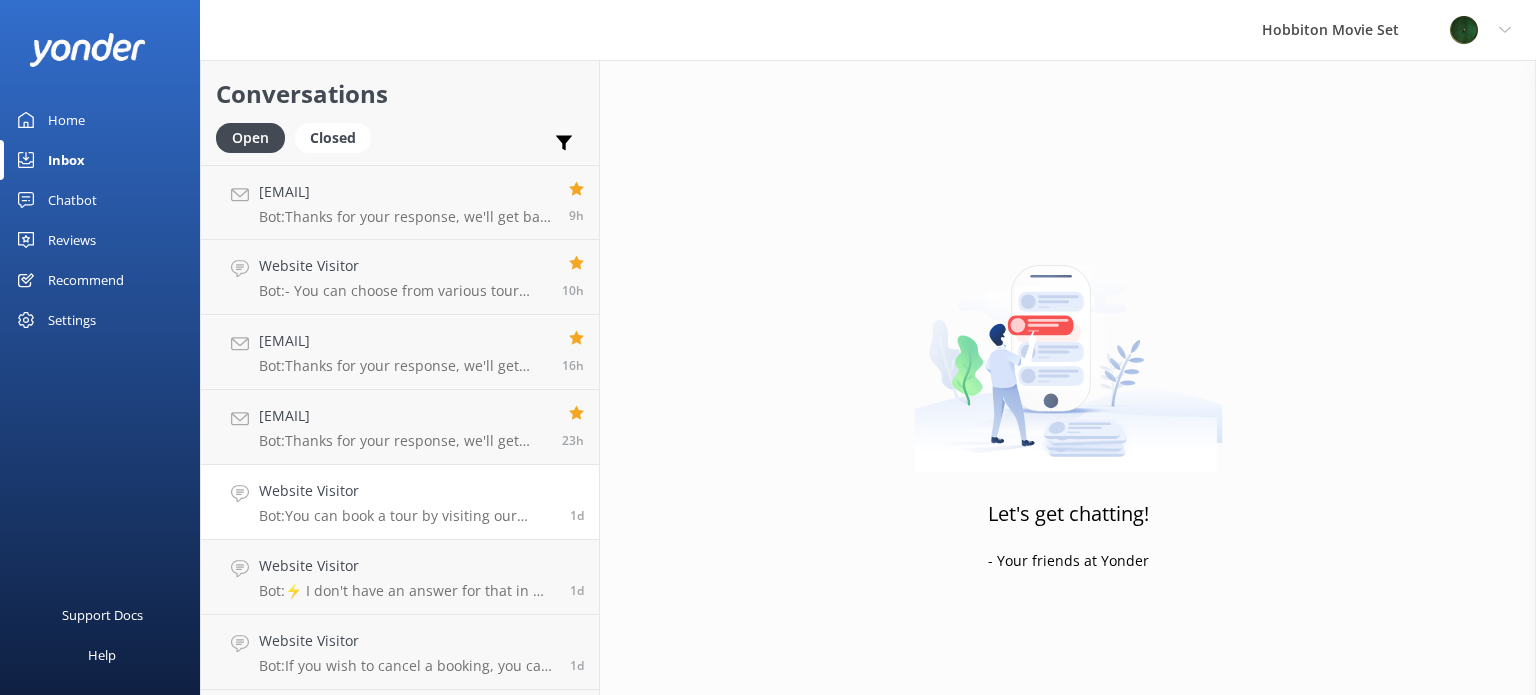 click on "Website Visitor Bot:  You can book a tour by visiting our website at www.hobbitontours.com/experiences/ to see live availability. Alternatively, you can contact our team at +64 (7) 888 1505 or email office@hobbitontours.com. 1d" at bounding box center (400, 502) 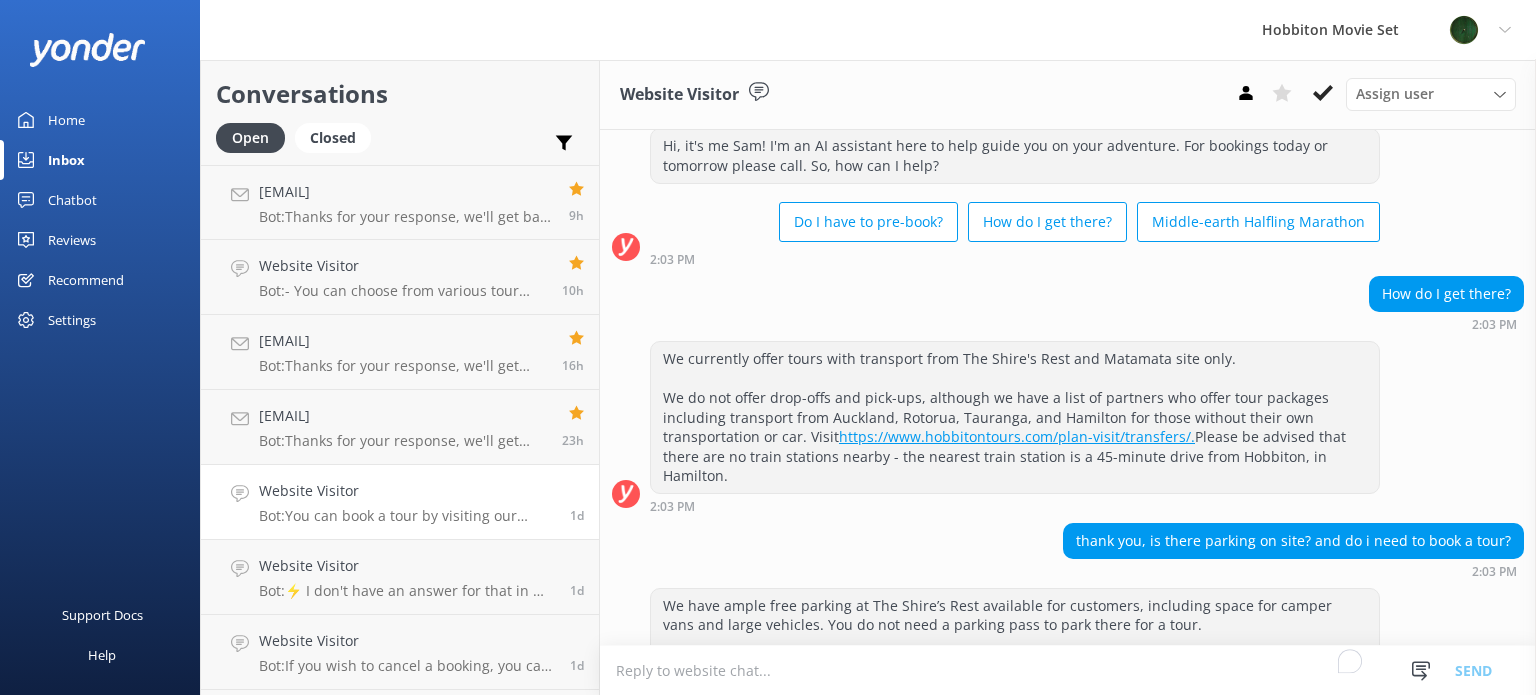 scroll, scrollTop: 0, scrollLeft: 0, axis: both 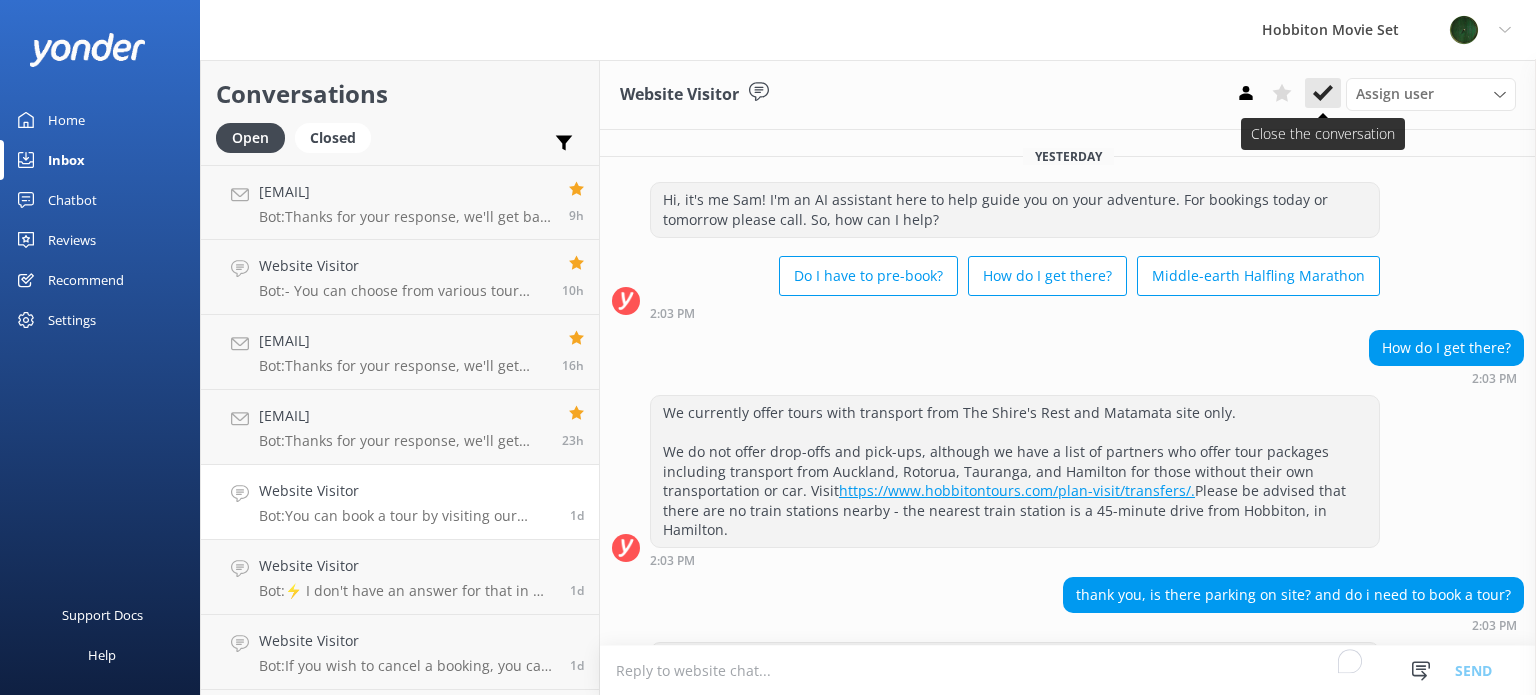 click at bounding box center (1323, 93) 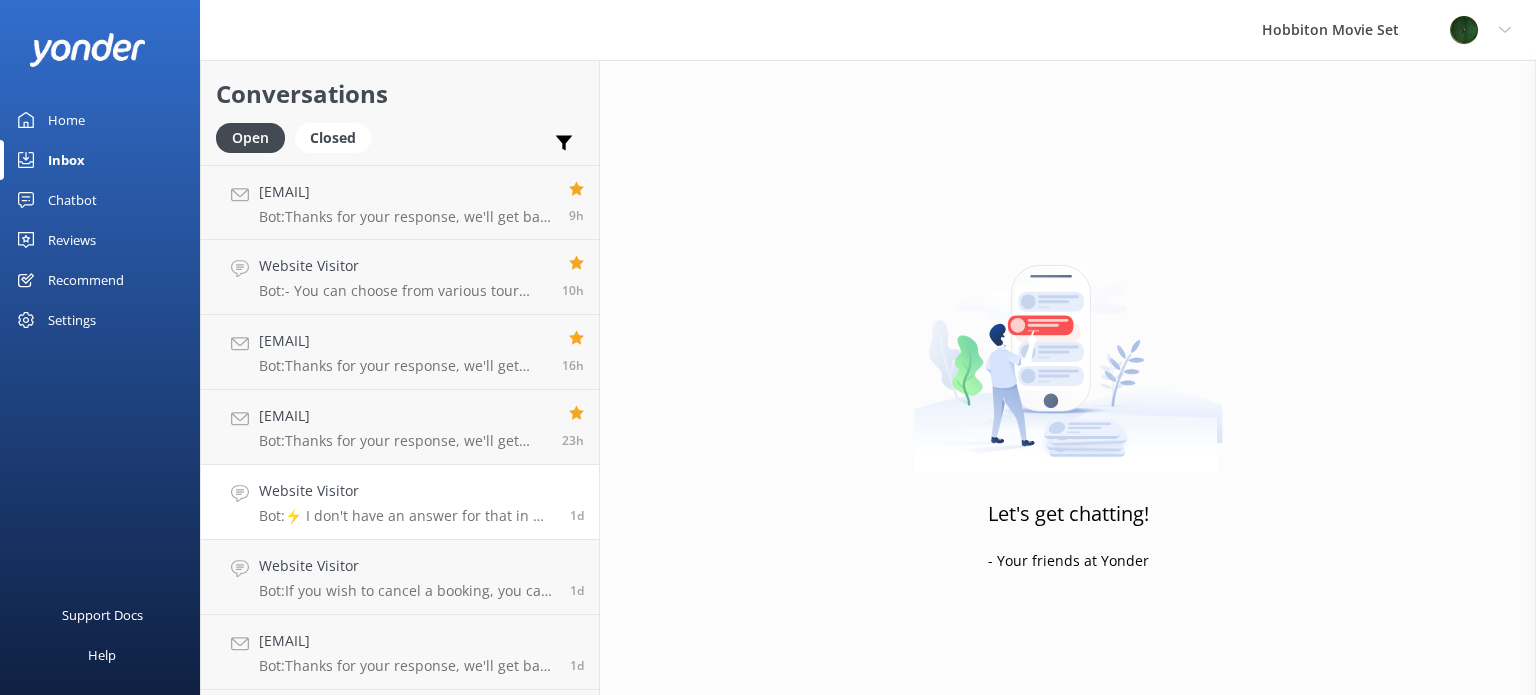 click on "Bot:  ⚡ I don't have an answer for that in my knowledge base. Please try and rephrase your question, I work best when full phrases are used. Please leave your email address if you would like our team to get in touch with you." at bounding box center [407, 516] 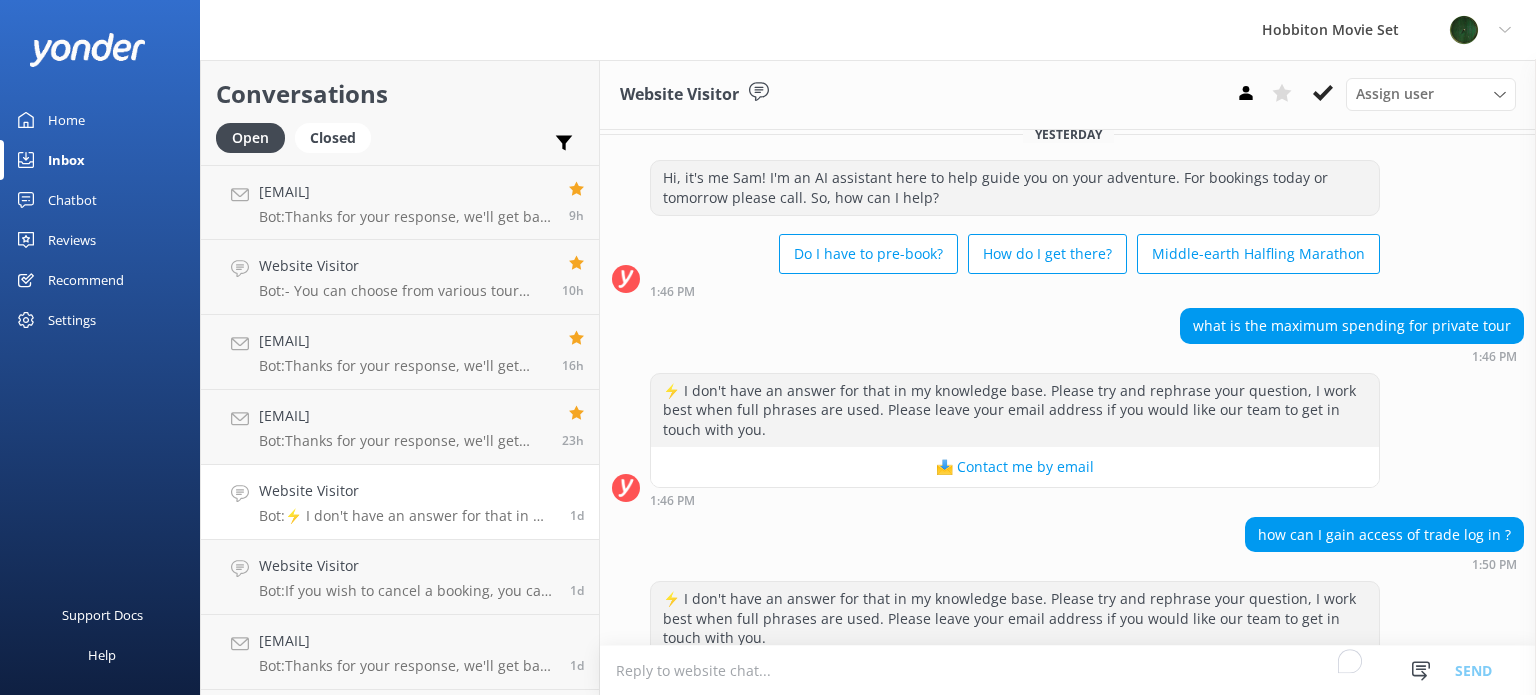 scroll, scrollTop: 0, scrollLeft: 0, axis: both 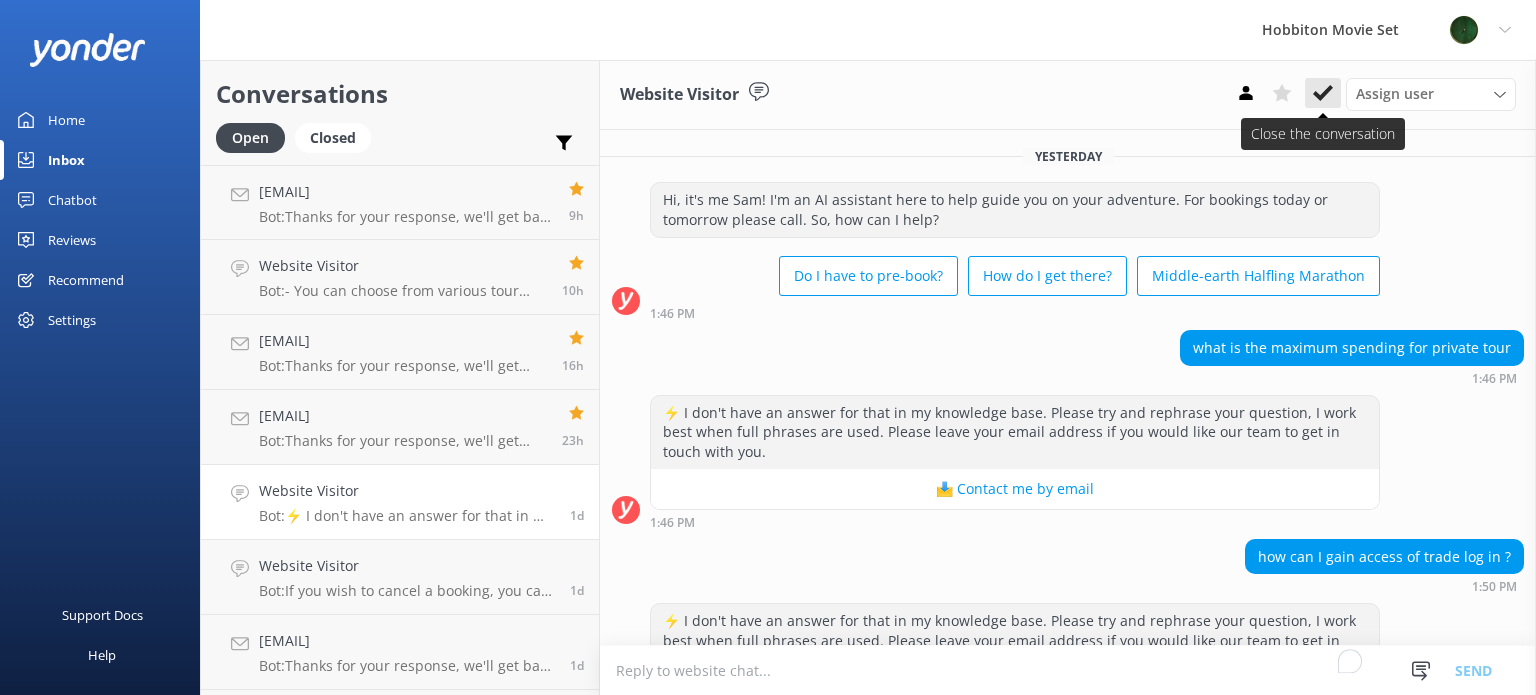 click 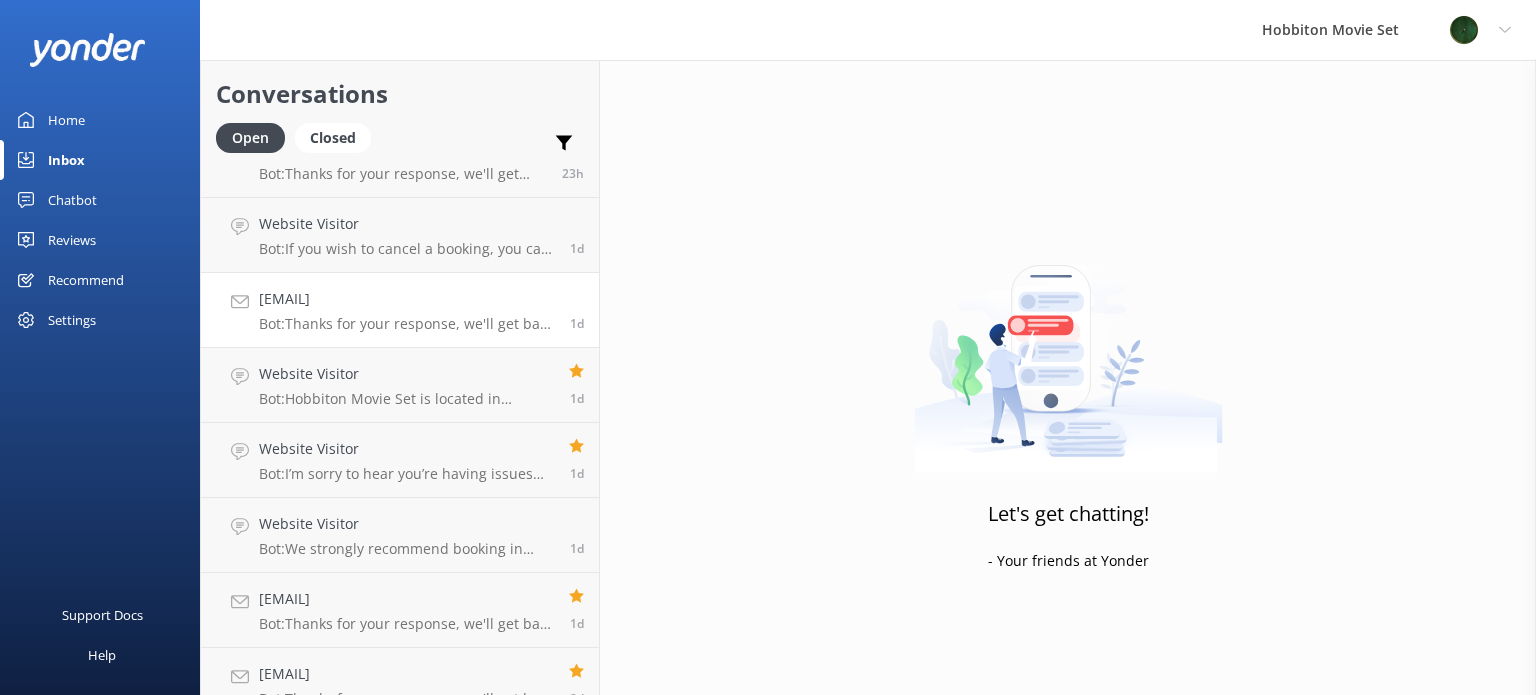 scroll, scrollTop: 0, scrollLeft: 0, axis: both 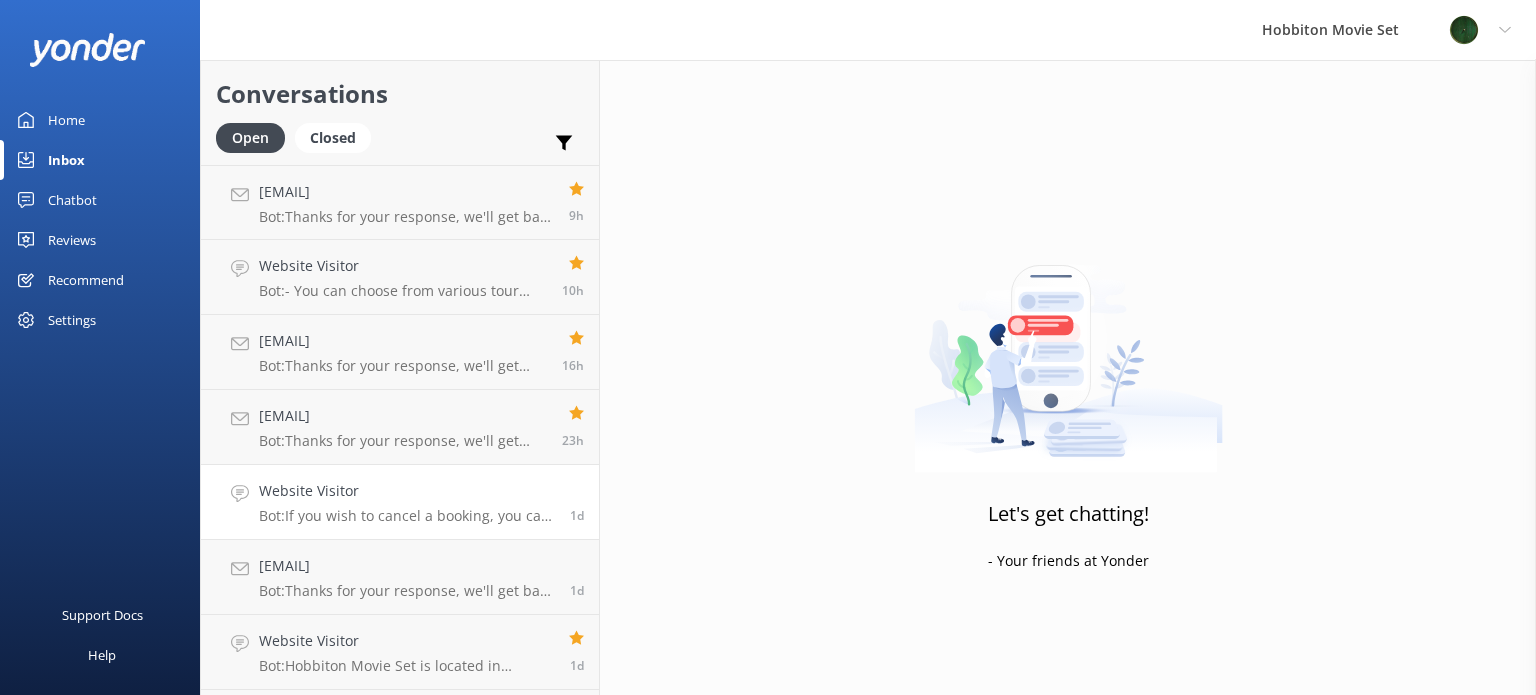 click on "Website Visitor Bot:  If you wish to cancel a booking, you can contact our reservations team via phone at +64 (7) 888 1505 or by email at office@hobbitontours.com. You can also view our cancellation policy at www.hobbitontours.com/terms-and-conditions/." at bounding box center [407, 502] 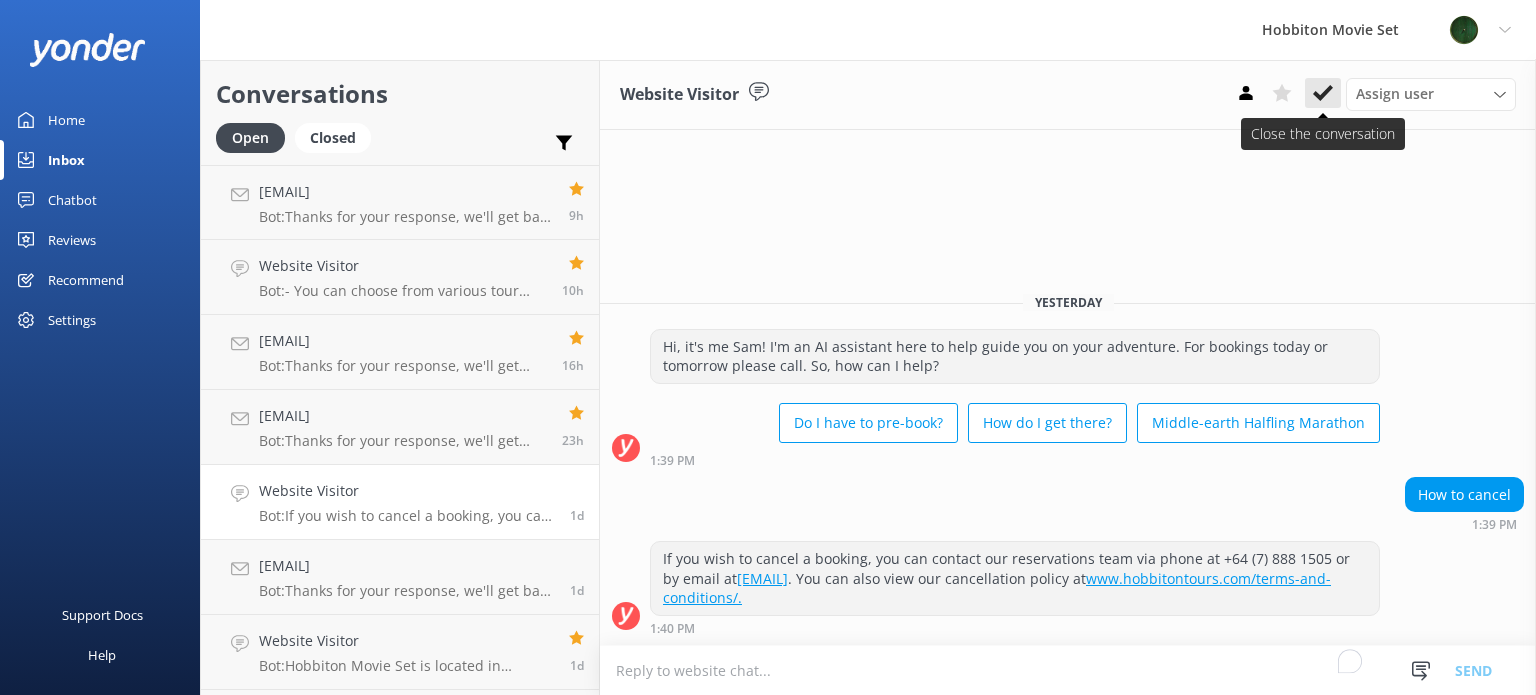 click 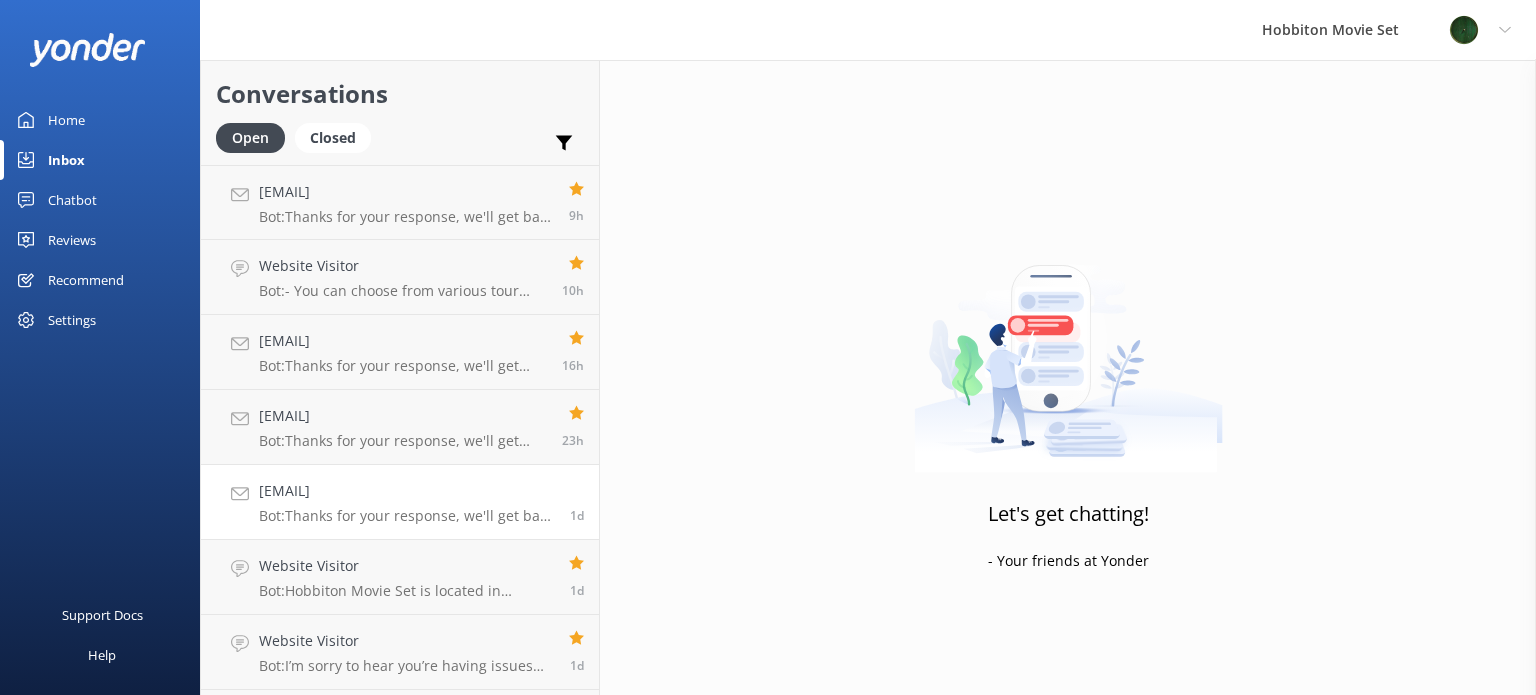 click on "batbagana1231@gmail.com Bot:  Thanks for your response, we'll get back to you as soon as we can during opening hours." at bounding box center (407, 502) 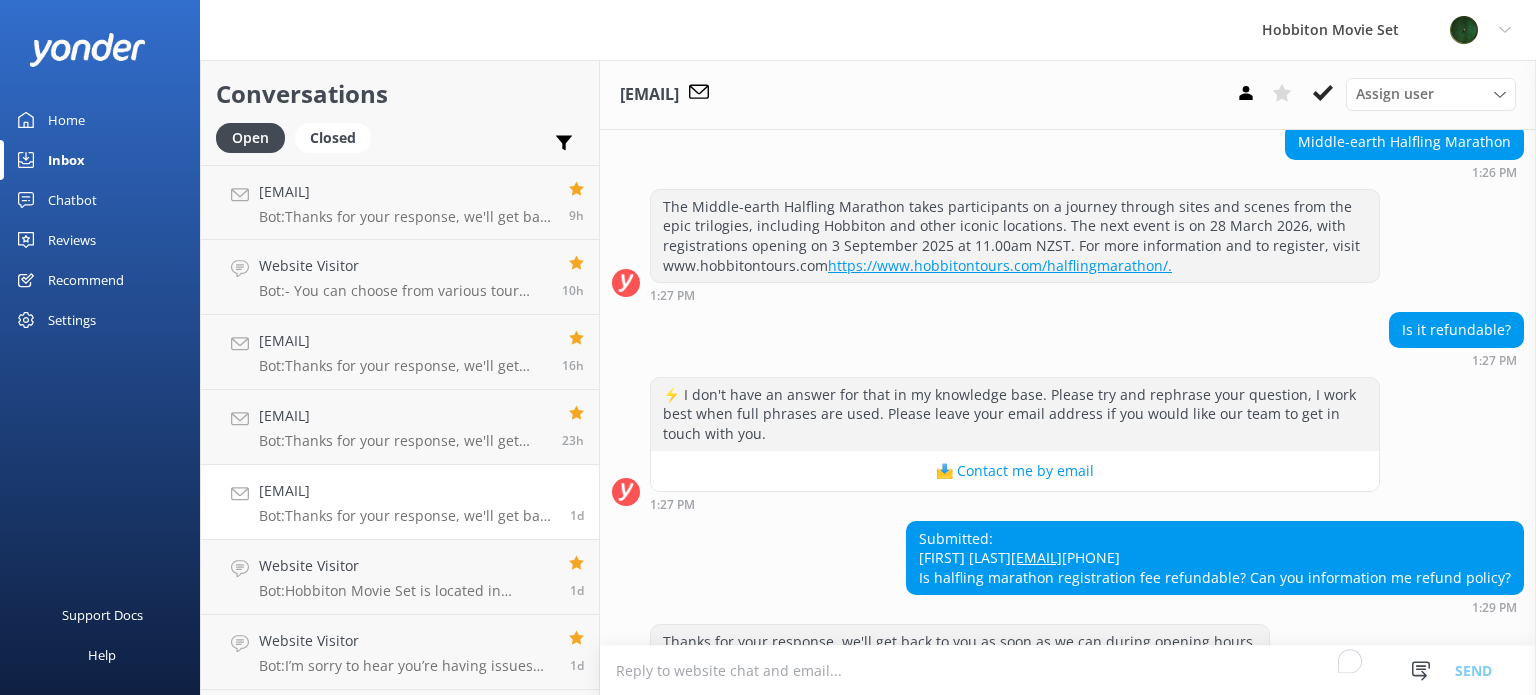 scroll, scrollTop: 285, scrollLeft: 0, axis: vertical 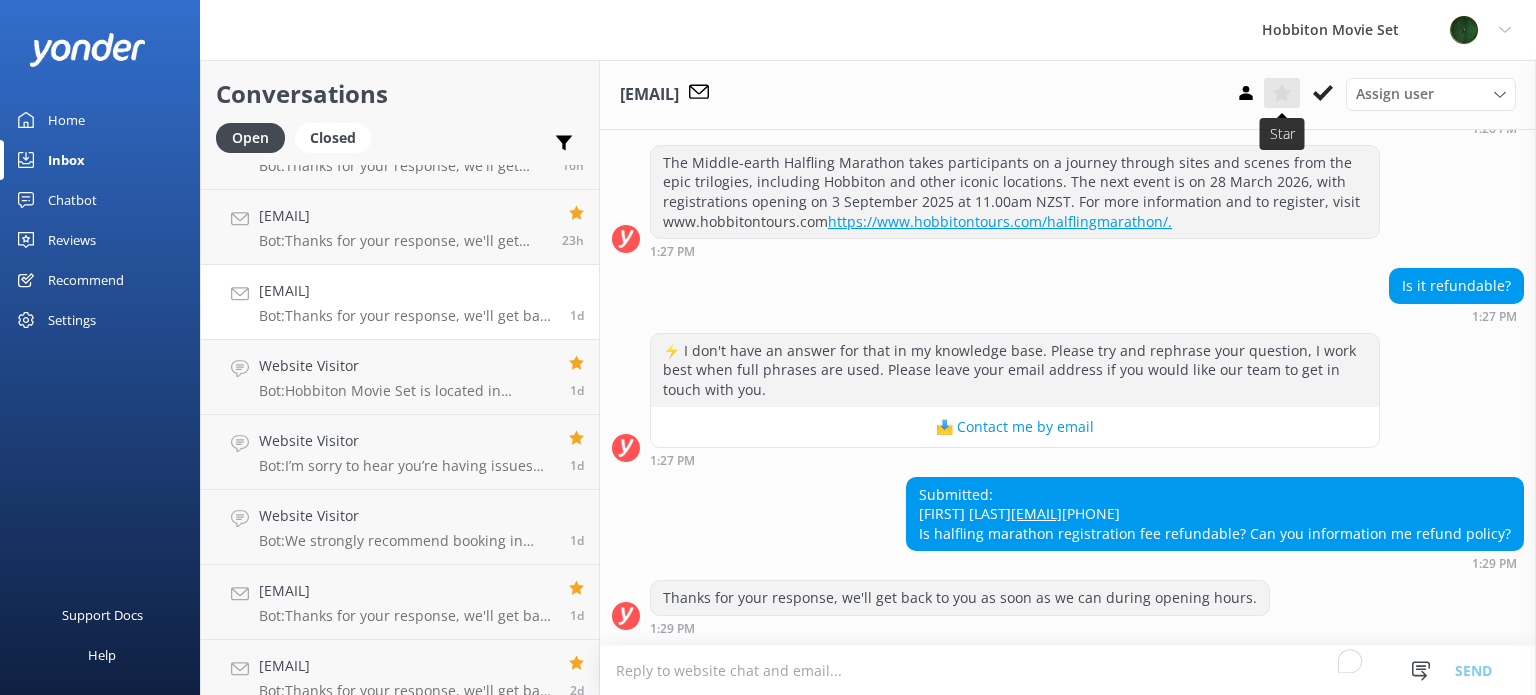 click 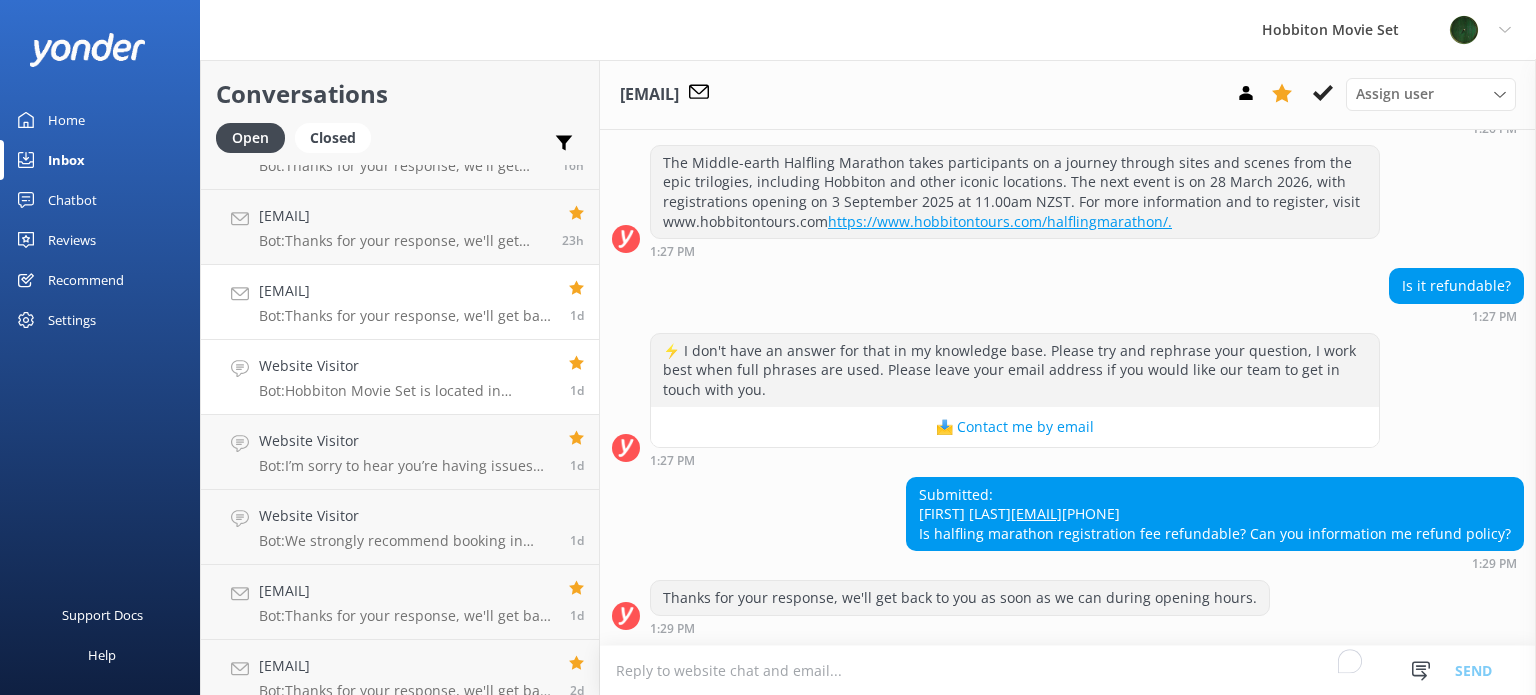 click on "Website Visitor" at bounding box center [406, 366] 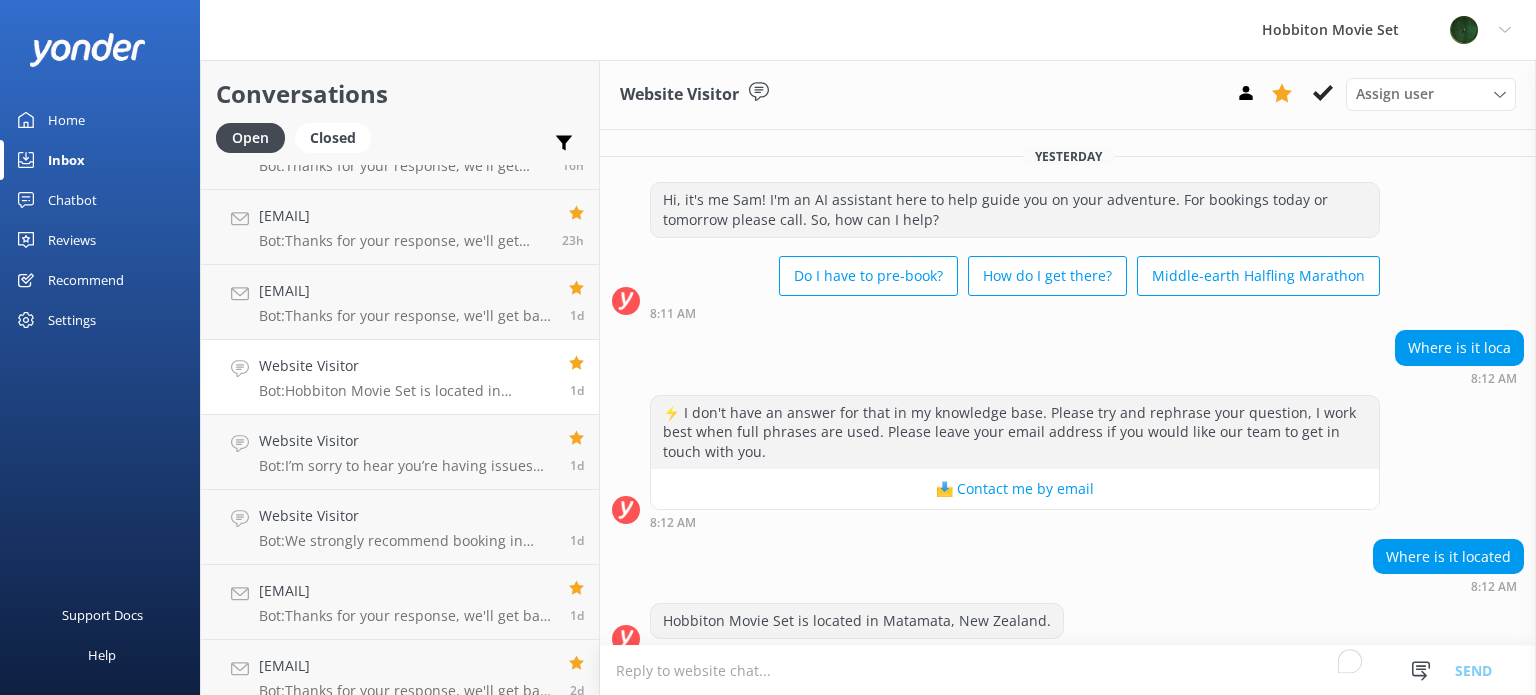 scroll, scrollTop: 20, scrollLeft: 0, axis: vertical 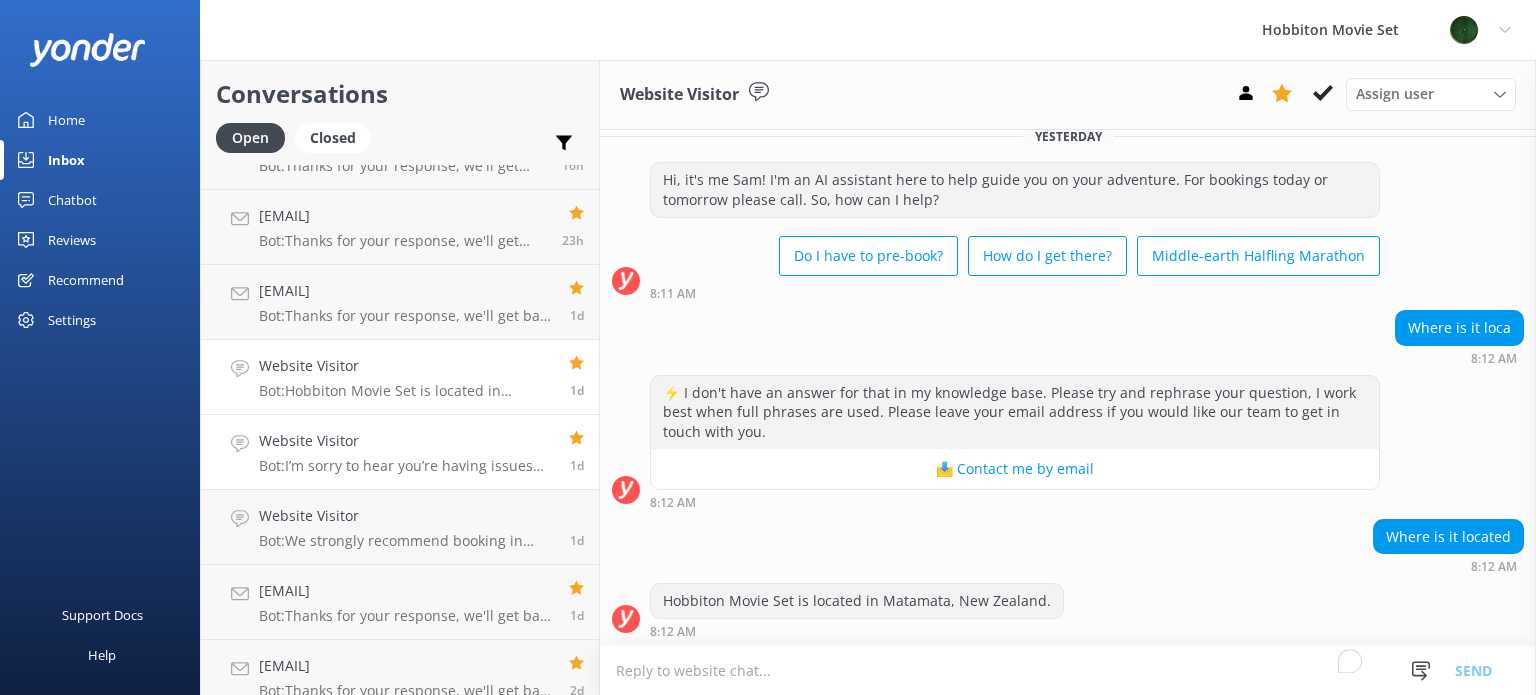 click on "Website Visitor" at bounding box center (406, 441) 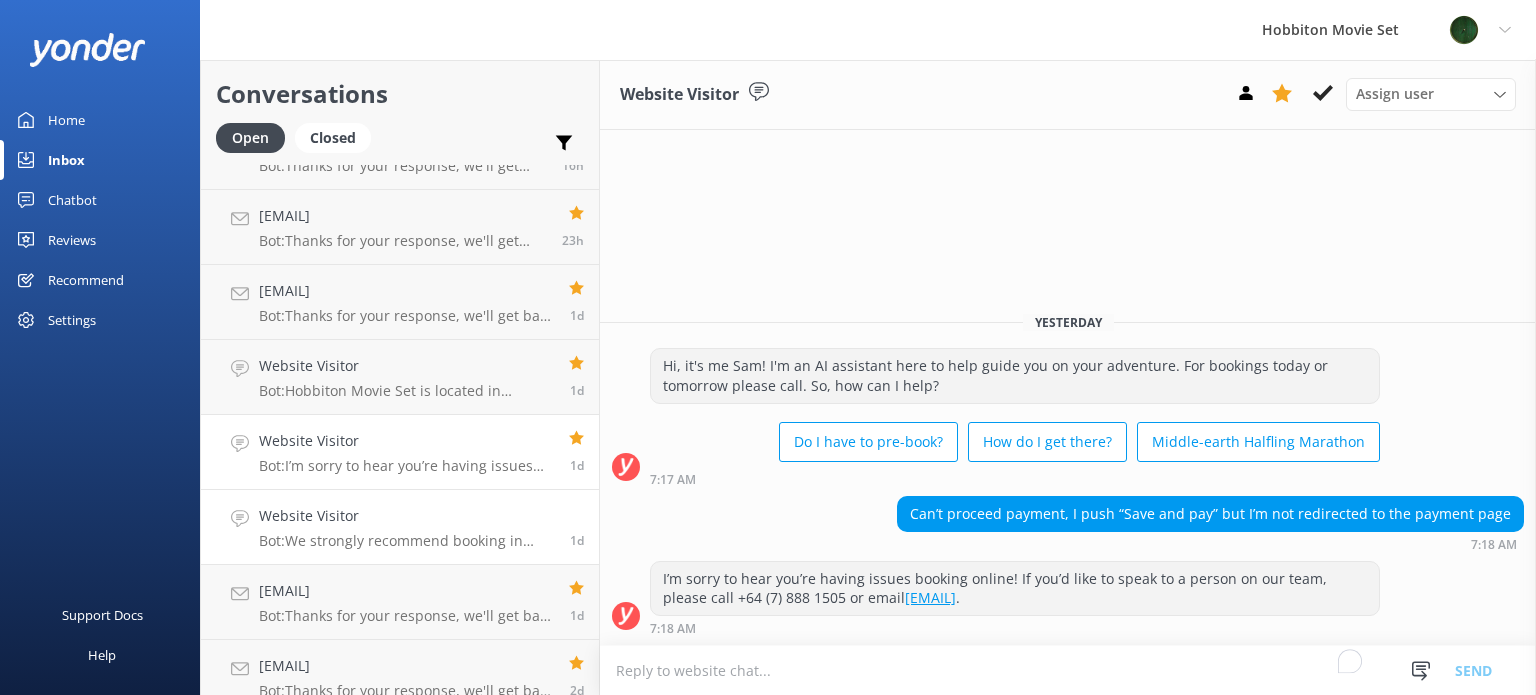 click on "Bot:  We strongly recommend booking in advance as our tours are known to sell out, especially between December and February. You can view availability and book online at www.hobbitontours.com/experiences/." at bounding box center [407, 541] 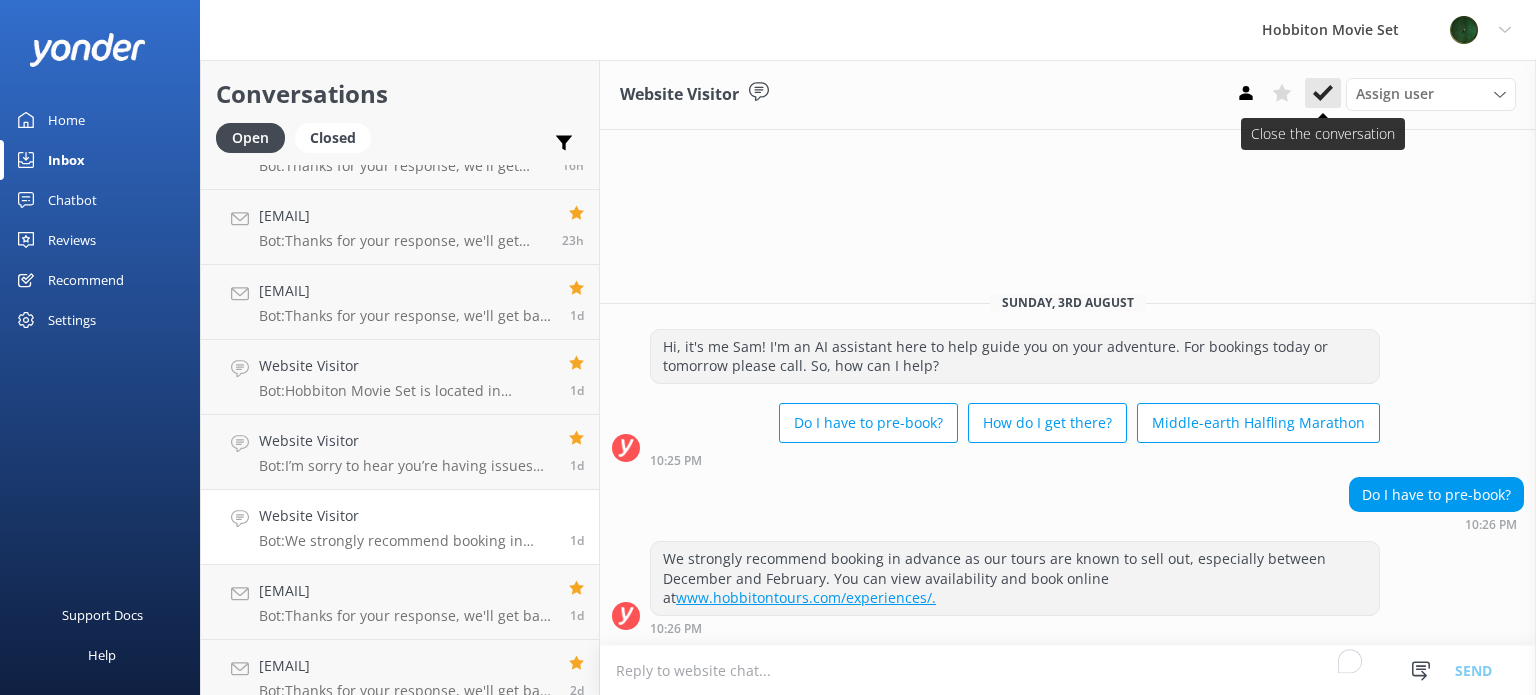 click 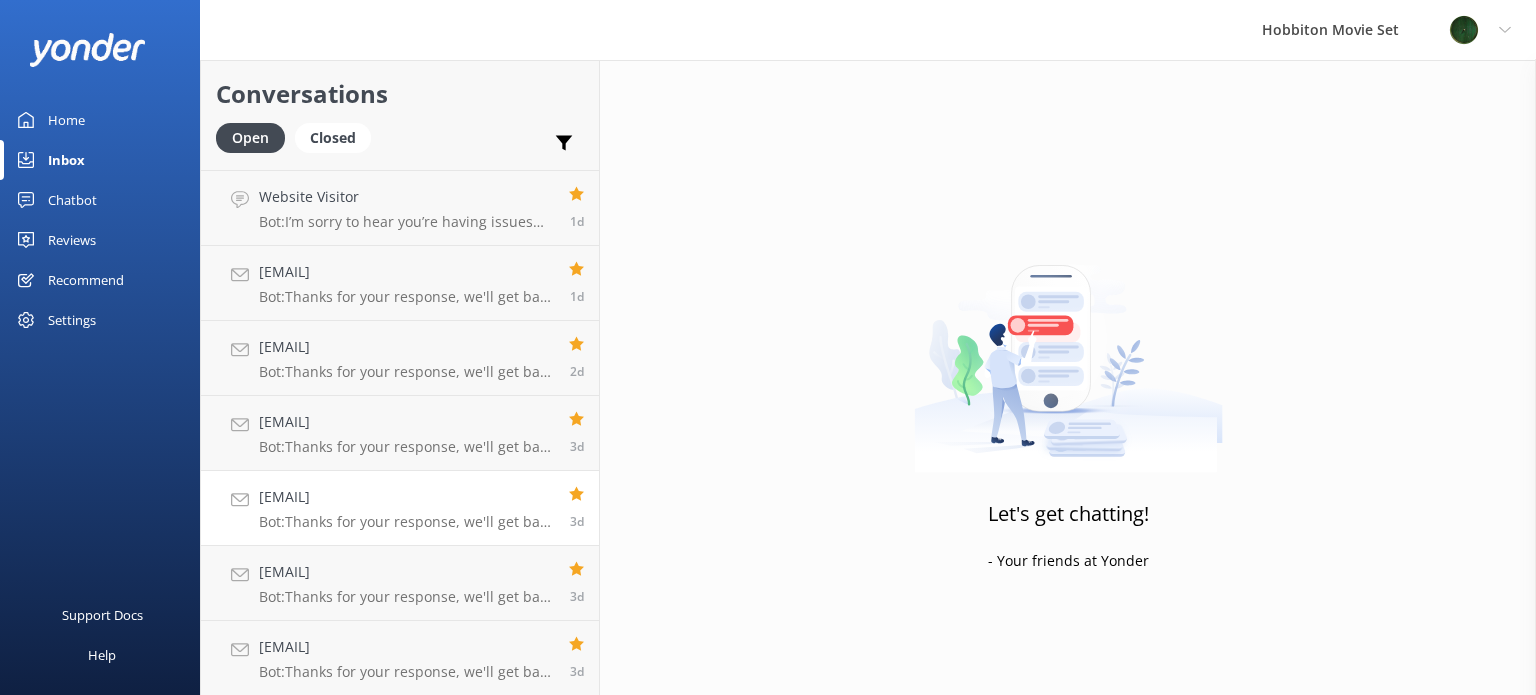 scroll, scrollTop: 444, scrollLeft: 0, axis: vertical 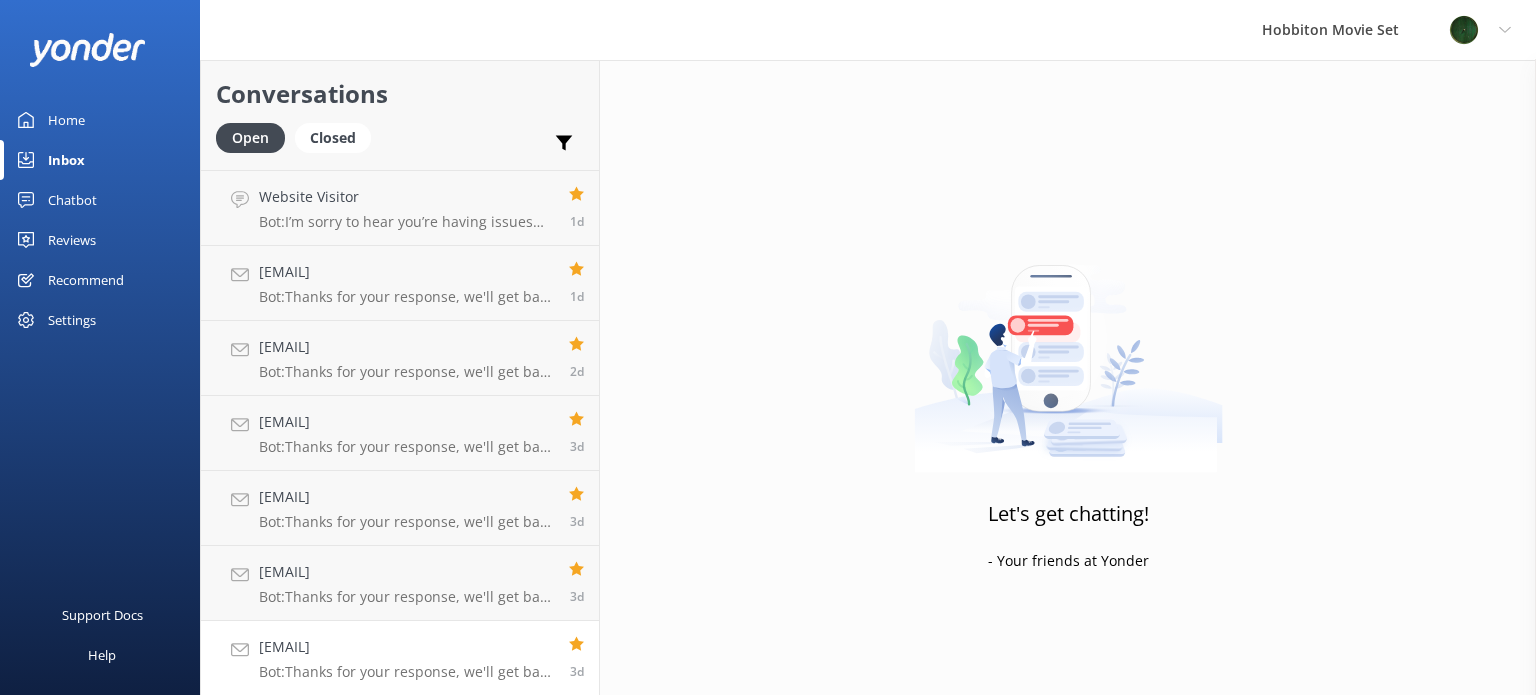 click on "Bot:  Thanks for your response, we'll get back to you as soon as we can during opening hours." at bounding box center (406, 672) 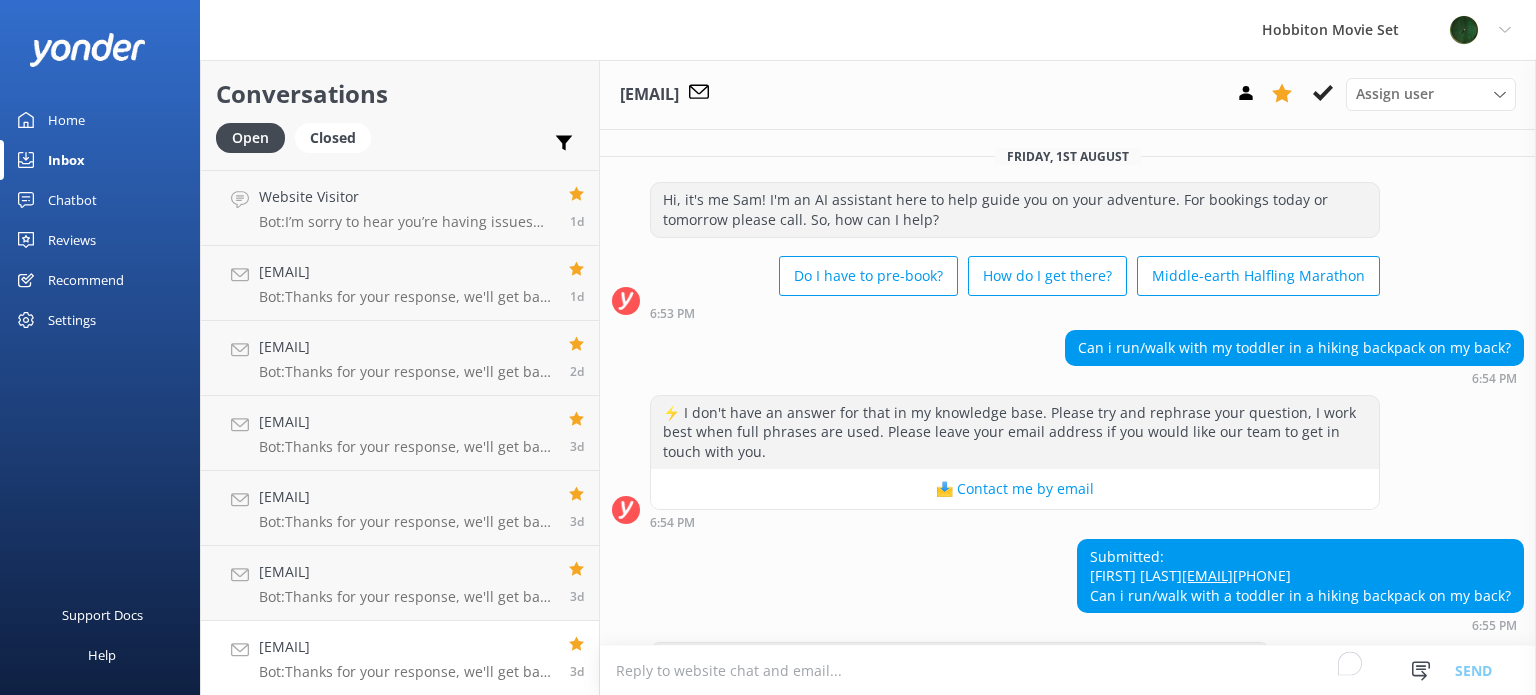 scroll, scrollTop: 98, scrollLeft: 0, axis: vertical 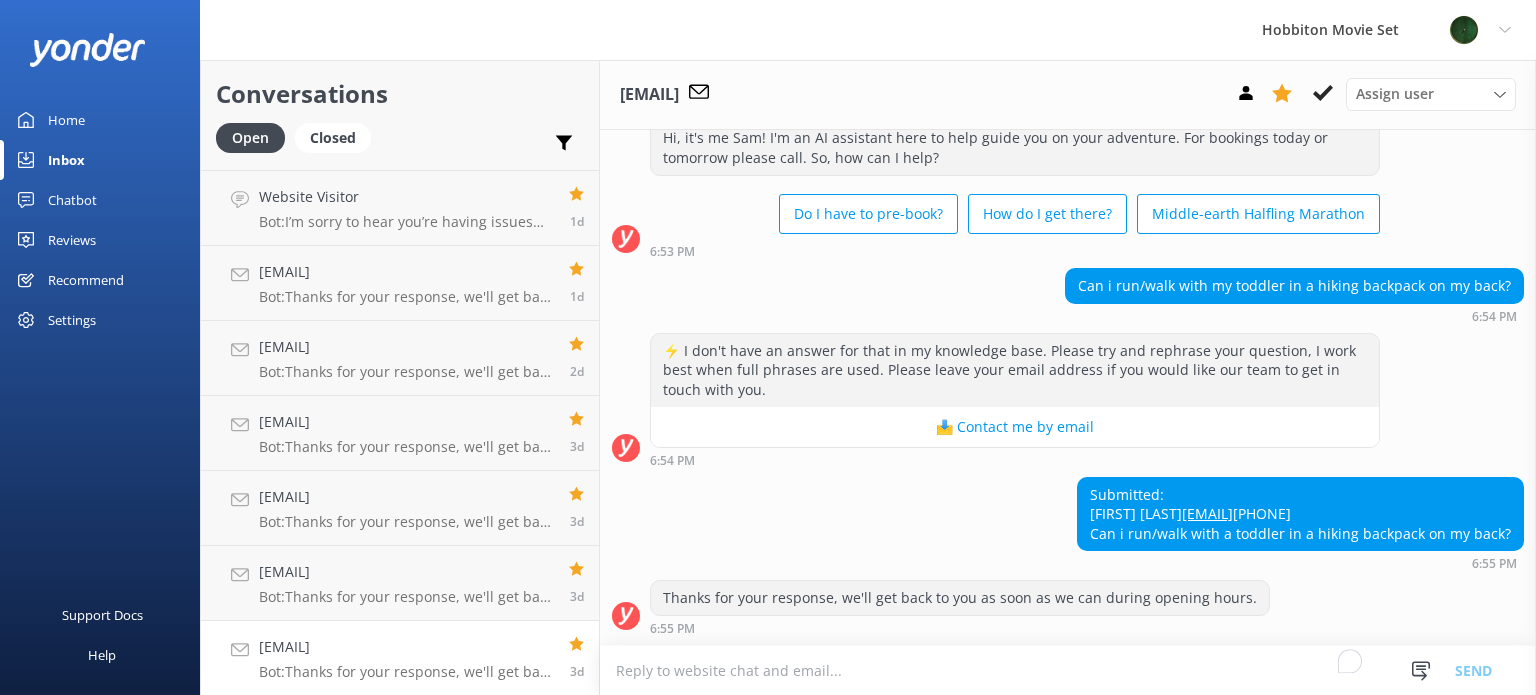 click on "Az.wesgarcia@gmail.com" at bounding box center (406, 647) 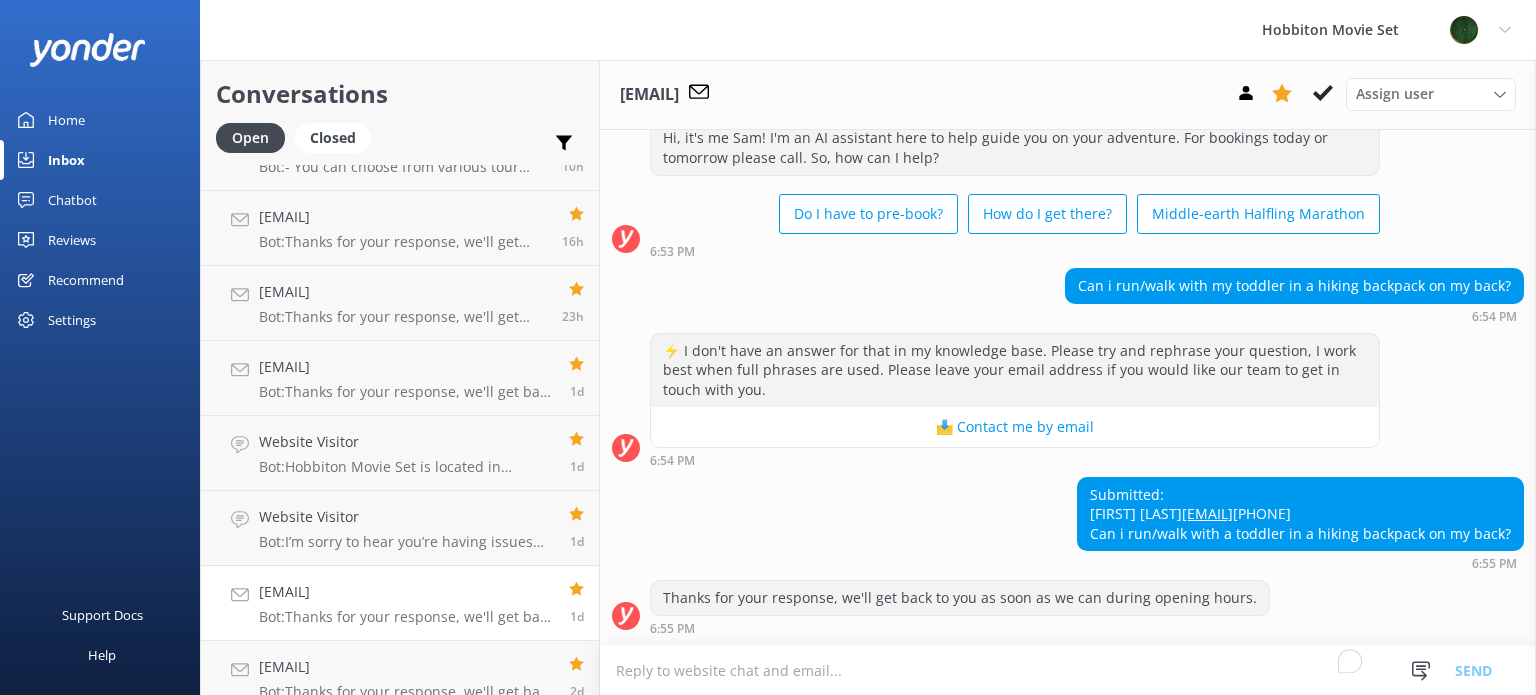 scroll, scrollTop: 444, scrollLeft: 0, axis: vertical 